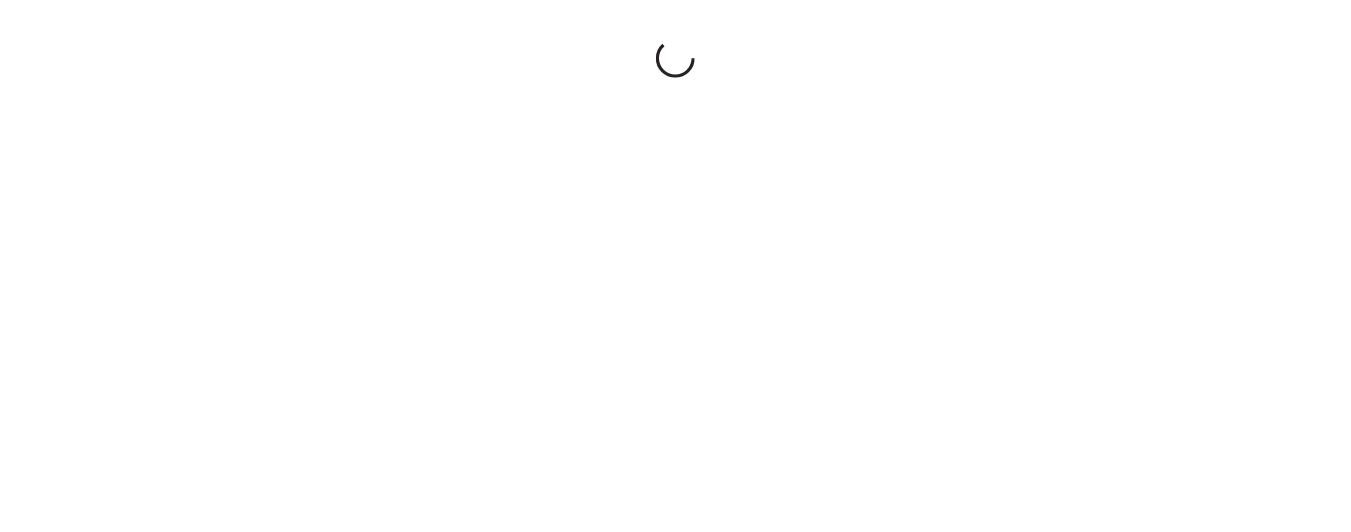 scroll, scrollTop: 0, scrollLeft: 0, axis: both 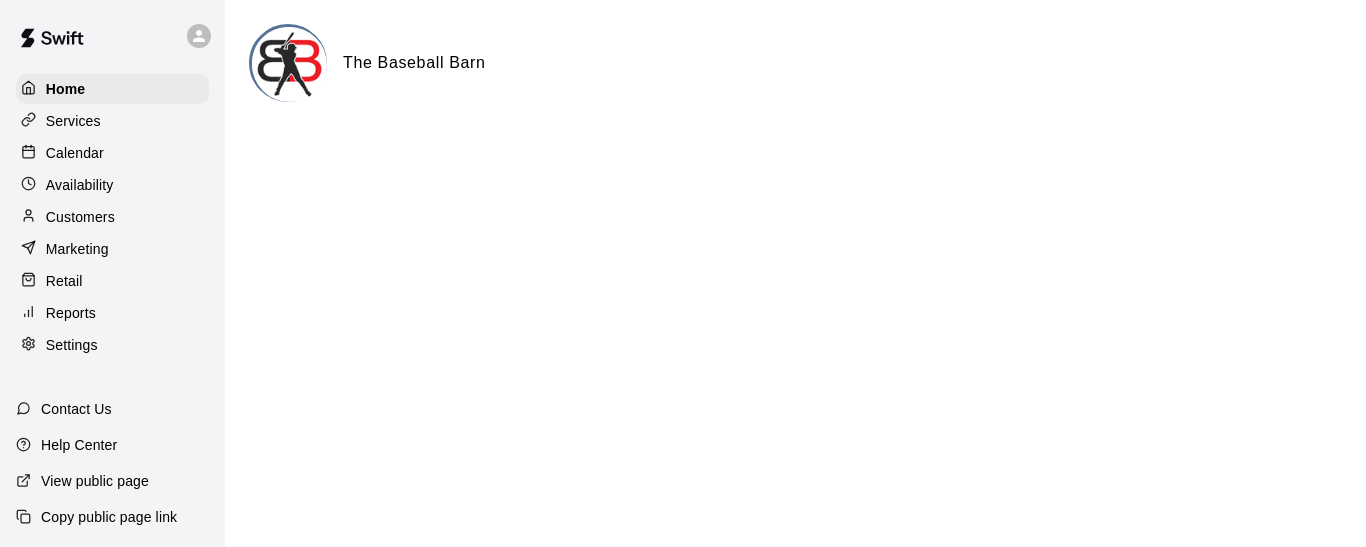 click on "Calendar" at bounding box center (75, 153) 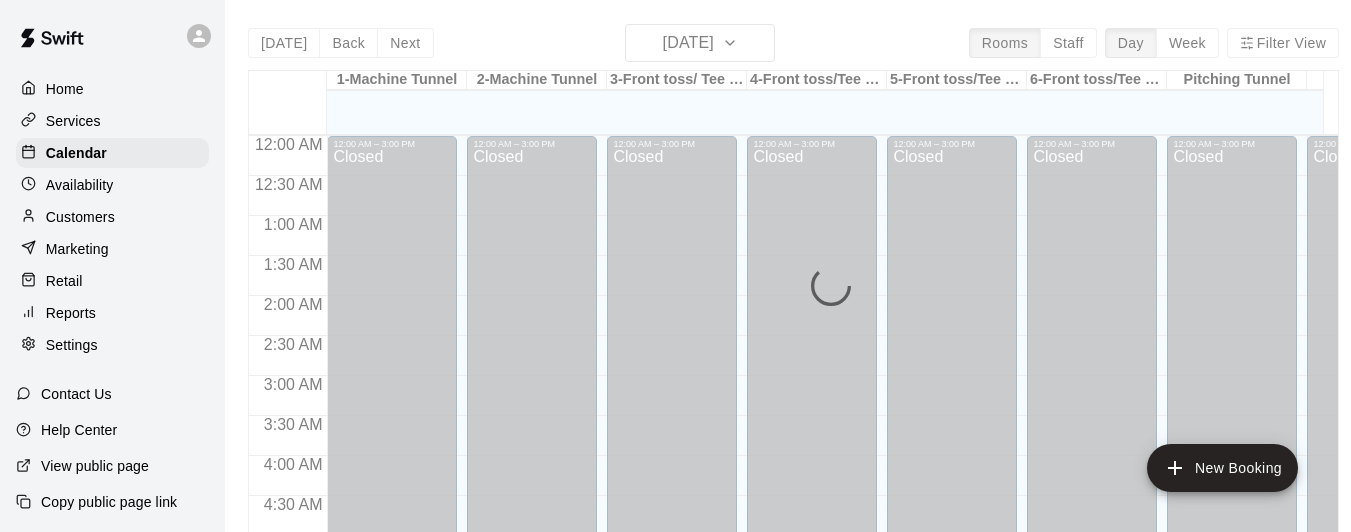 scroll, scrollTop: 1266, scrollLeft: 0, axis: vertical 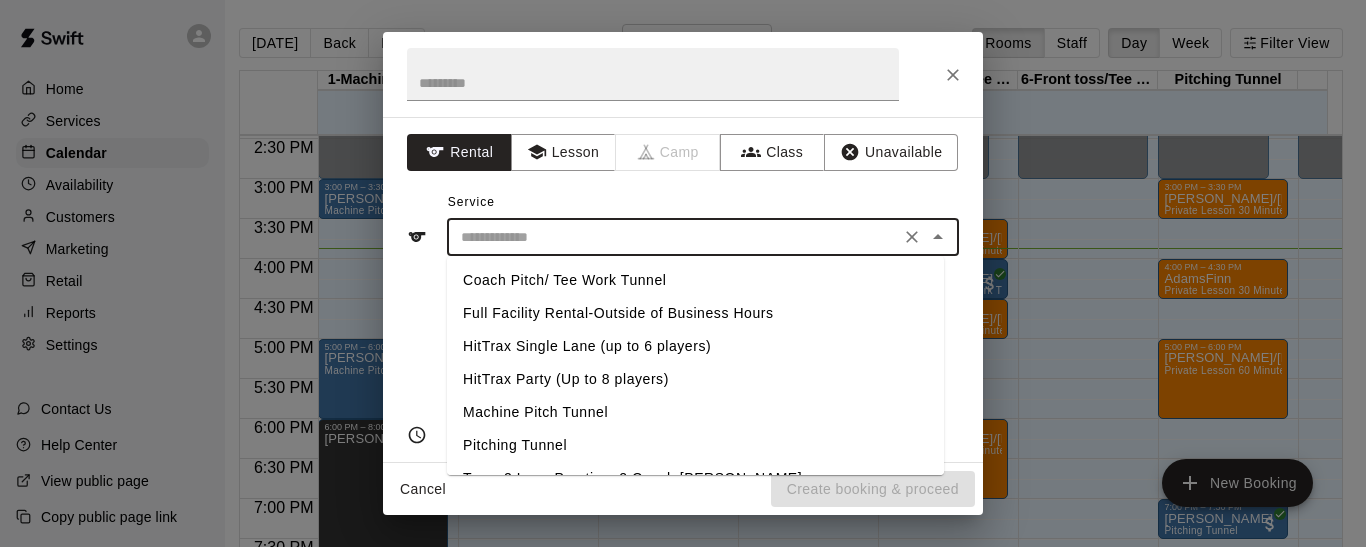 click at bounding box center [673, 237] 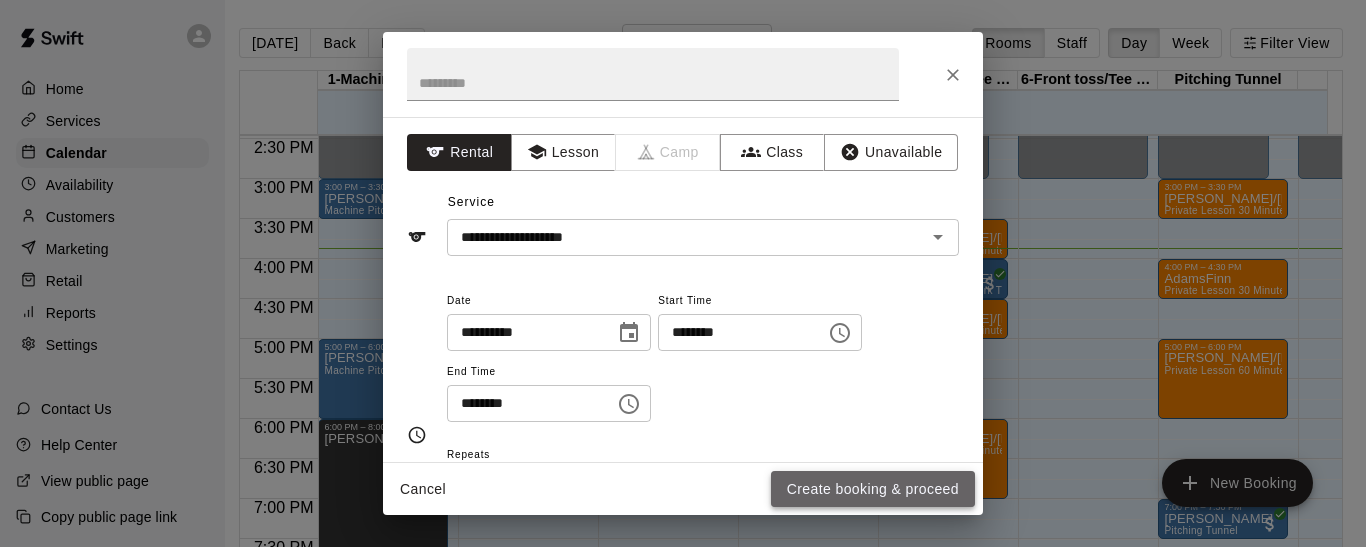 click on "Create booking & proceed" at bounding box center [873, 489] 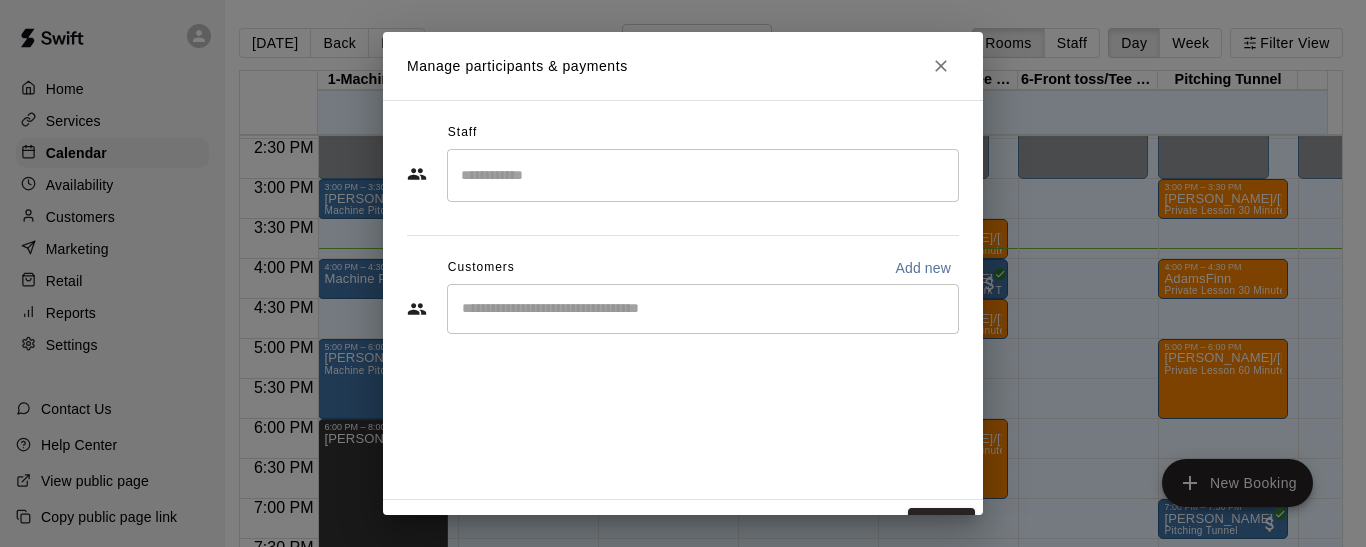 click at bounding box center (703, 309) 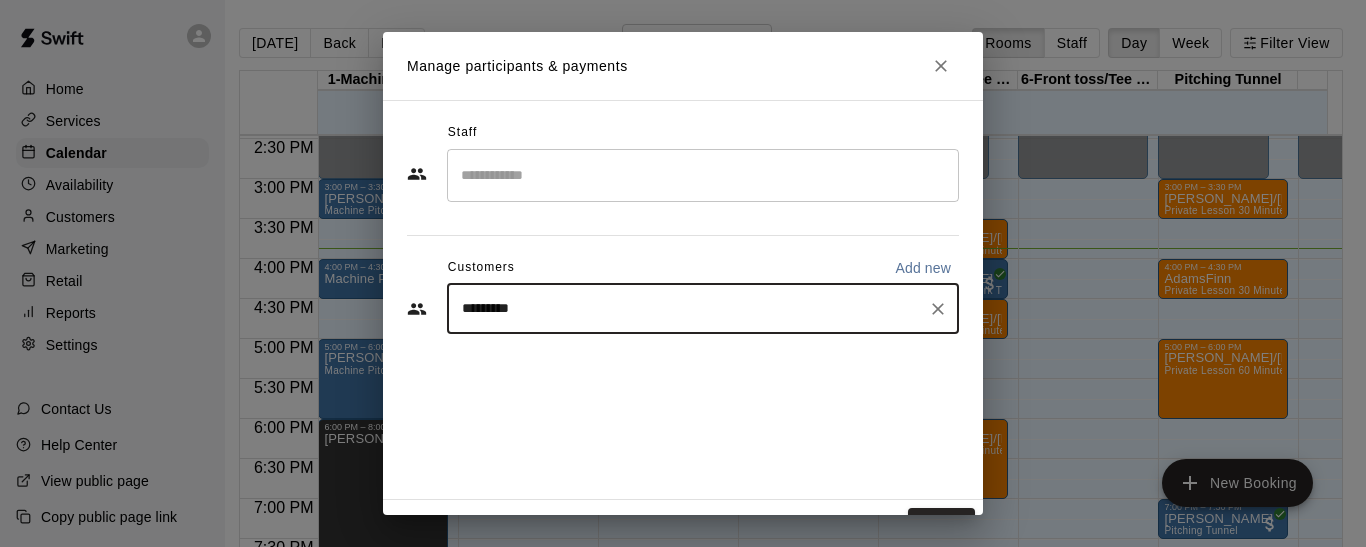 type on "**********" 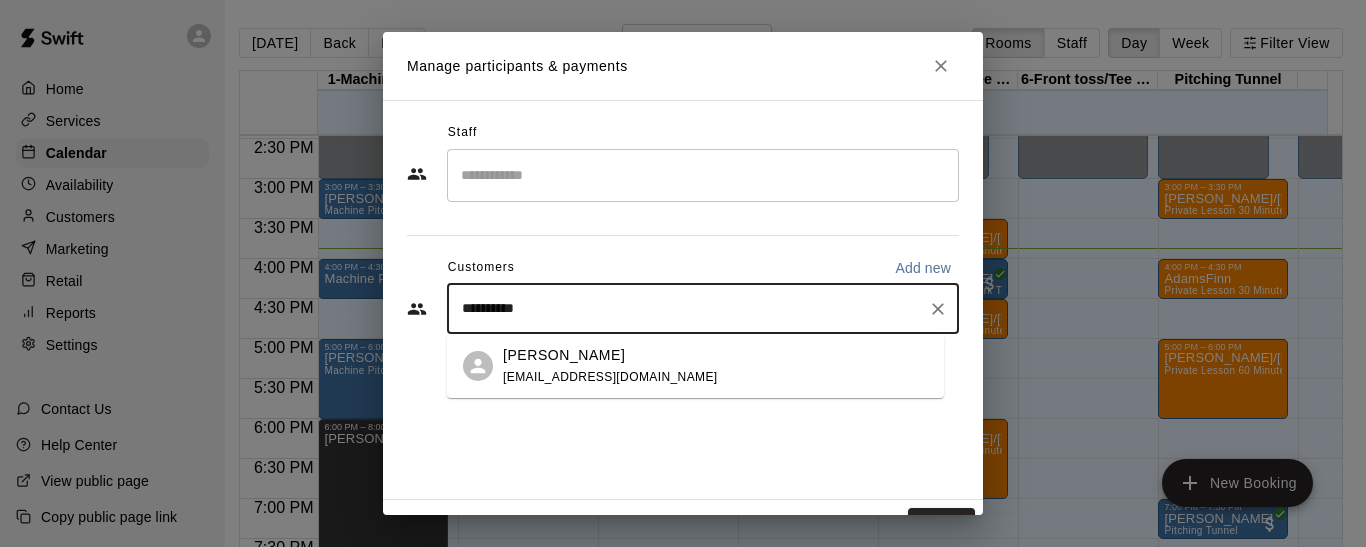 click on "[EMAIL_ADDRESS][DOMAIN_NAME]" at bounding box center (610, 377) 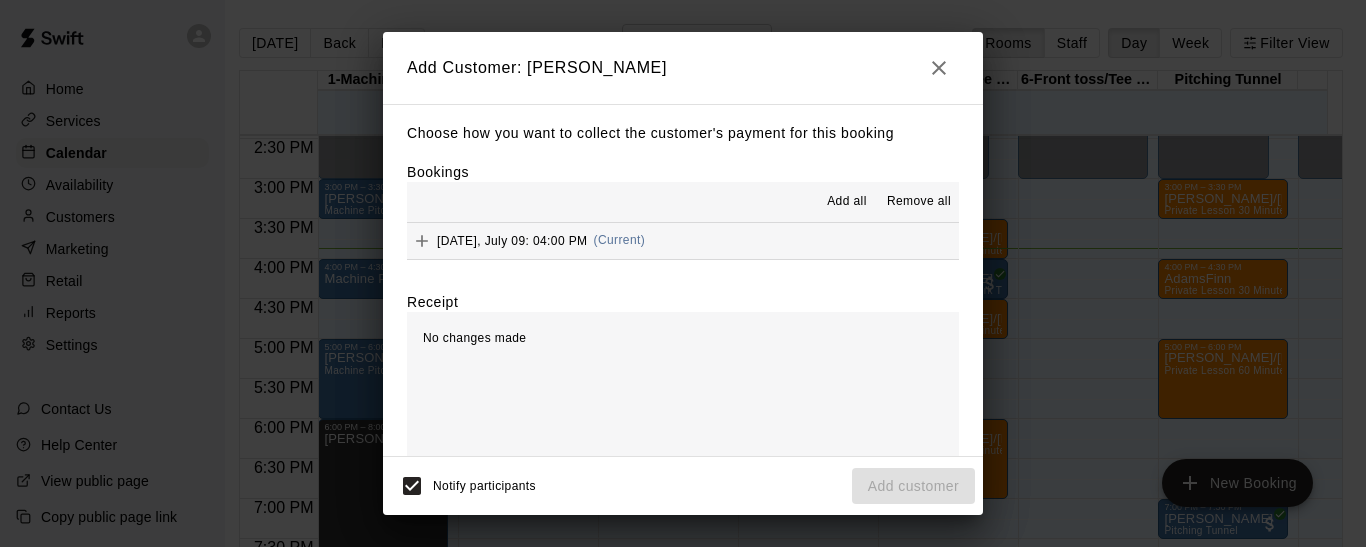 click on "[DATE], July 09: 04:00 PM" at bounding box center [512, 240] 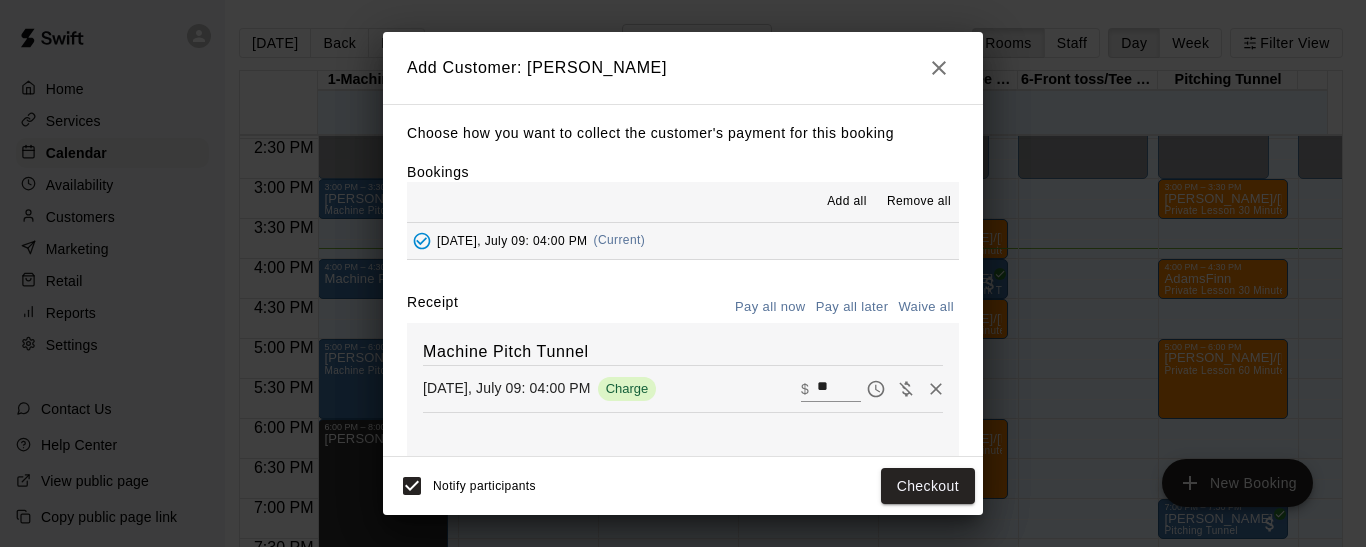 click 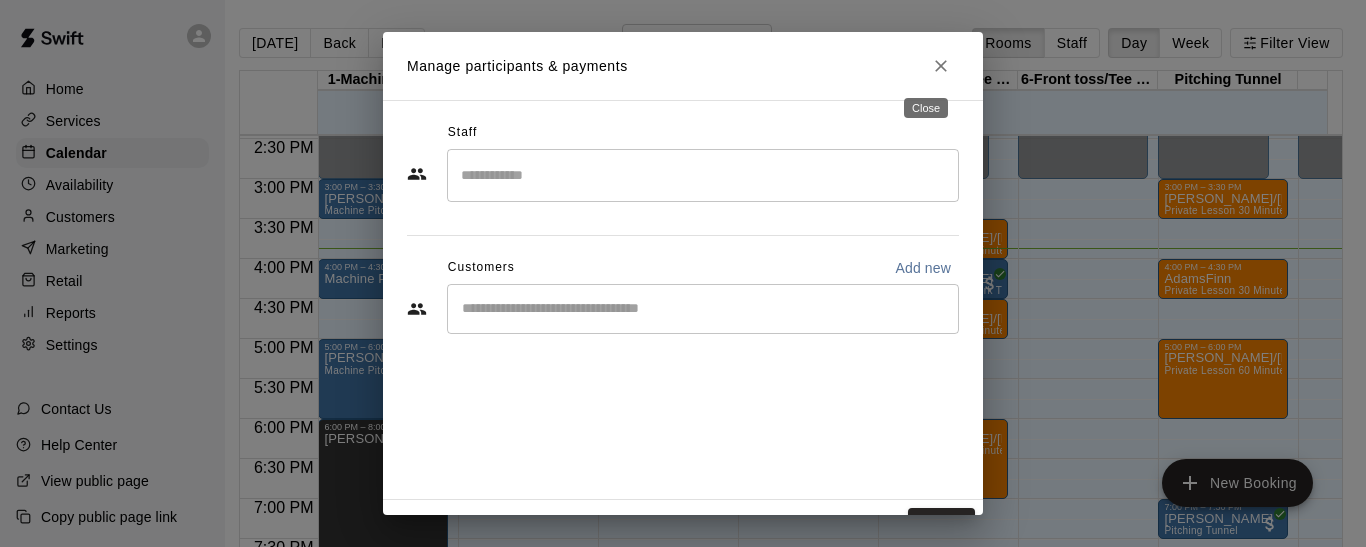 click 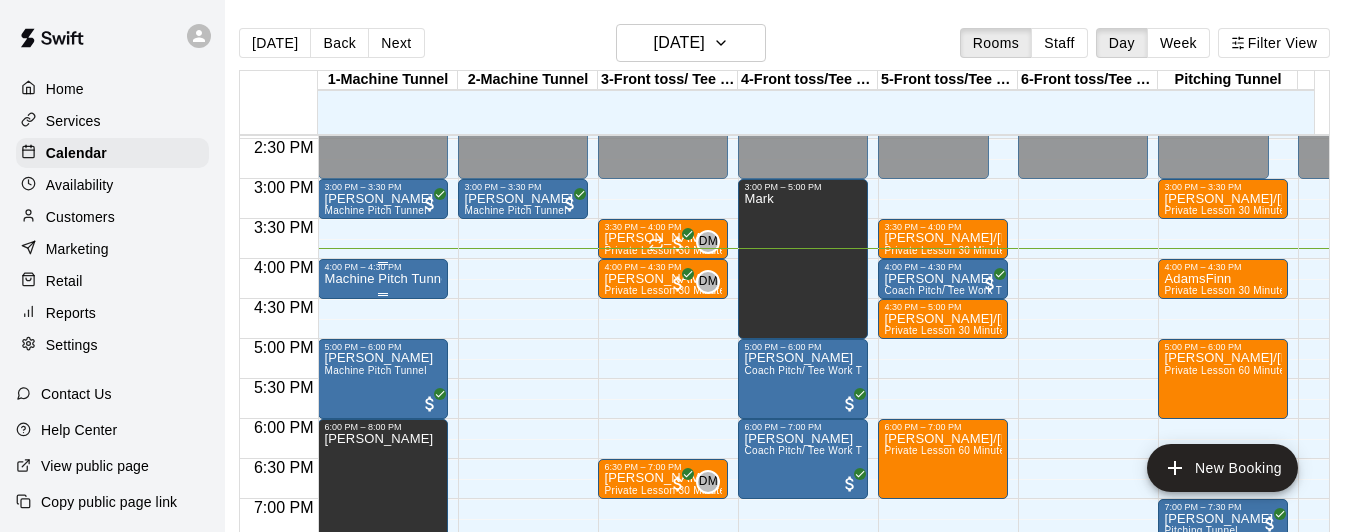 click on "Machine Pitch Tunnel" at bounding box center (383, 279) 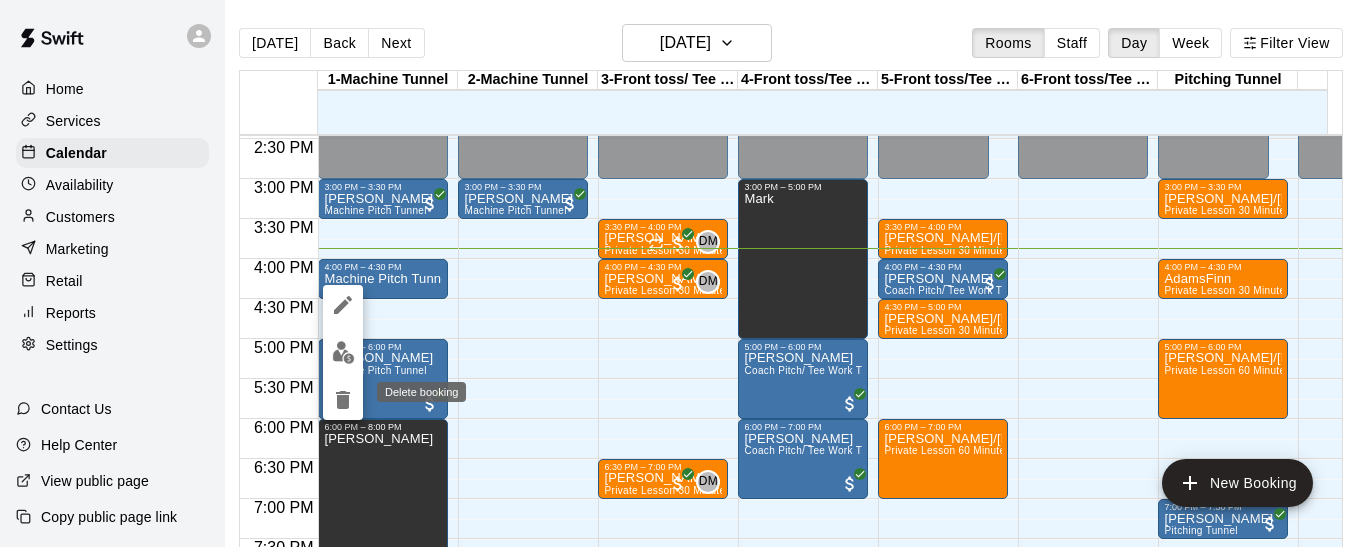 click 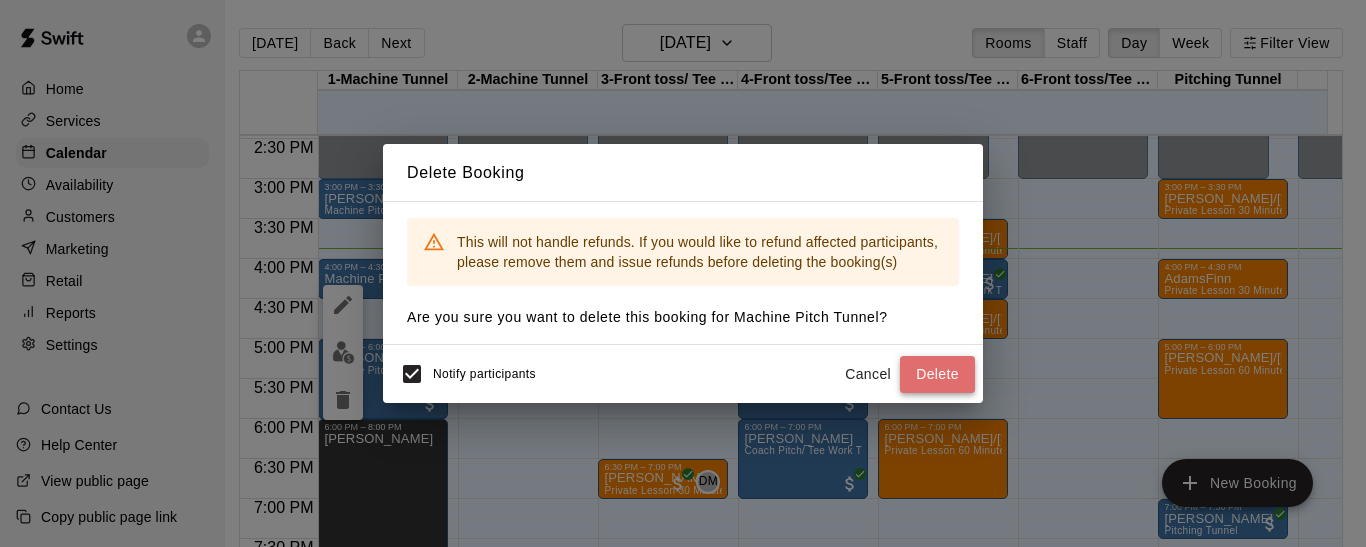click on "Delete" at bounding box center [937, 374] 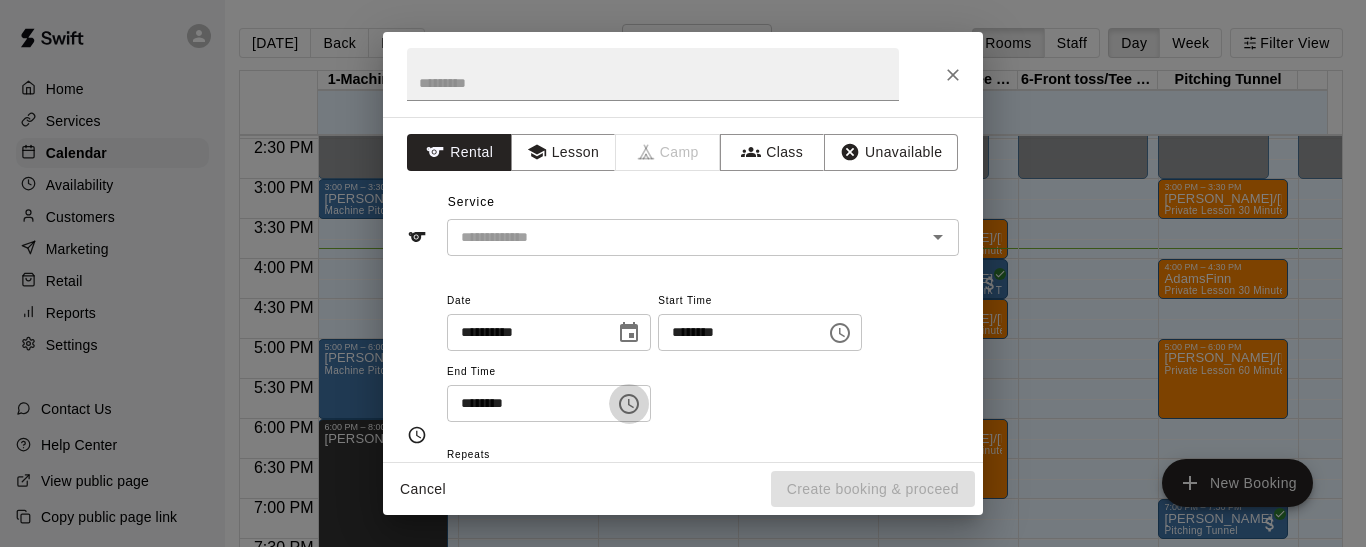click at bounding box center (629, 404) 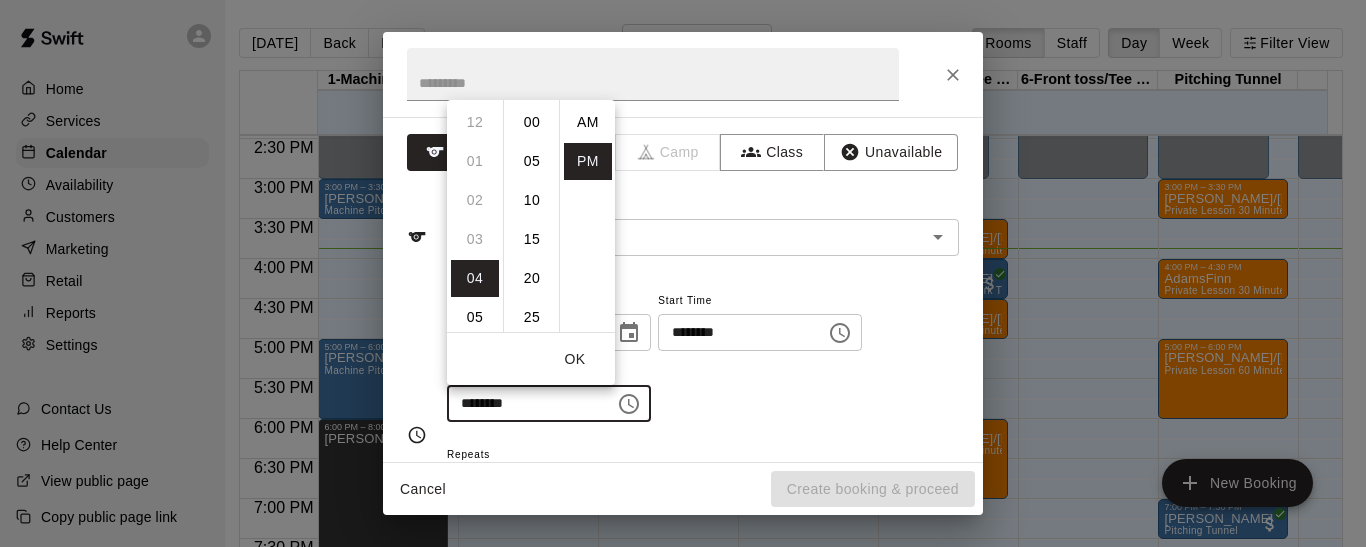 scroll, scrollTop: 156, scrollLeft: 0, axis: vertical 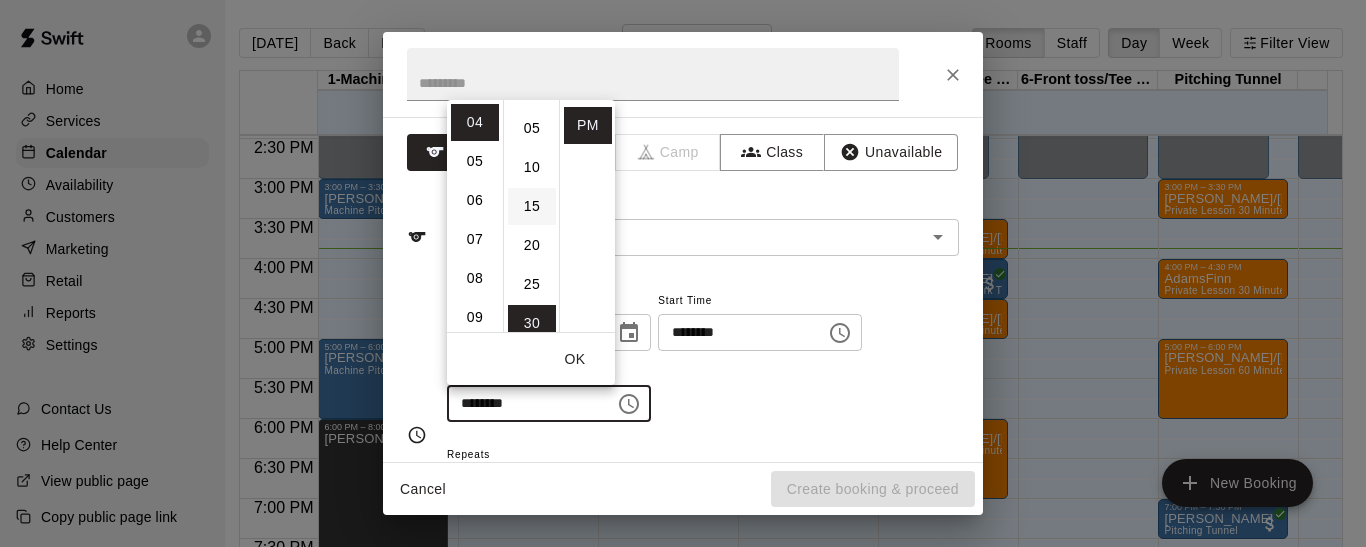 click on "15" at bounding box center [532, 206] 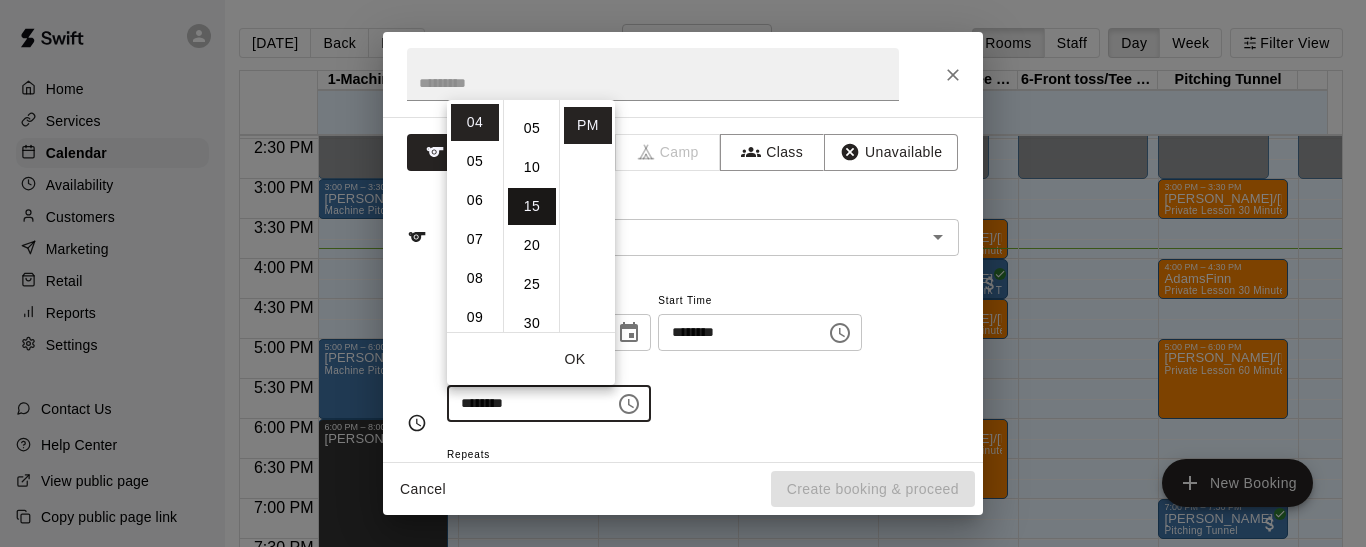 scroll, scrollTop: 117, scrollLeft: 0, axis: vertical 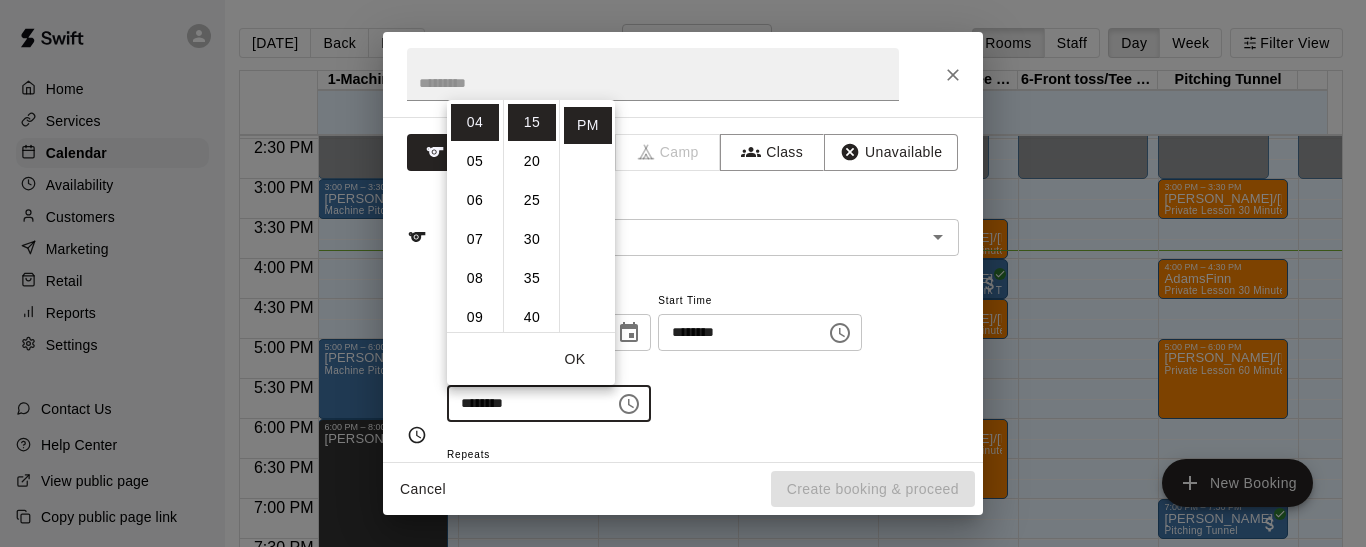 click on "**********" at bounding box center [703, 355] 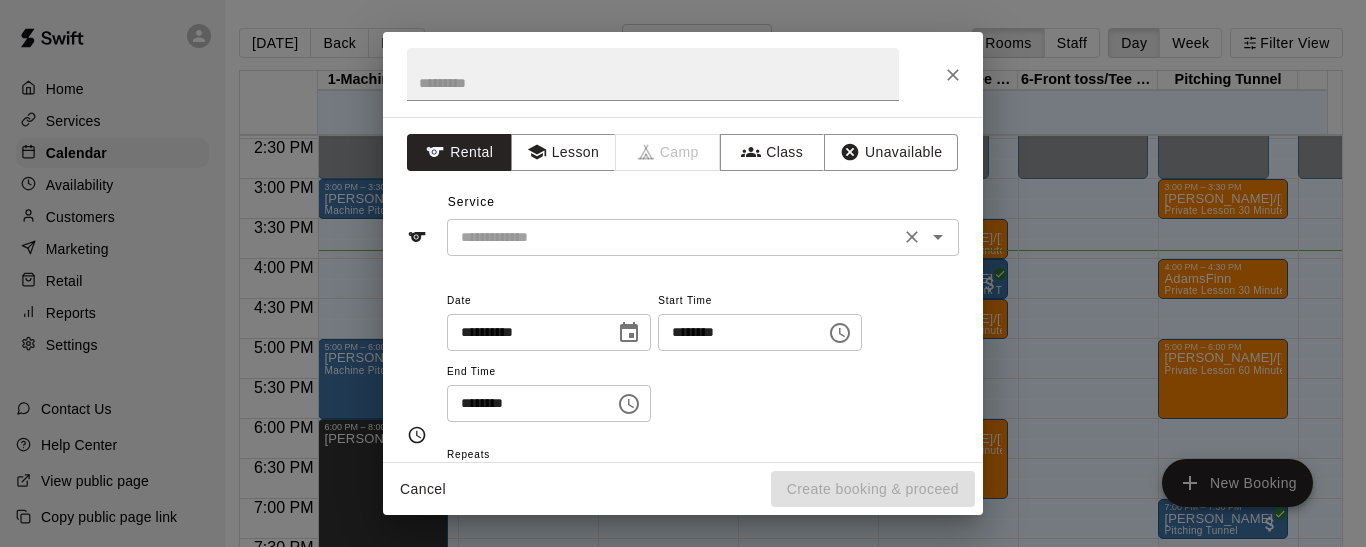 click at bounding box center (673, 237) 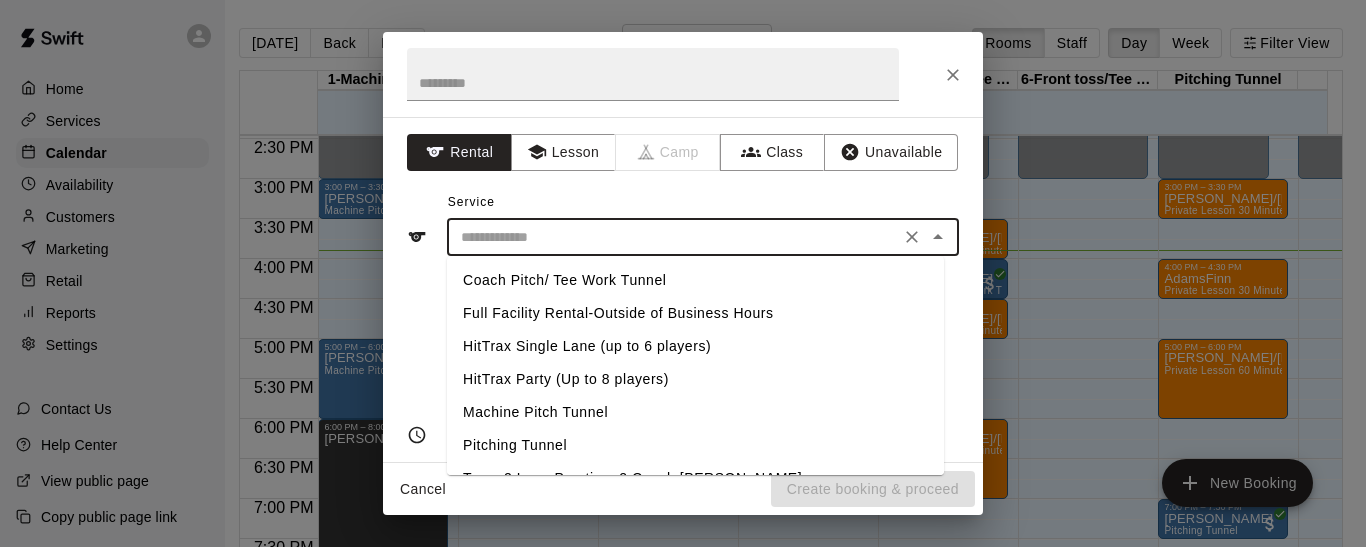 click on "Machine Pitch Tunnel" at bounding box center (695, 412) 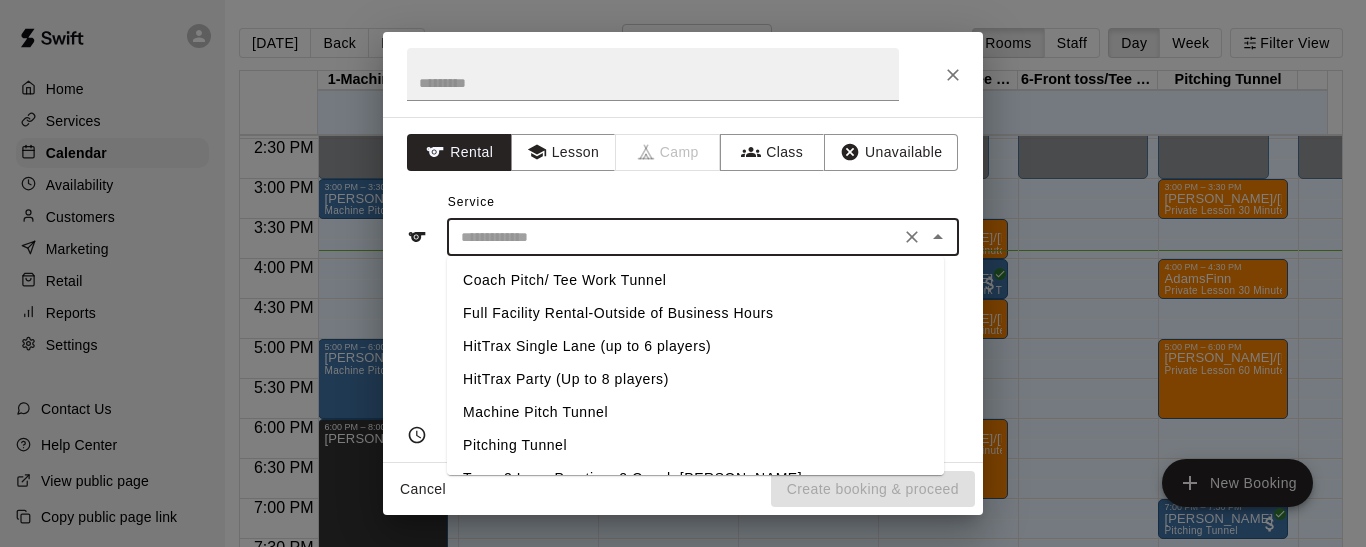 type on "**********" 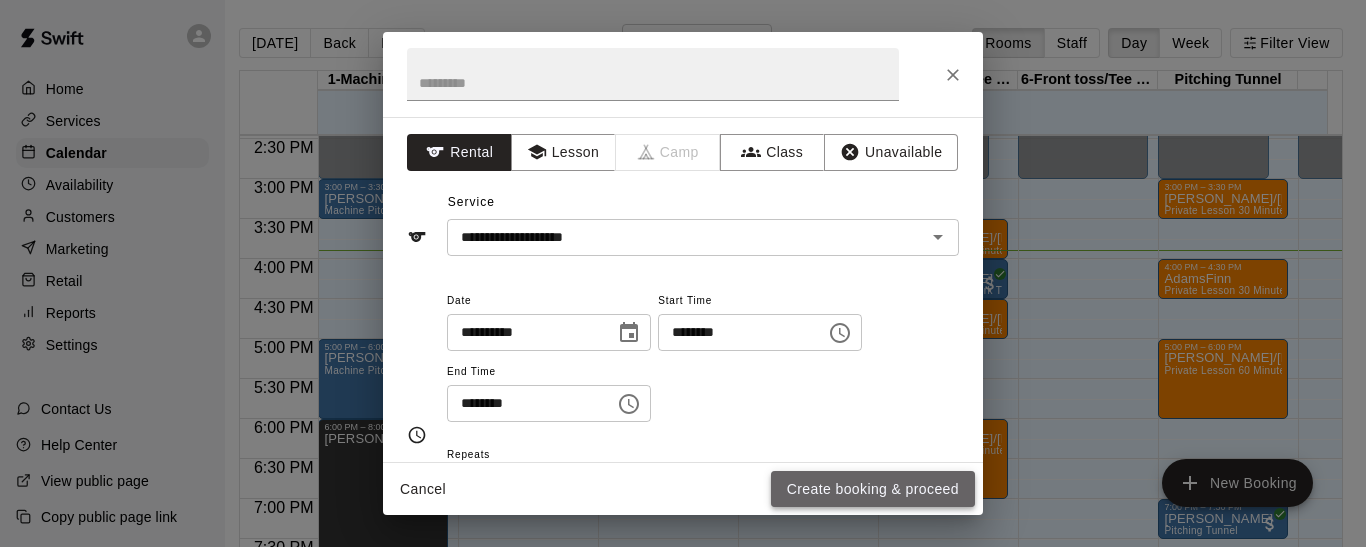 click on "Create booking & proceed" at bounding box center [873, 489] 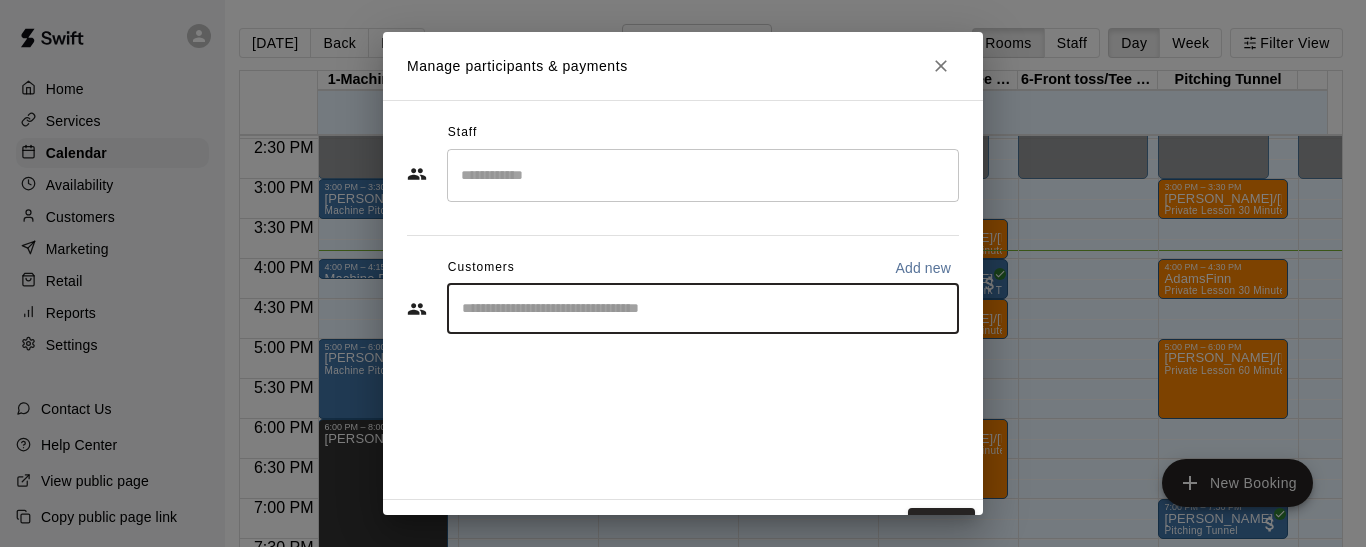 click at bounding box center [703, 309] 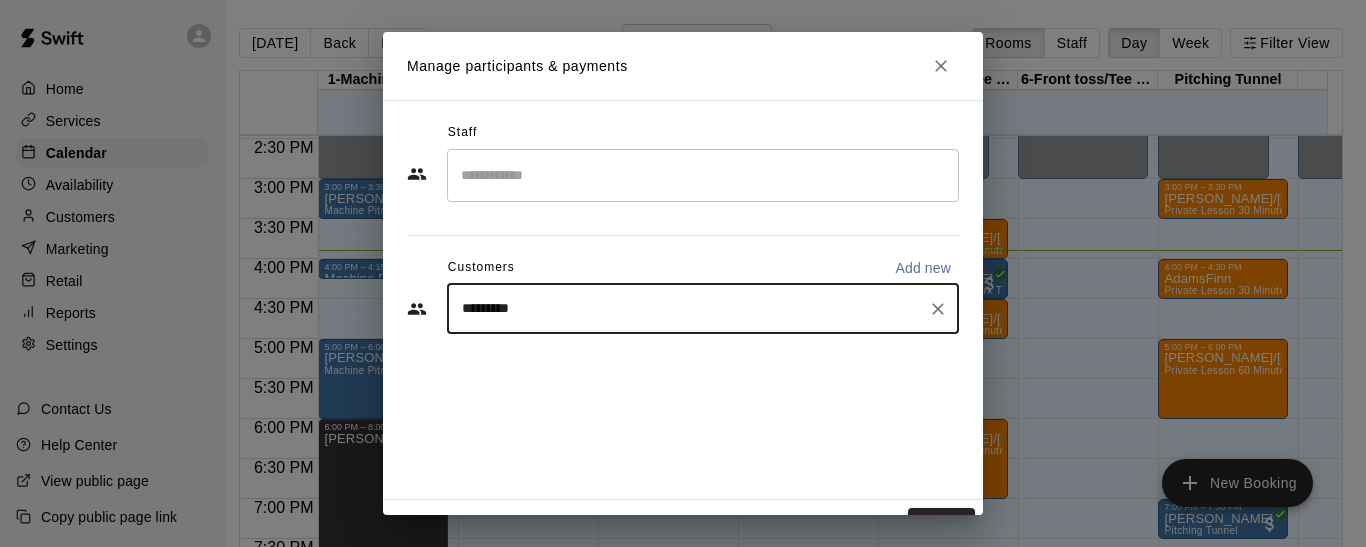 type on "**********" 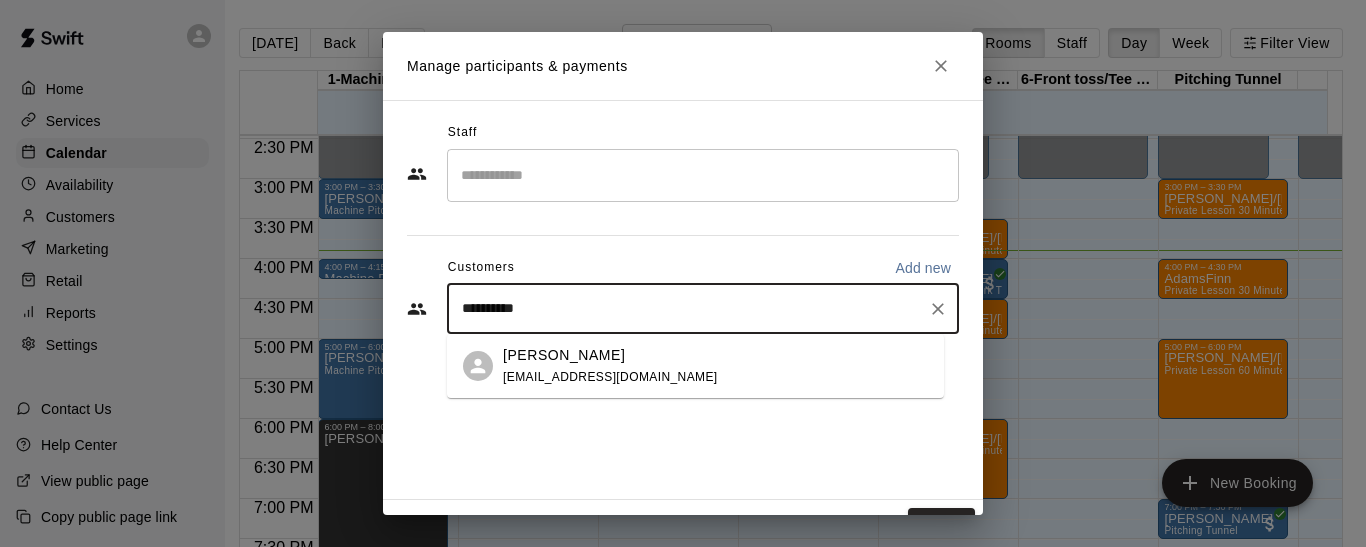 click on "[EMAIL_ADDRESS][DOMAIN_NAME]" at bounding box center (610, 377) 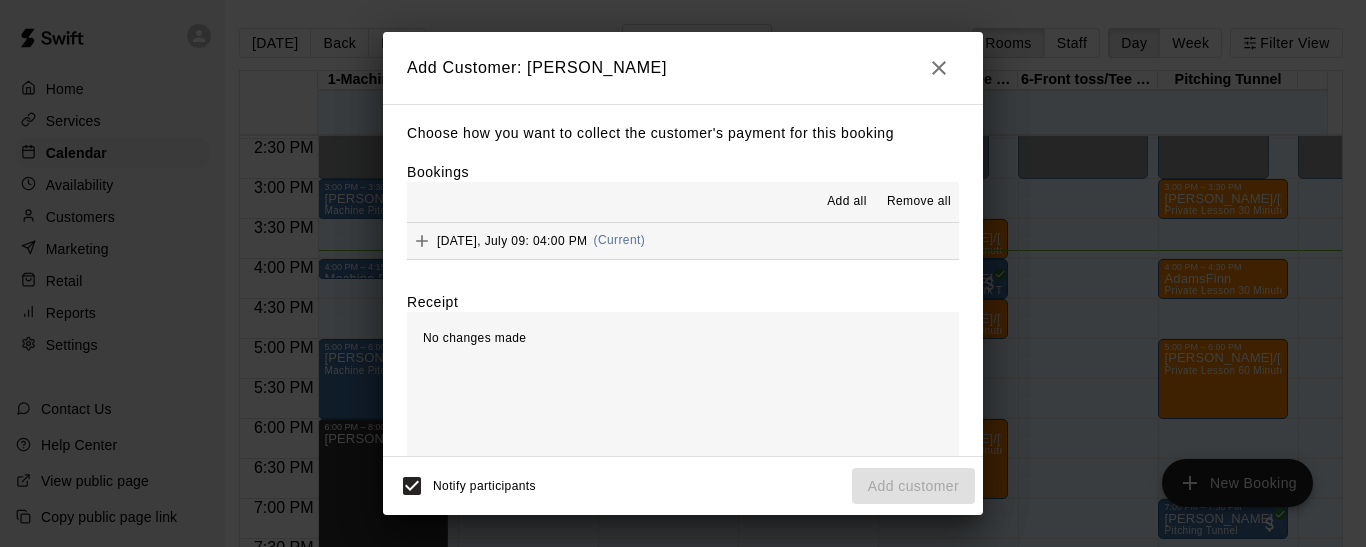 click on "[DATE], July 09: 04:00 PM (Current)" at bounding box center (526, 241) 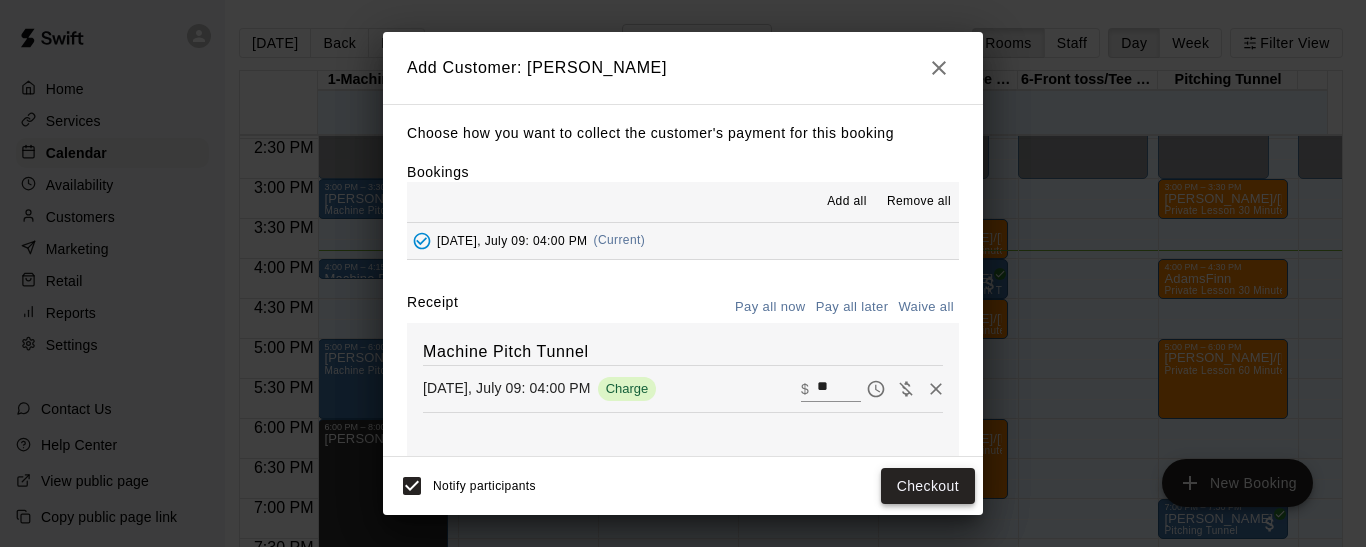 click on "Checkout" at bounding box center [928, 486] 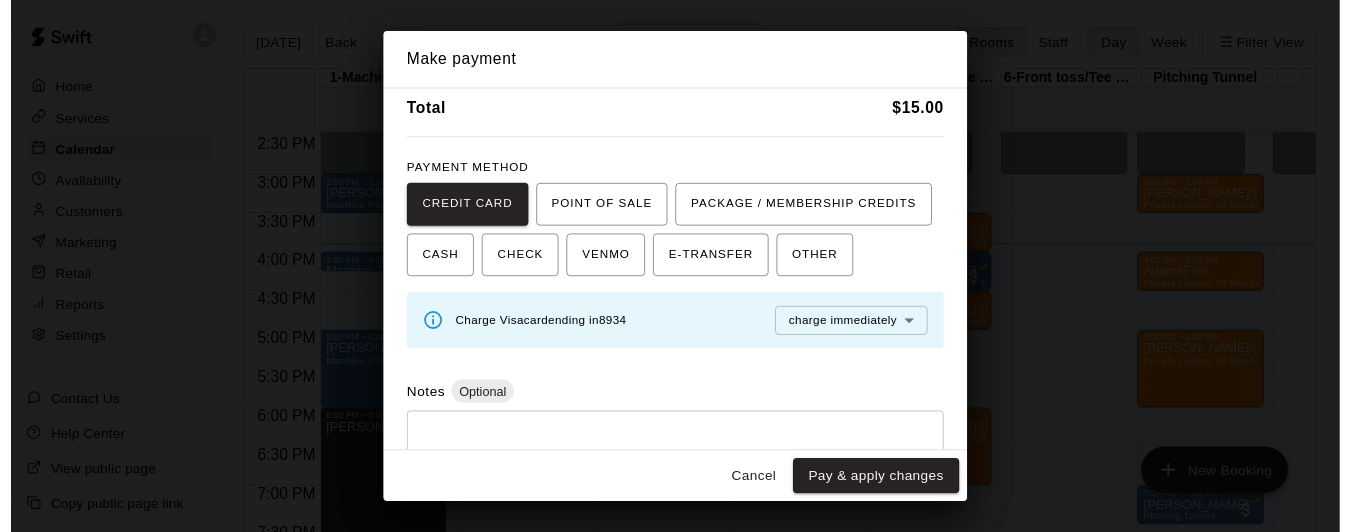 scroll, scrollTop: 79, scrollLeft: 0, axis: vertical 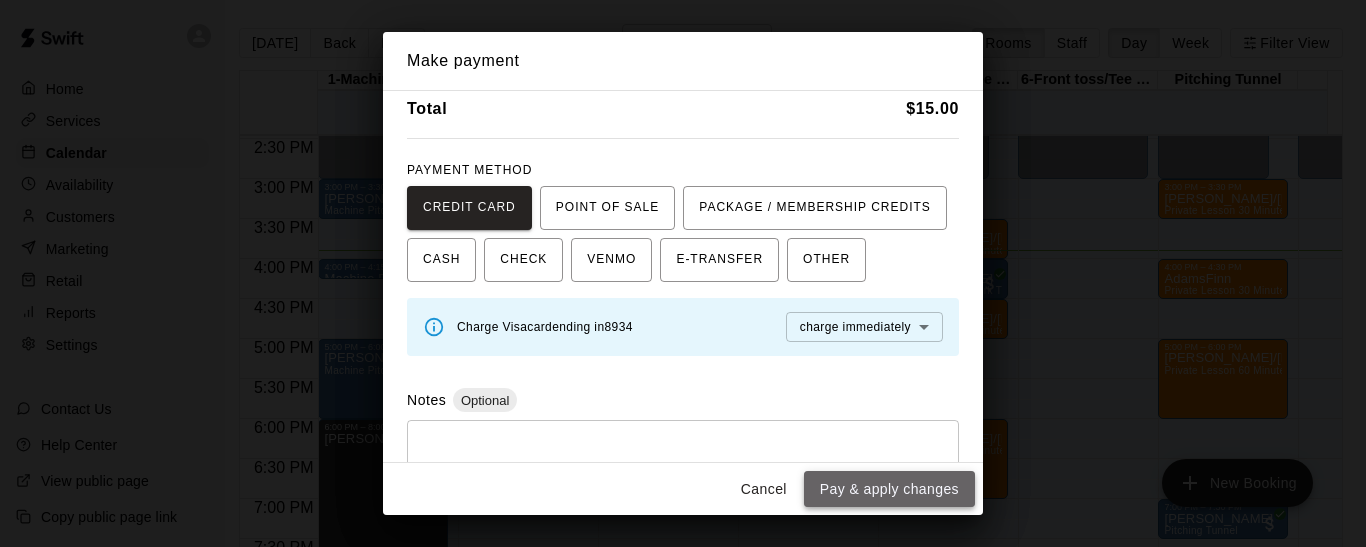 click on "Pay & apply changes" at bounding box center (889, 489) 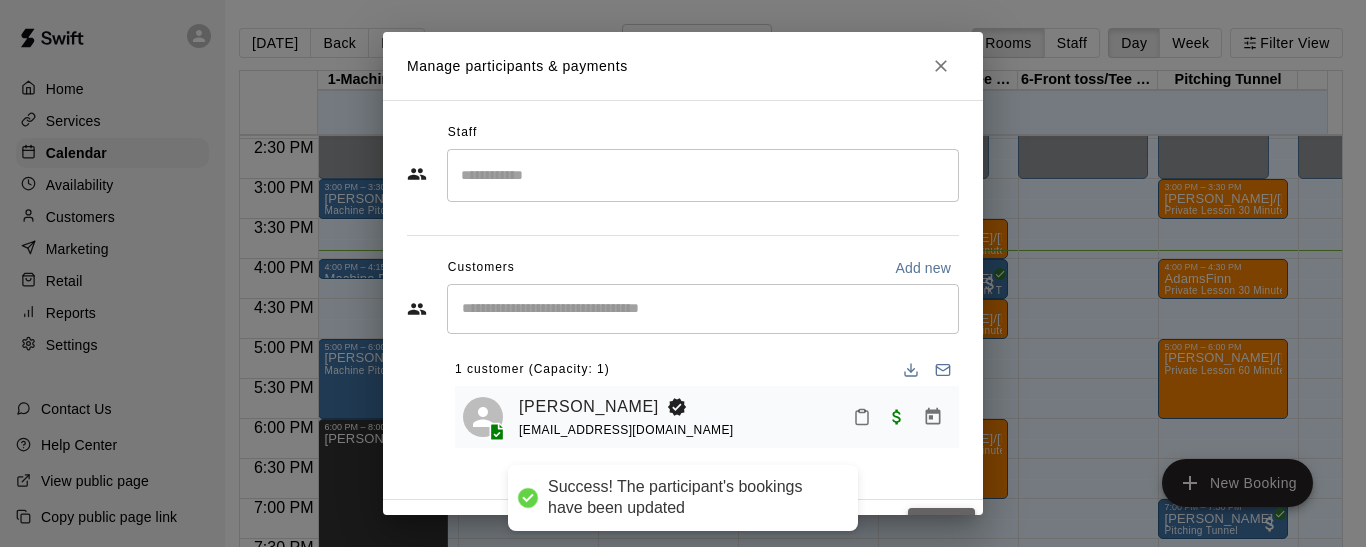 click on "Done" at bounding box center (941, 526) 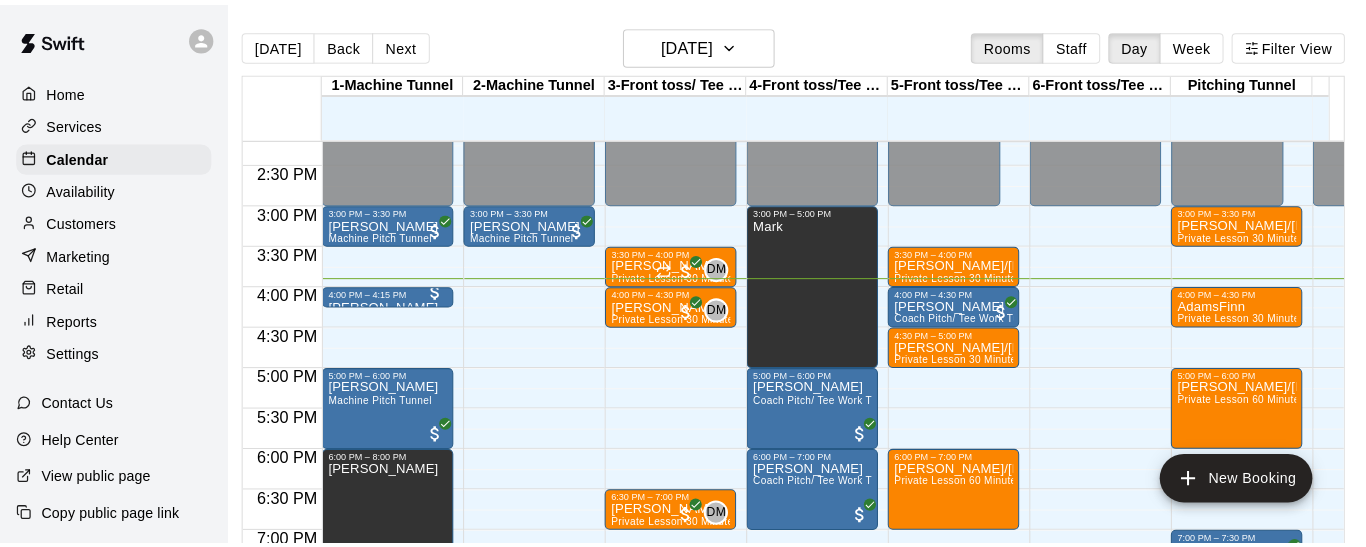 scroll, scrollTop: 1135, scrollLeft: 0, axis: vertical 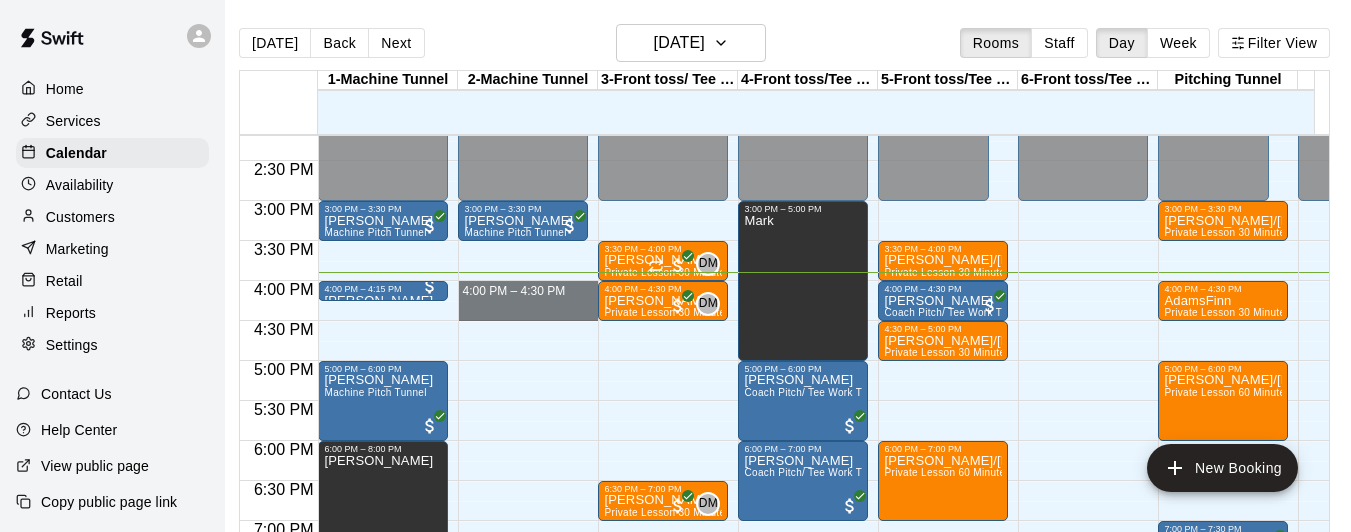 drag, startPoint x: 474, startPoint y: 288, endPoint x: 478, endPoint y: 314, distance: 26.305893 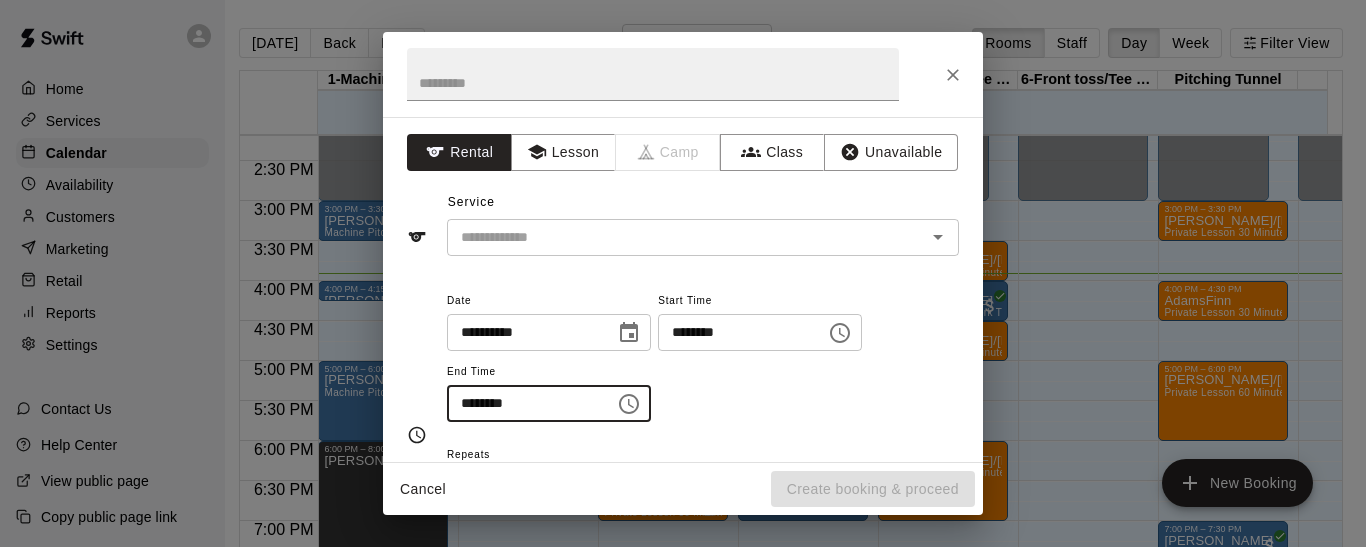 click on "********" at bounding box center [524, 403] 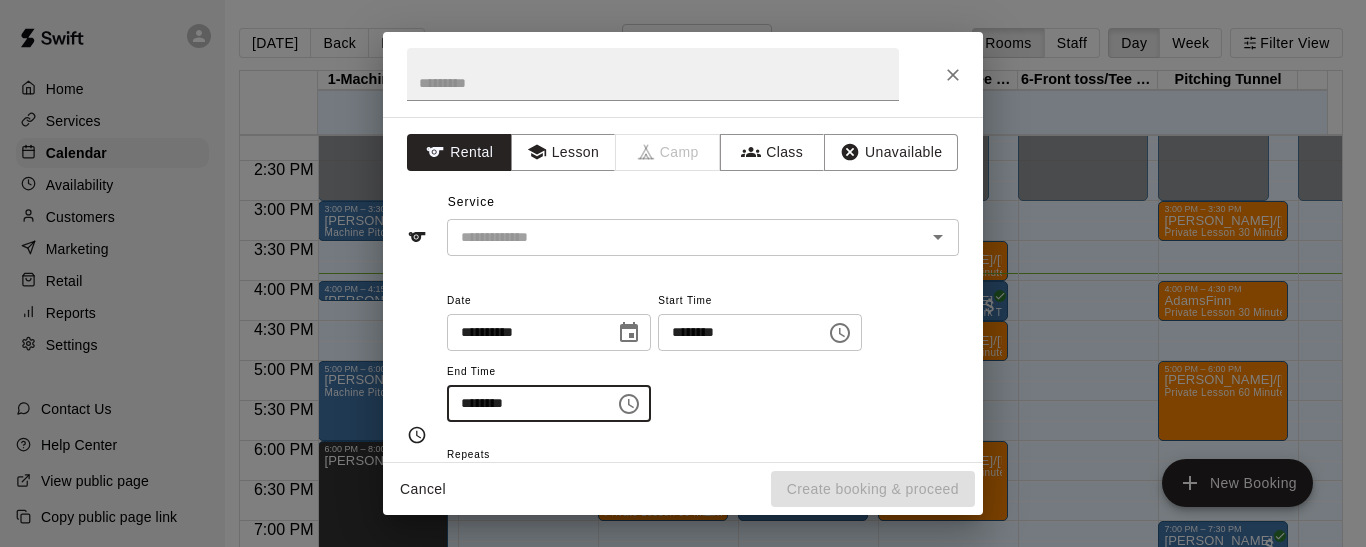 click 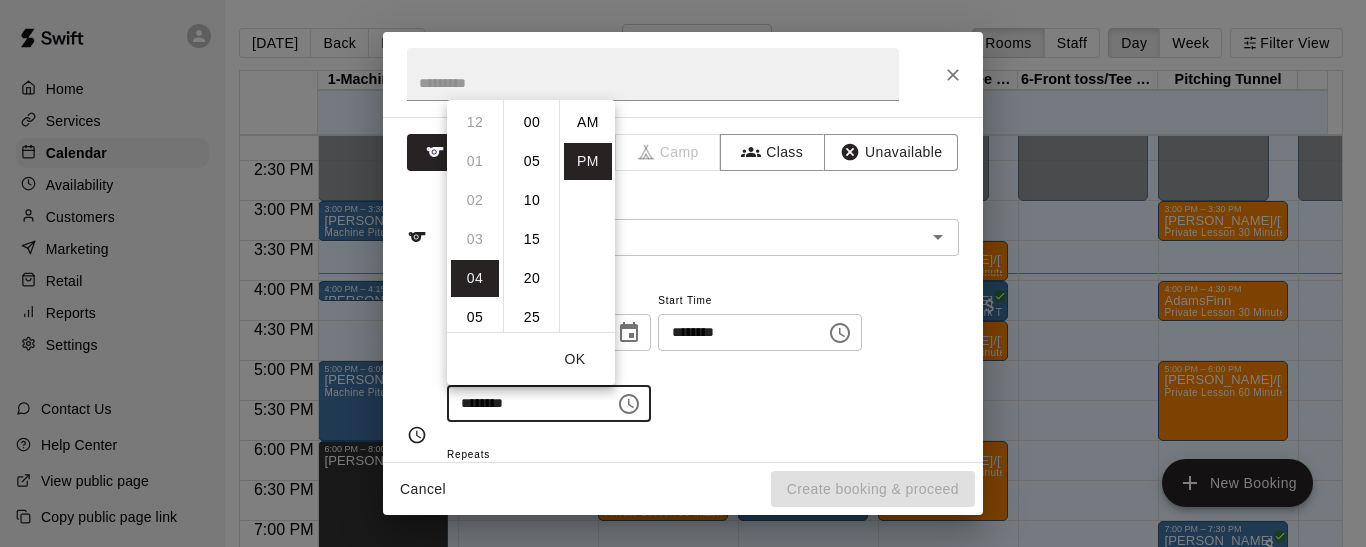 scroll, scrollTop: 156, scrollLeft: 0, axis: vertical 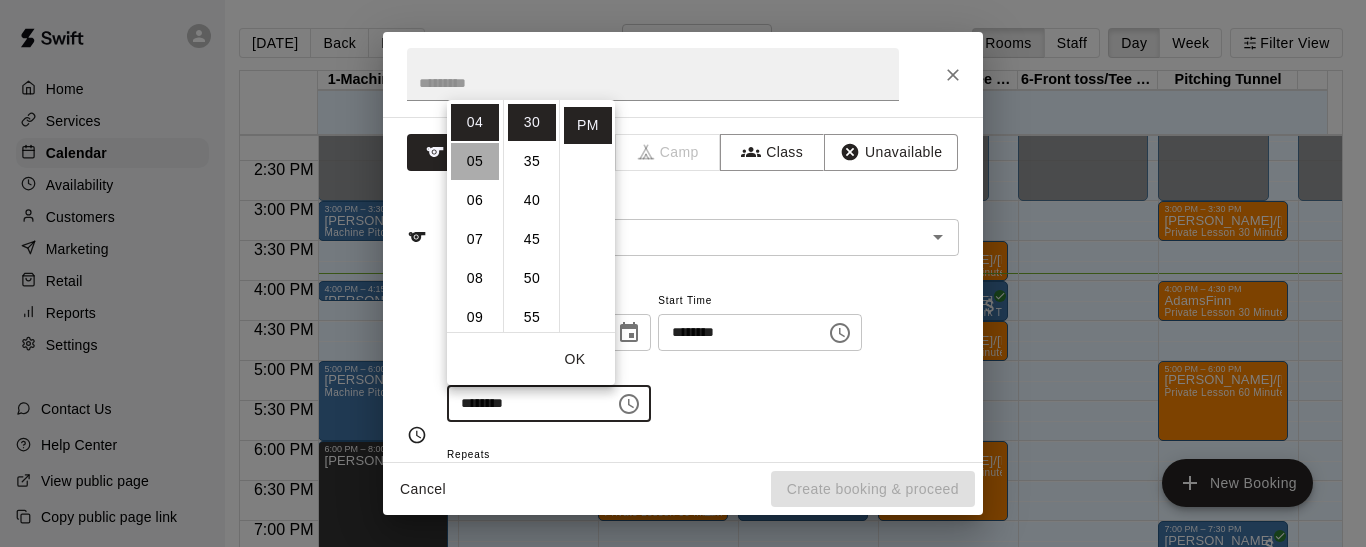 click on "05" at bounding box center [475, 161] 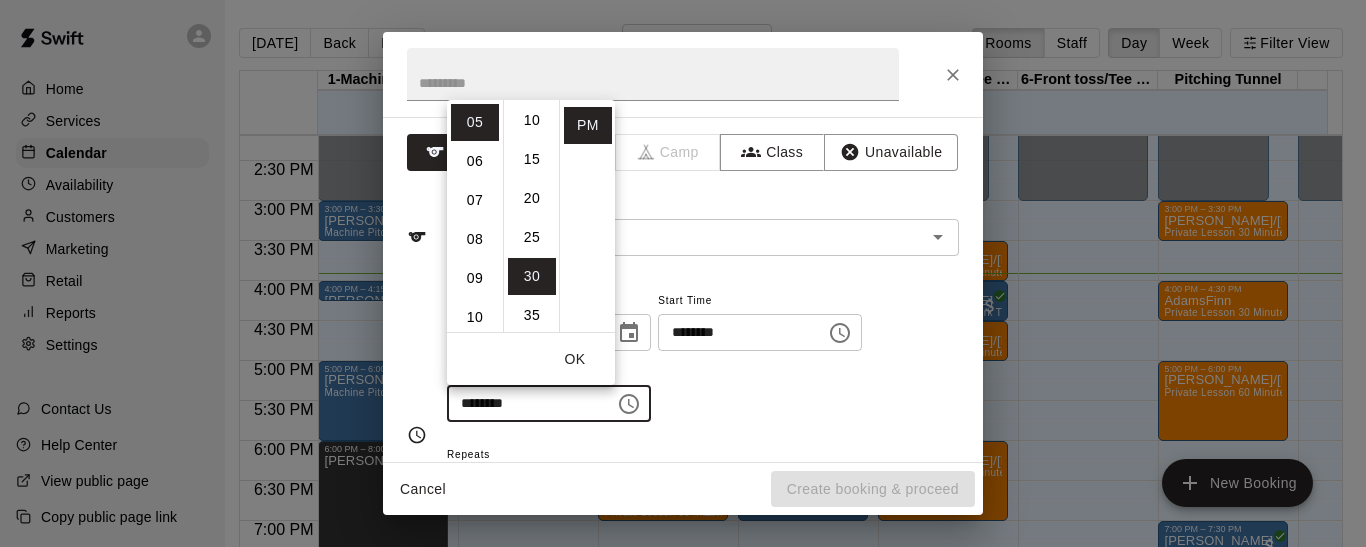 scroll, scrollTop: 0, scrollLeft: 0, axis: both 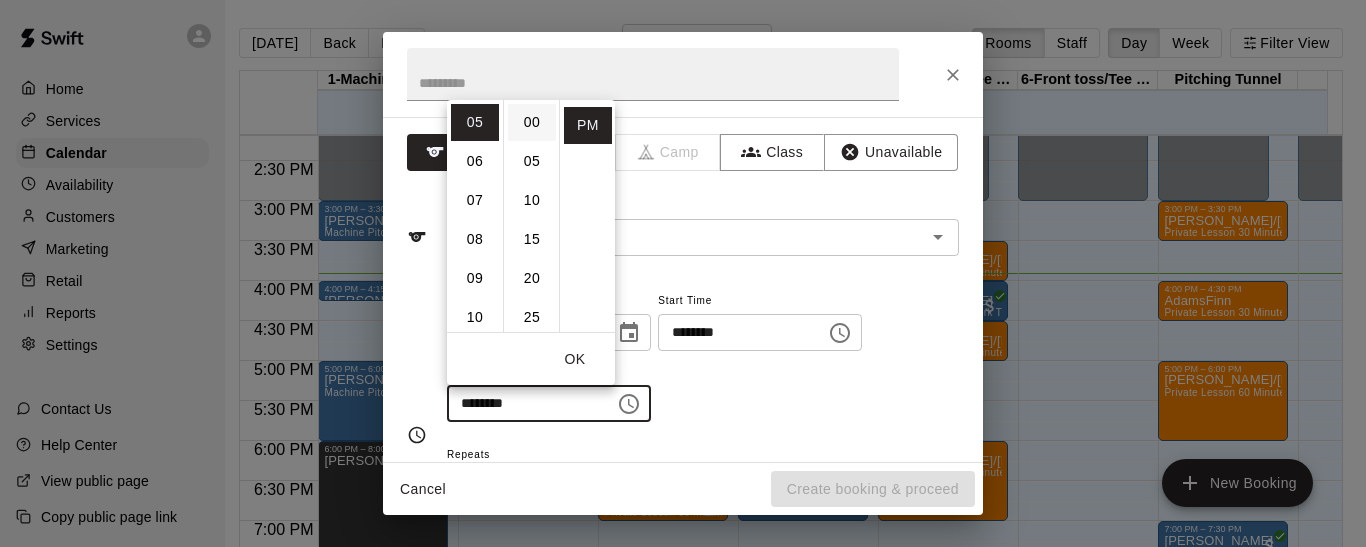 click on "00" at bounding box center [532, 122] 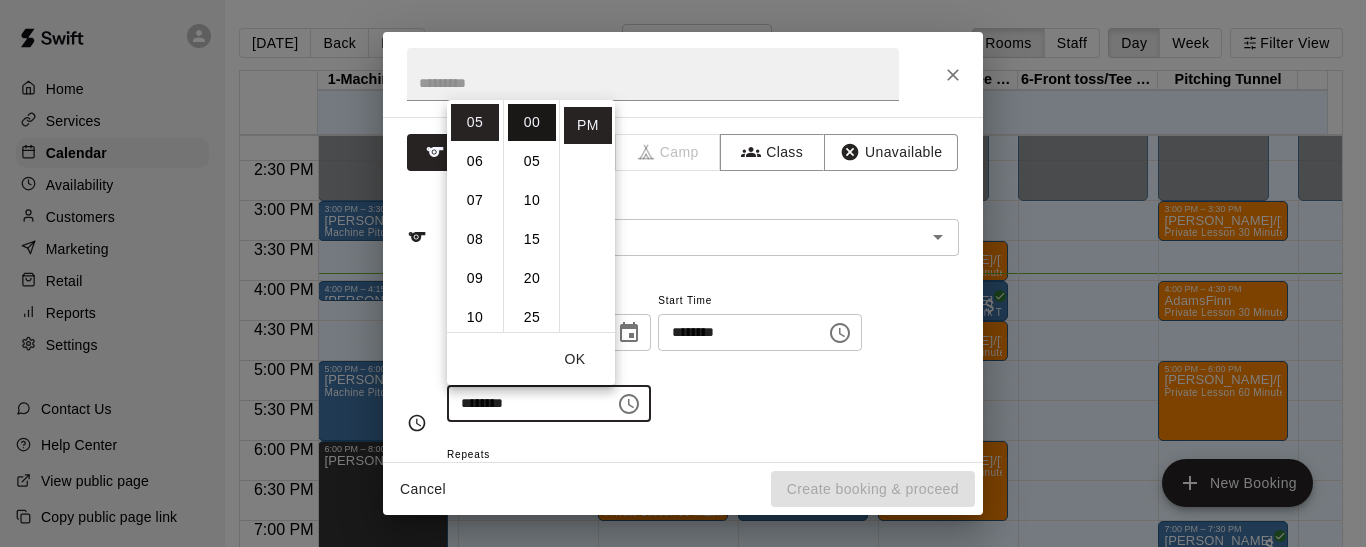 type on "********" 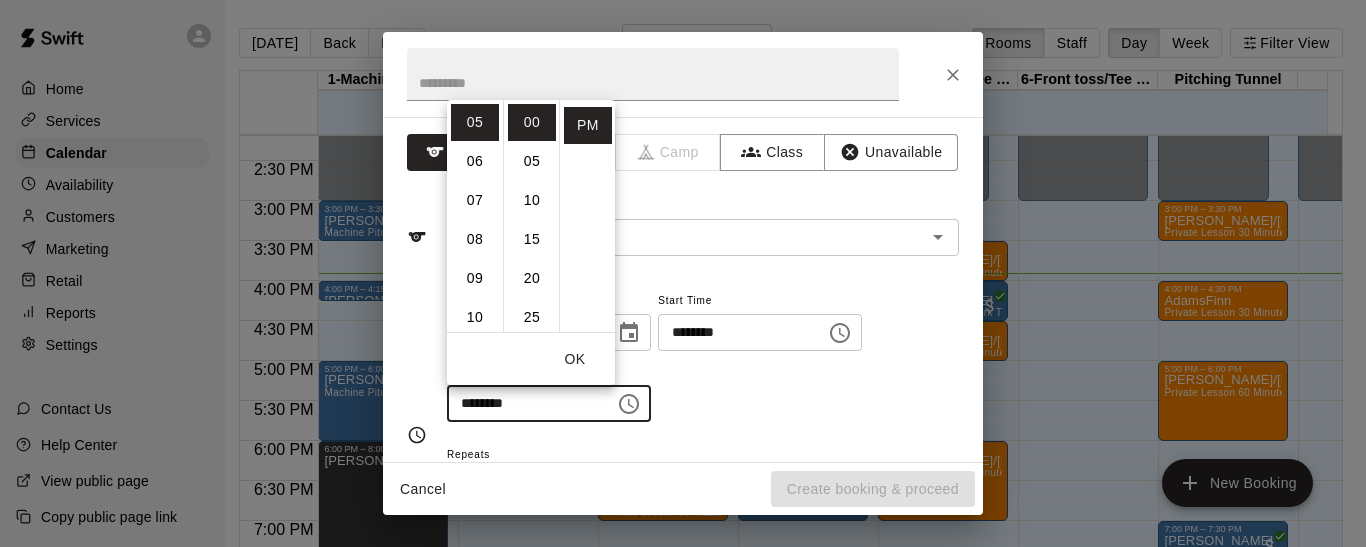 click on "**********" at bounding box center (703, 355) 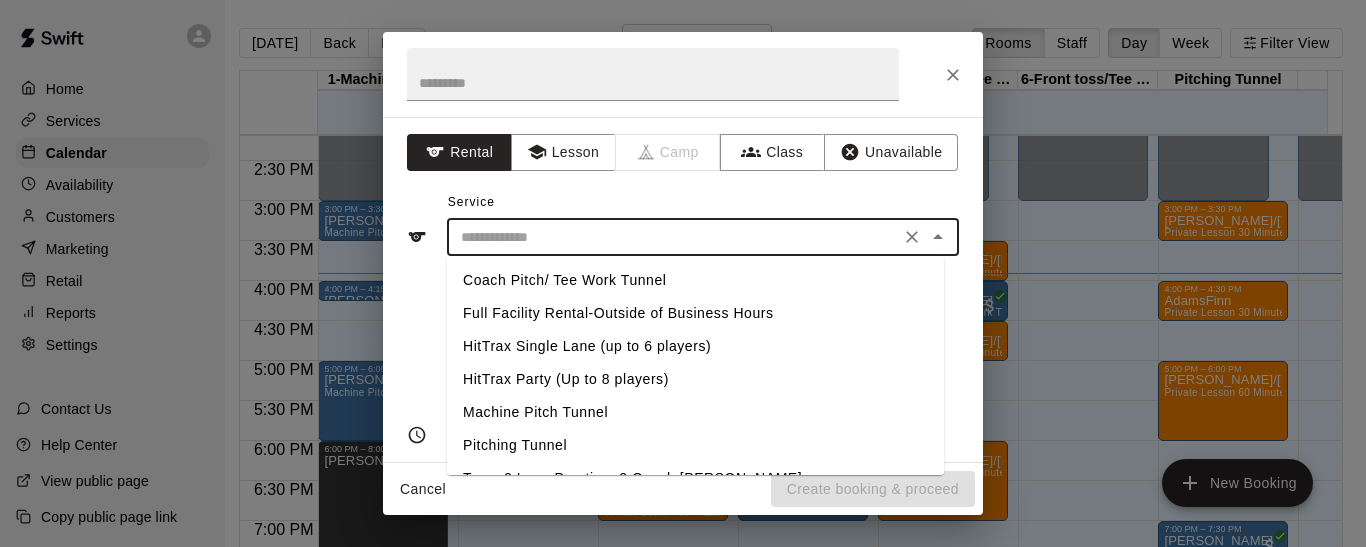 click at bounding box center (673, 237) 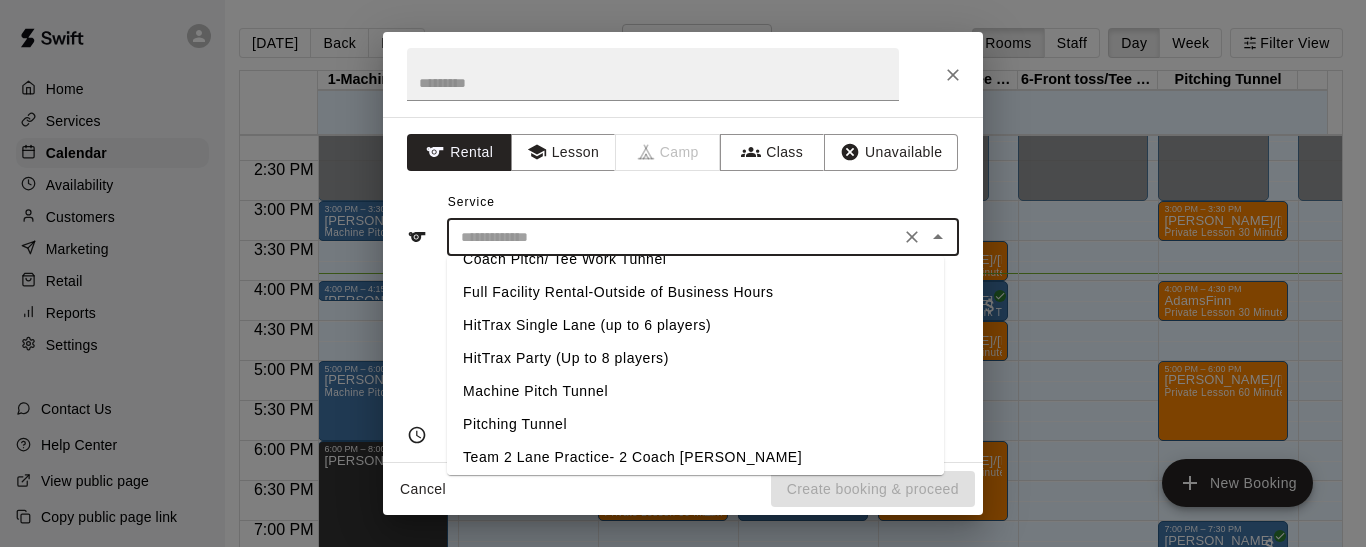 scroll, scrollTop: 9, scrollLeft: 0, axis: vertical 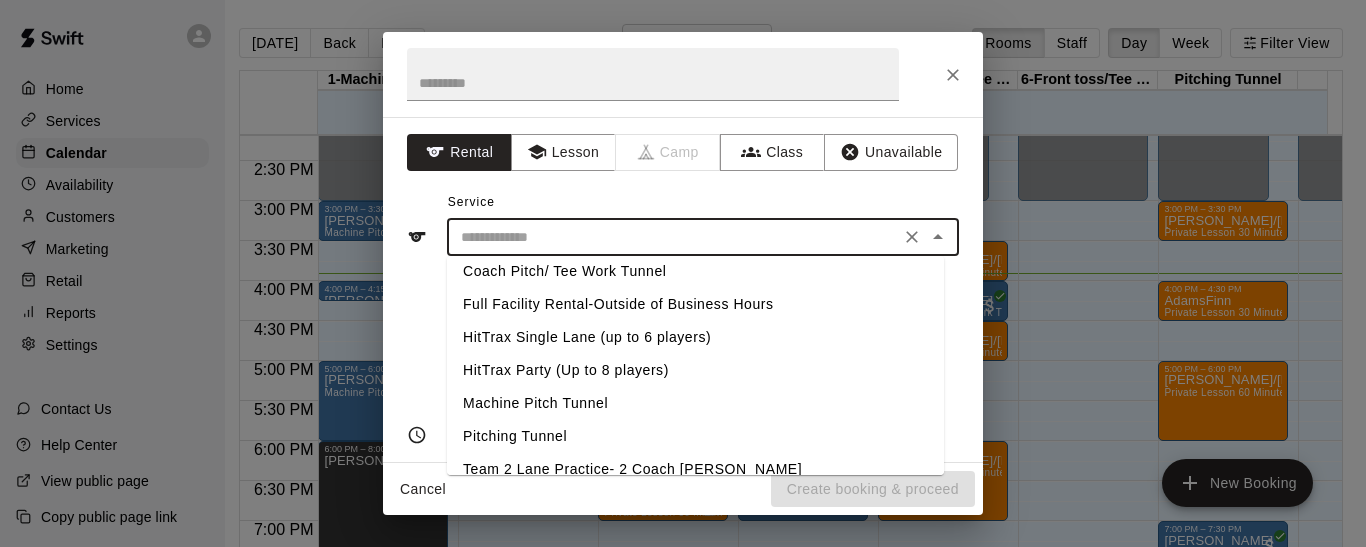 click on "Machine Pitch Tunnel" at bounding box center [695, 403] 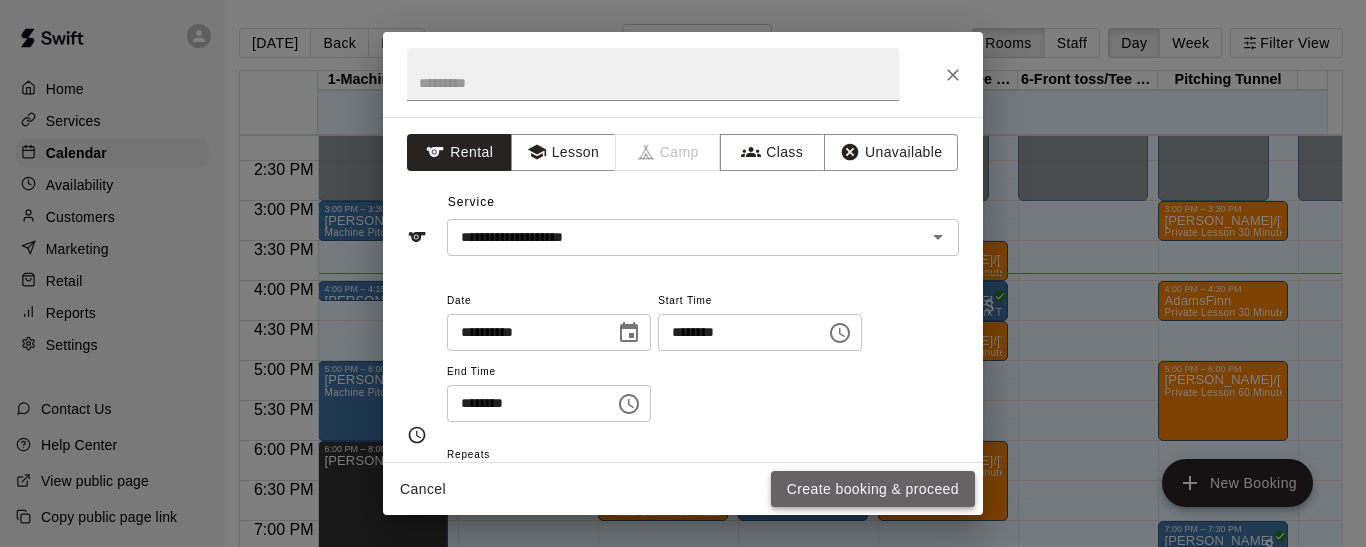 click on "Create booking & proceed" at bounding box center (873, 489) 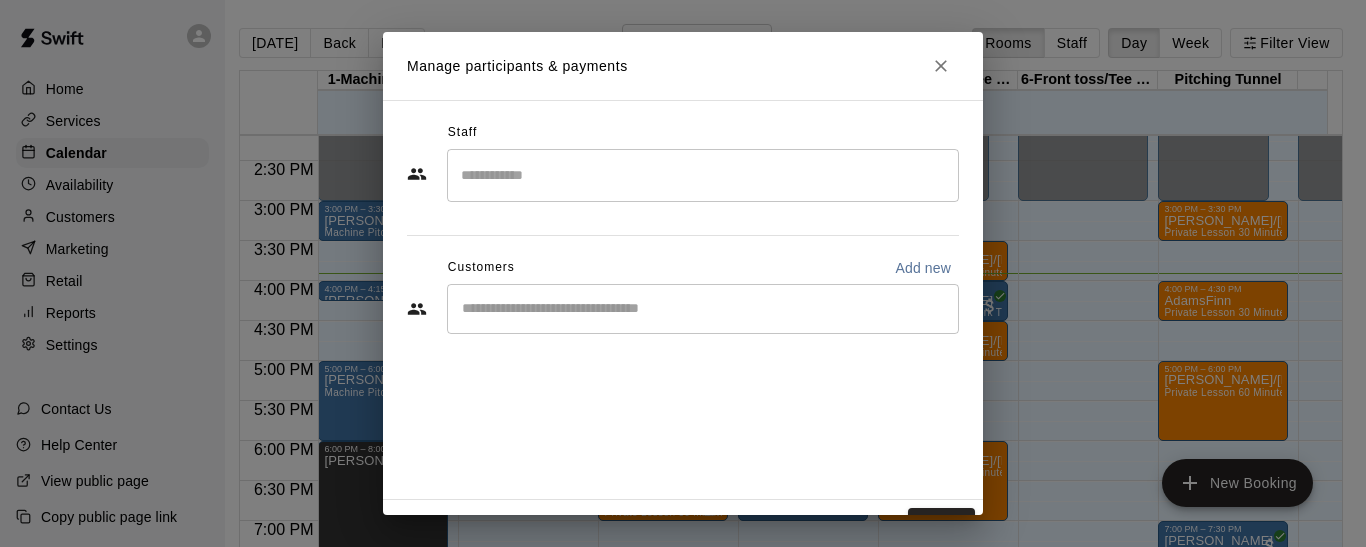 click on "​" at bounding box center (683, 311) 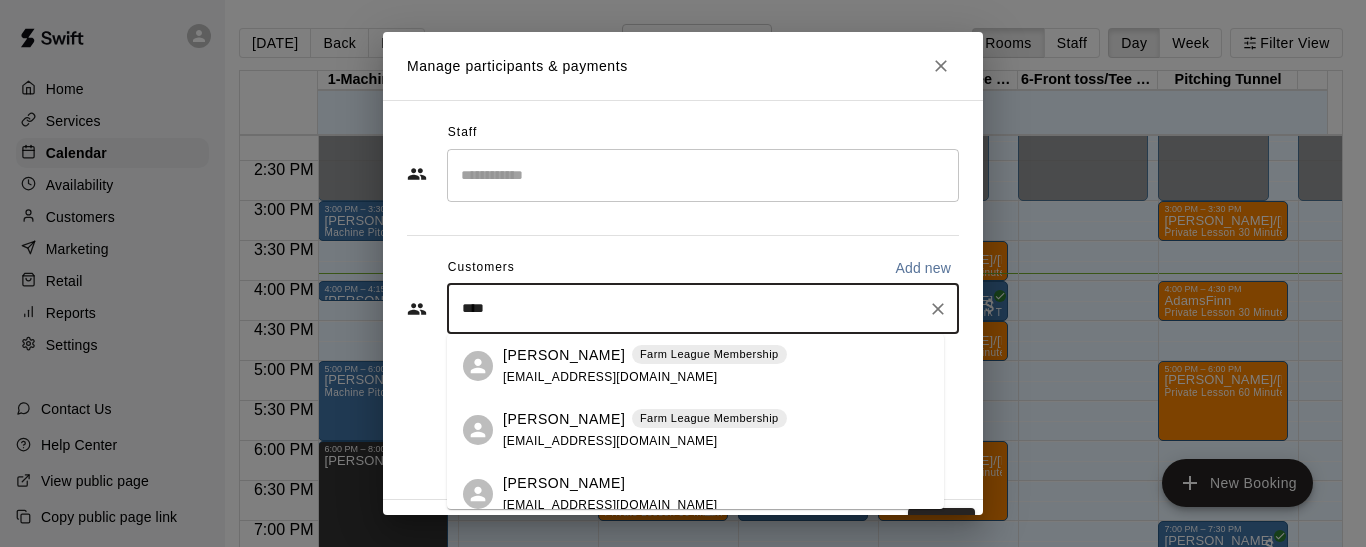 type on "*****" 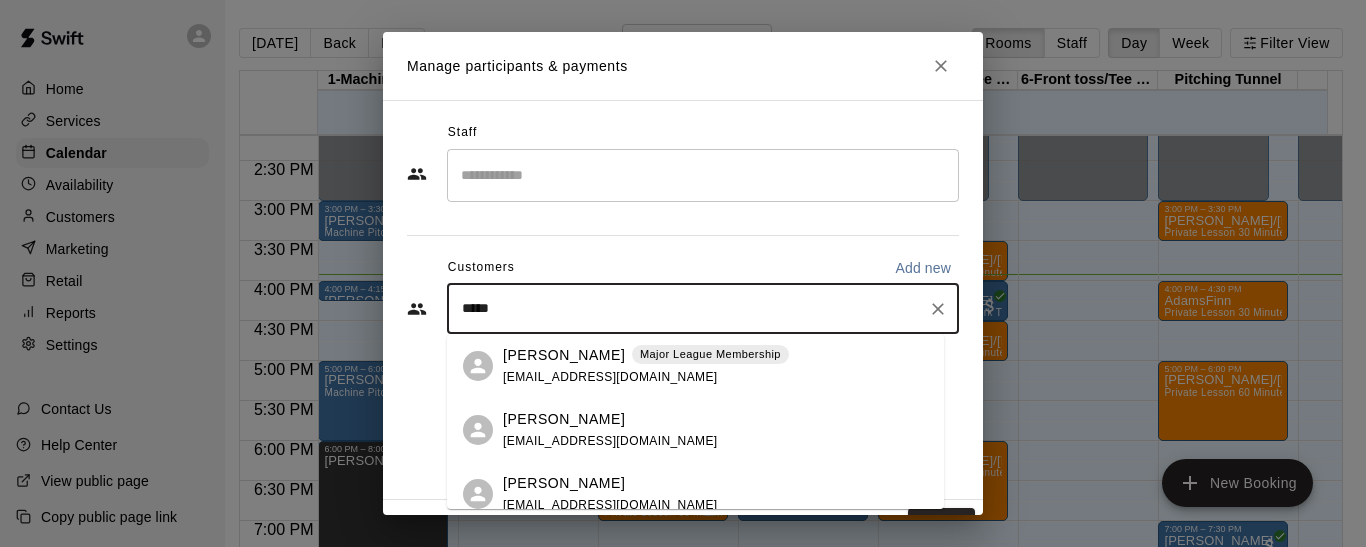 click on "[EMAIL_ADDRESS][DOMAIN_NAME]" at bounding box center (610, 377) 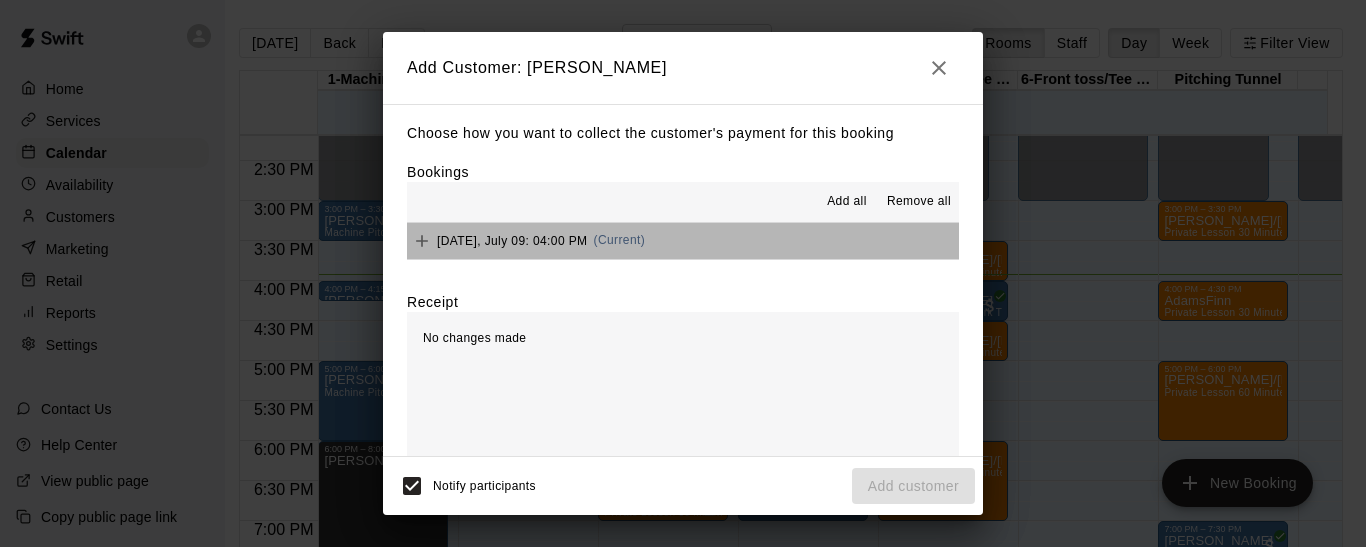 click on "[DATE], July 09: 04:00 PM (Current)" at bounding box center [683, 241] 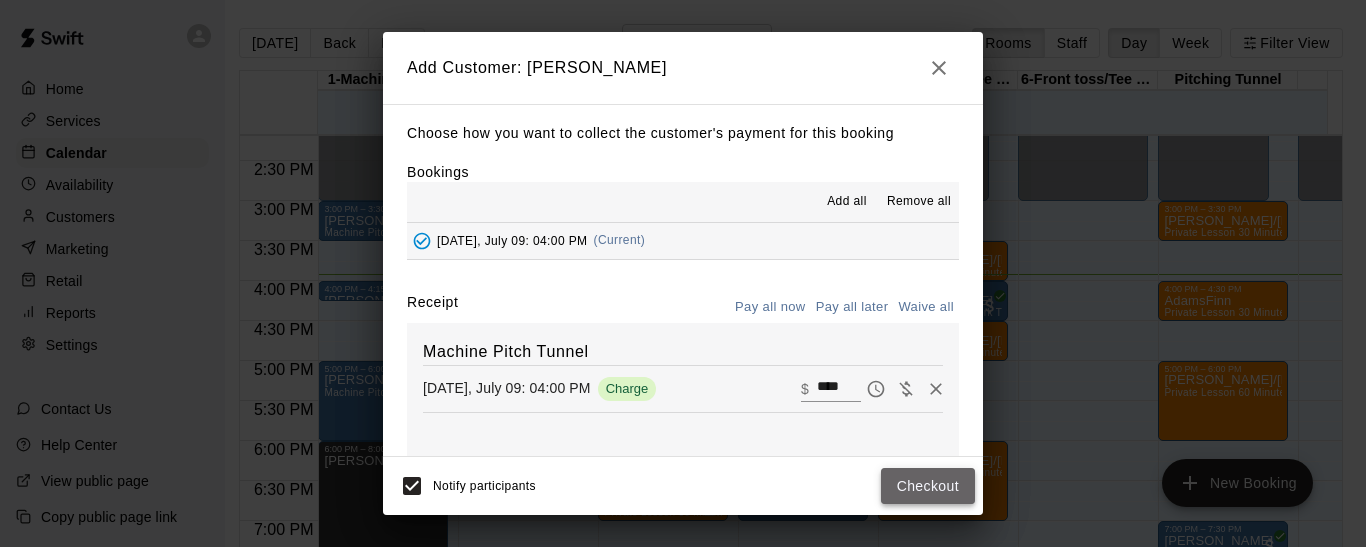 click on "Checkout" at bounding box center (928, 486) 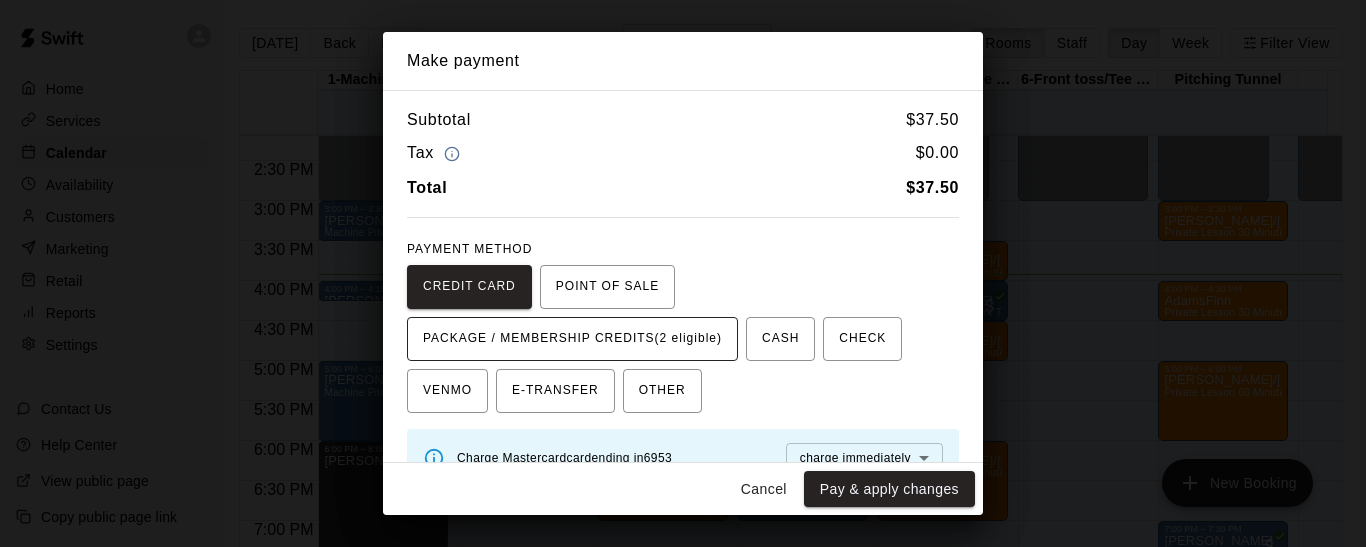 click on "PACKAGE / MEMBERSHIP CREDITS  (2 eligible)" at bounding box center [572, 339] 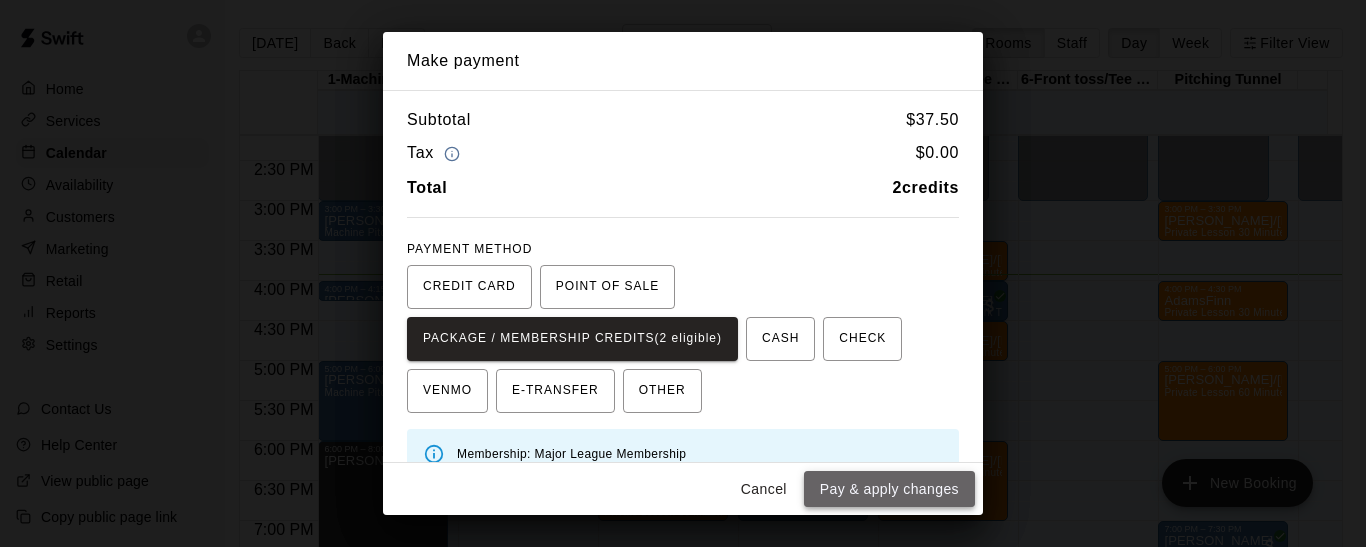 click on "Pay & apply changes" at bounding box center [889, 489] 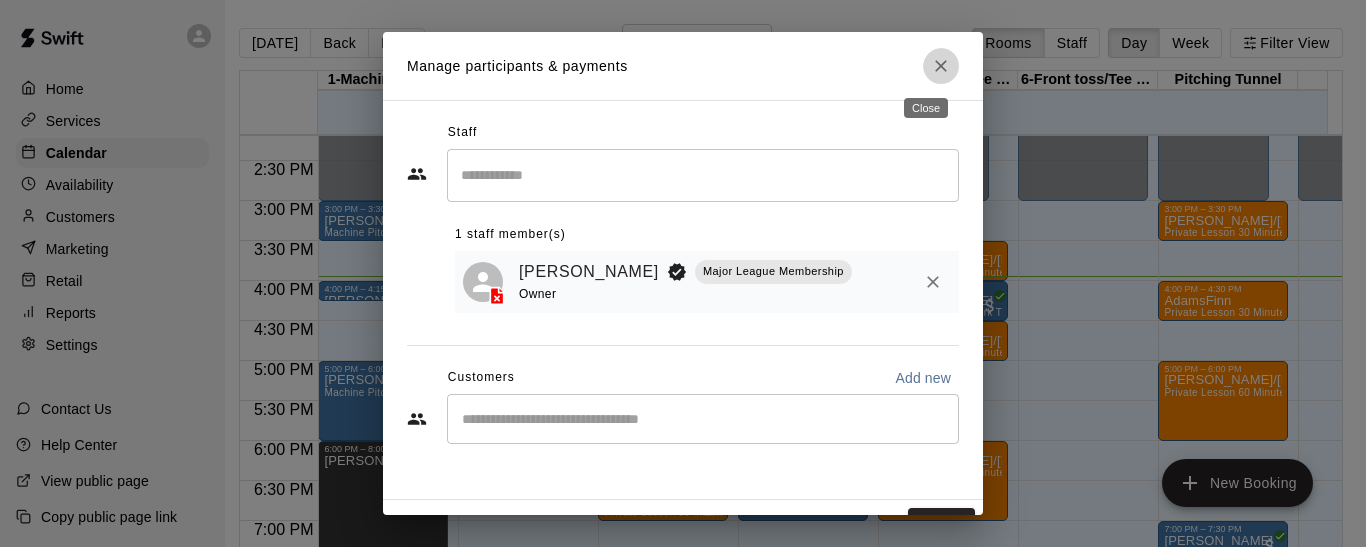 click 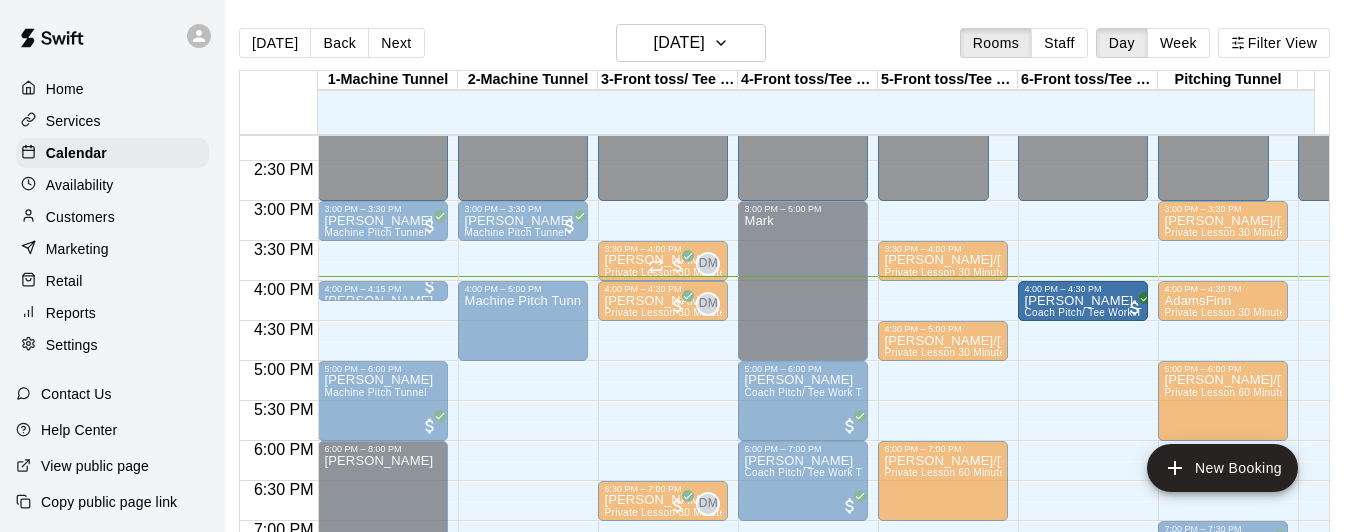 drag, startPoint x: 898, startPoint y: 308, endPoint x: 1068, endPoint y: 313, distance: 170.07352 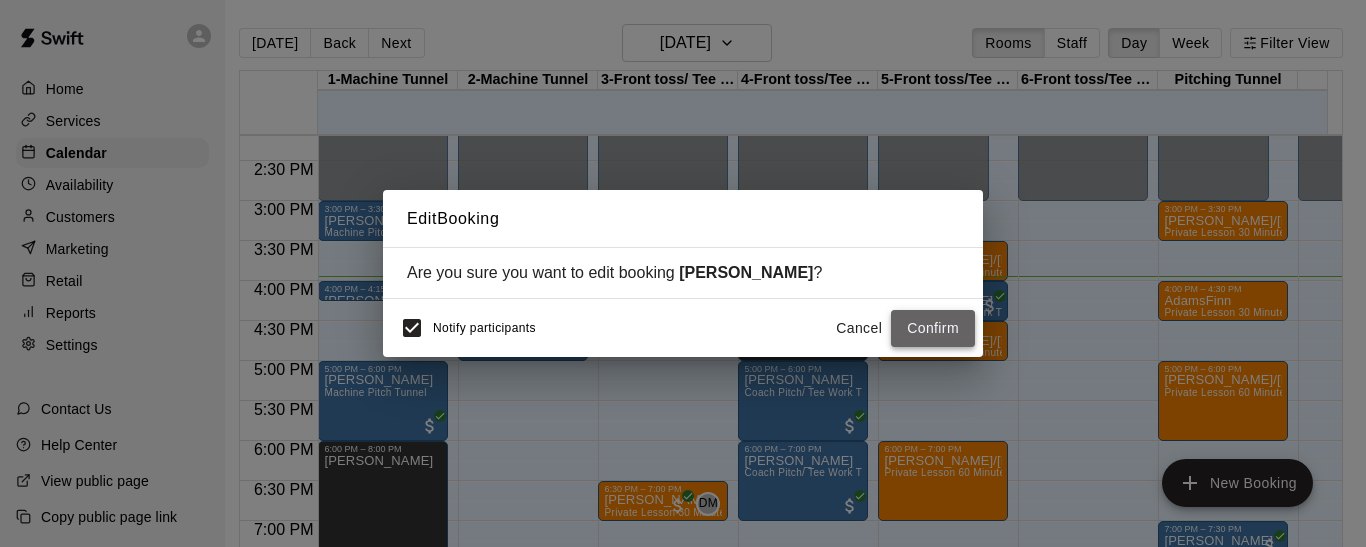 click on "Confirm" at bounding box center (933, 328) 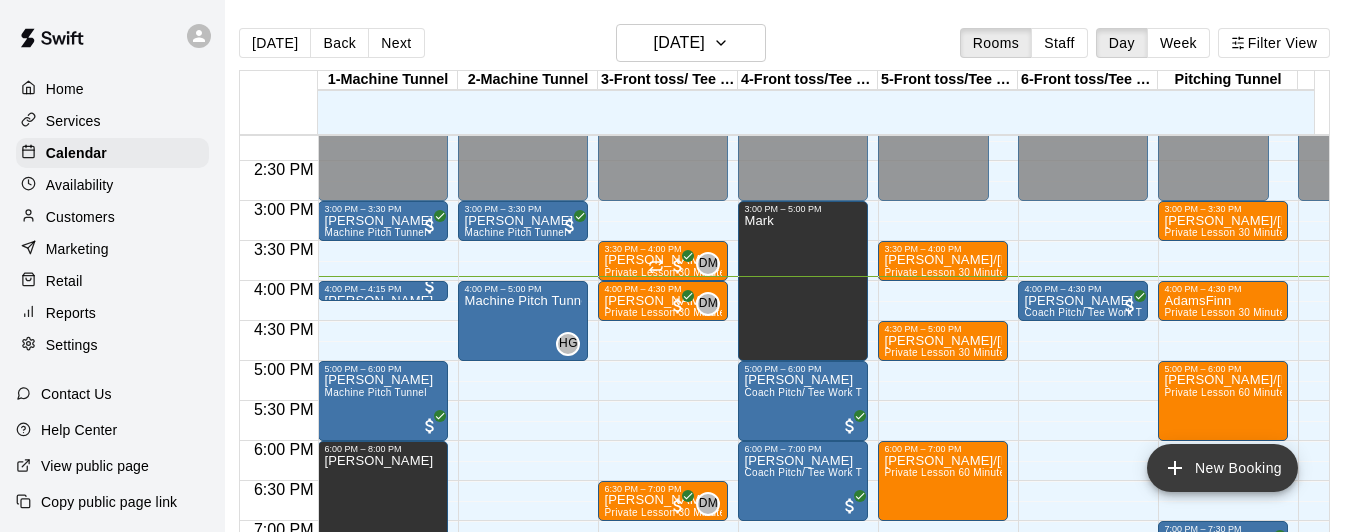 click on "New Booking" at bounding box center (1222, 468) 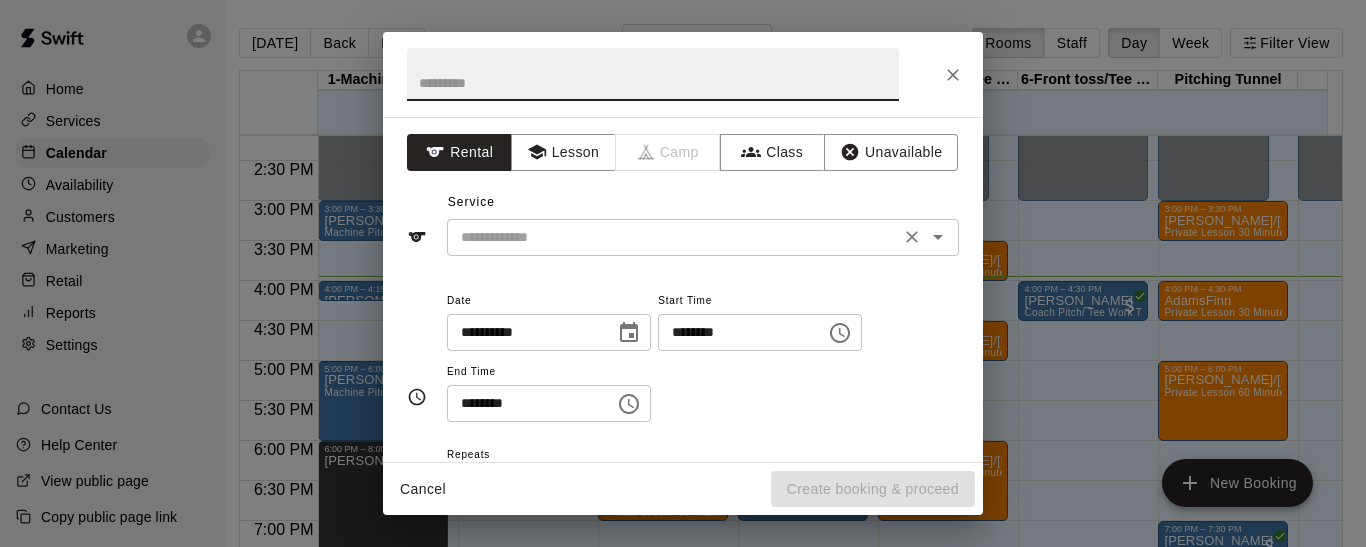 click at bounding box center [673, 237] 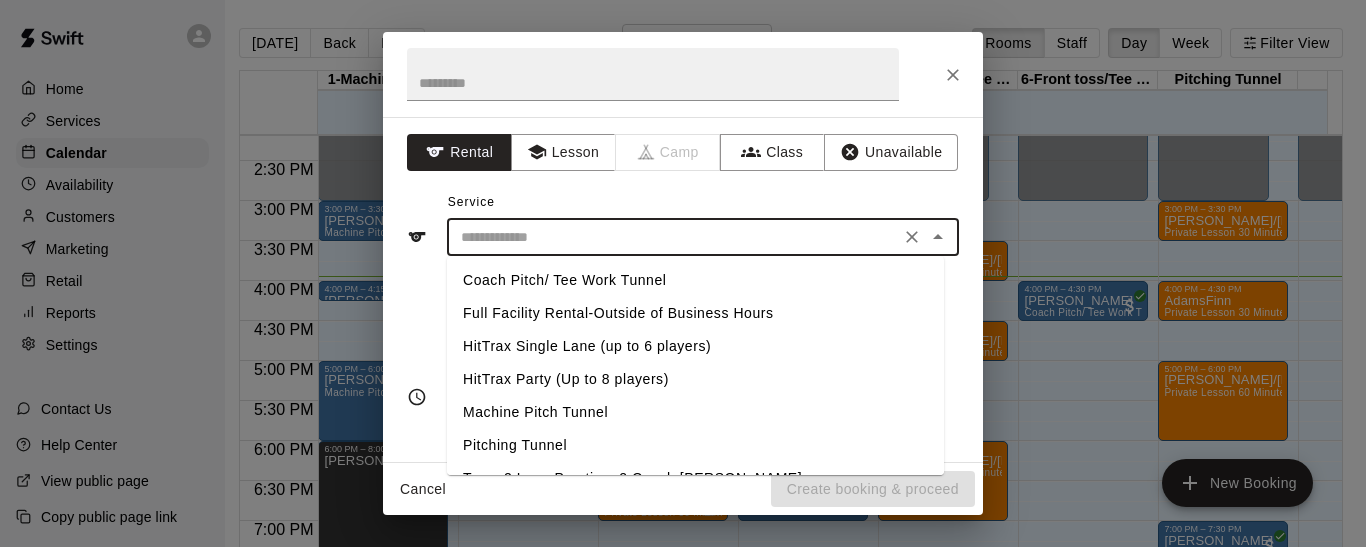 click on "Coach Pitch/ Tee Work Tunnel" at bounding box center (695, 280) 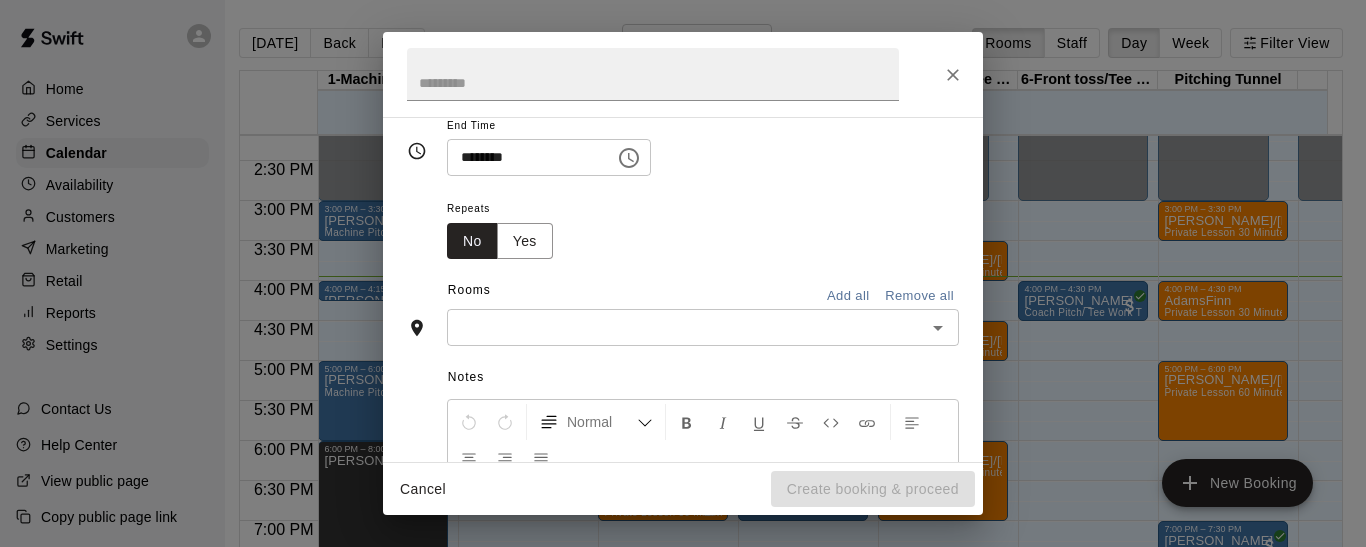 scroll, scrollTop: 251, scrollLeft: 0, axis: vertical 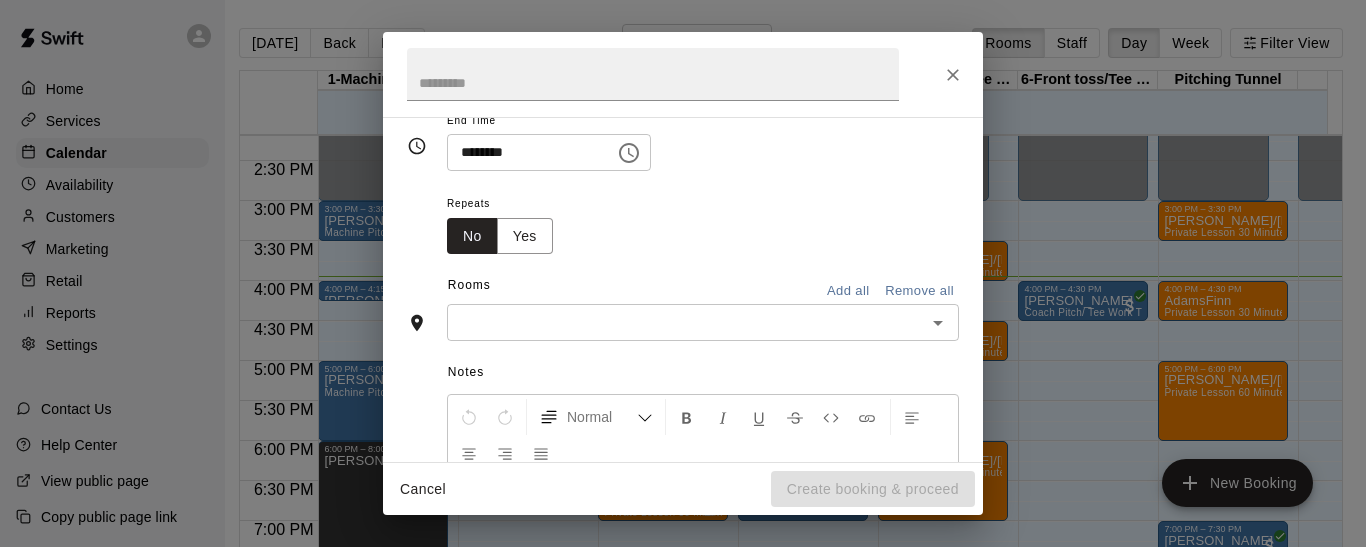 click at bounding box center [686, 322] 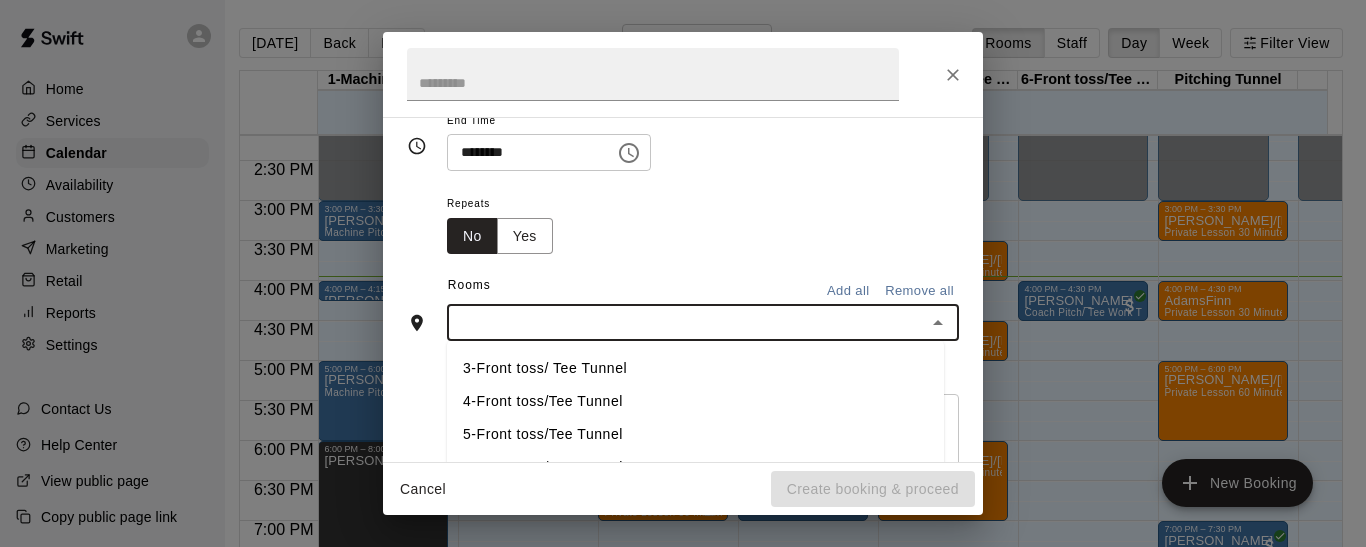 scroll, scrollTop: 72, scrollLeft: 0, axis: vertical 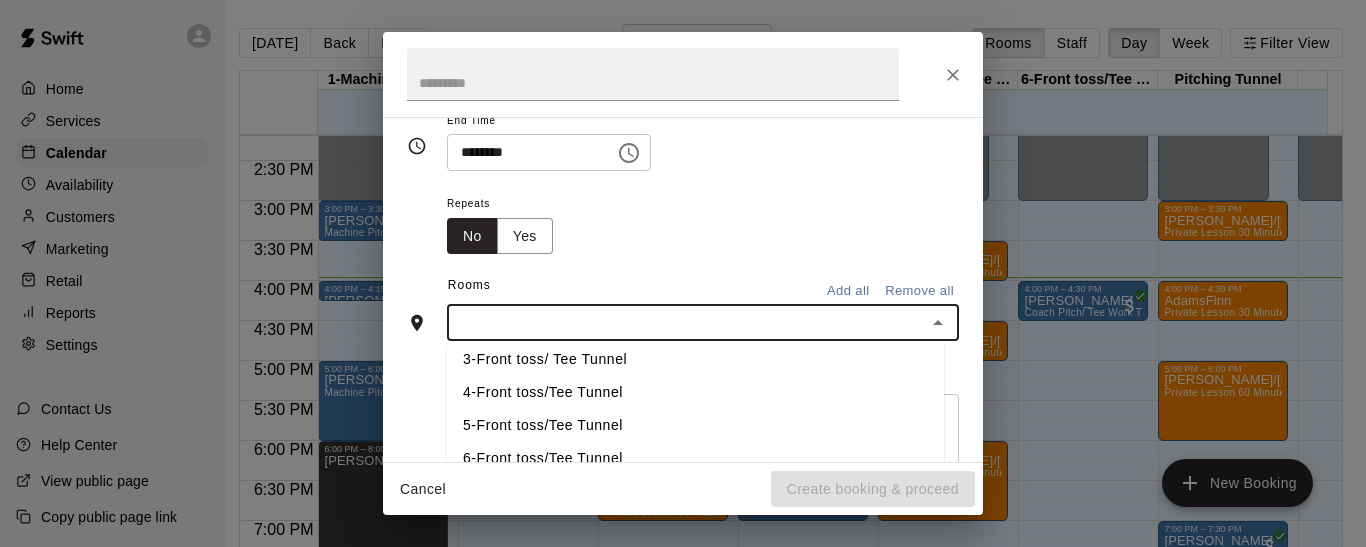 click on "6-Front toss/Tee Tunnel" at bounding box center (695, 458) 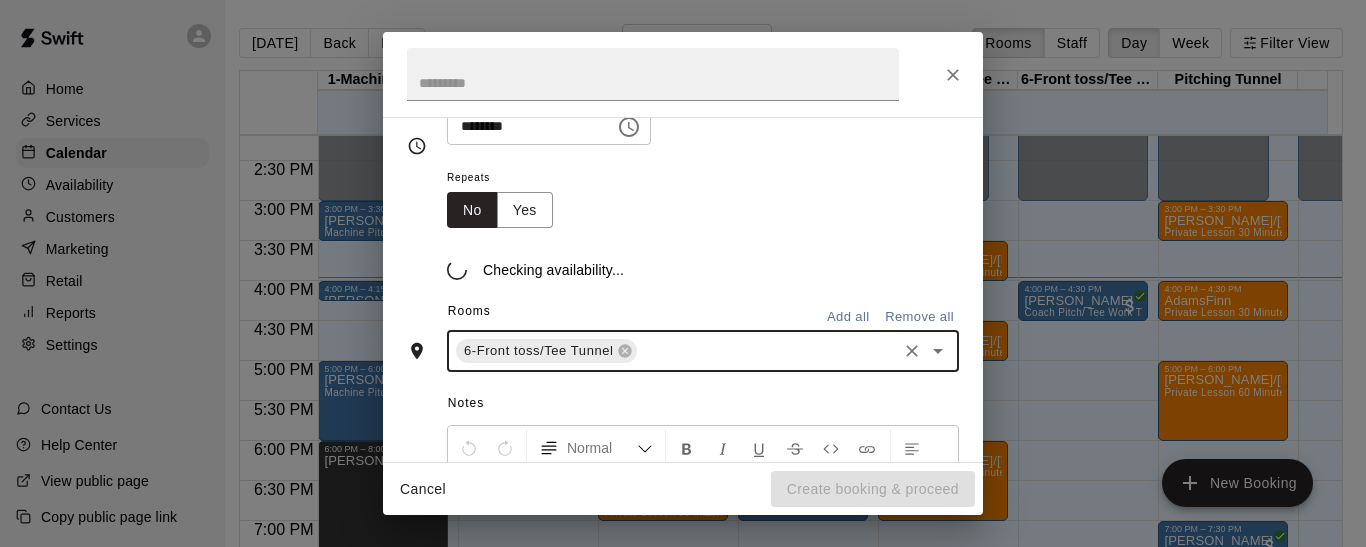 scroll, scrollTop: 289, scrollLeft: 0, axis: vertical 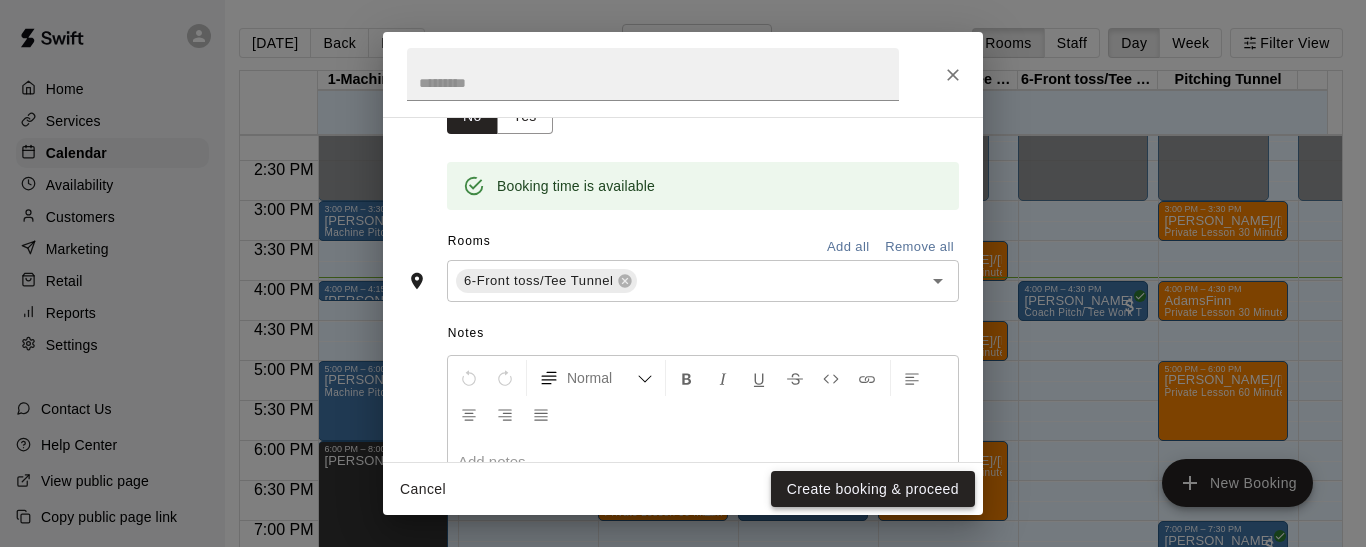 click on "Create booking & proceed" at bounding box center (873, 489) 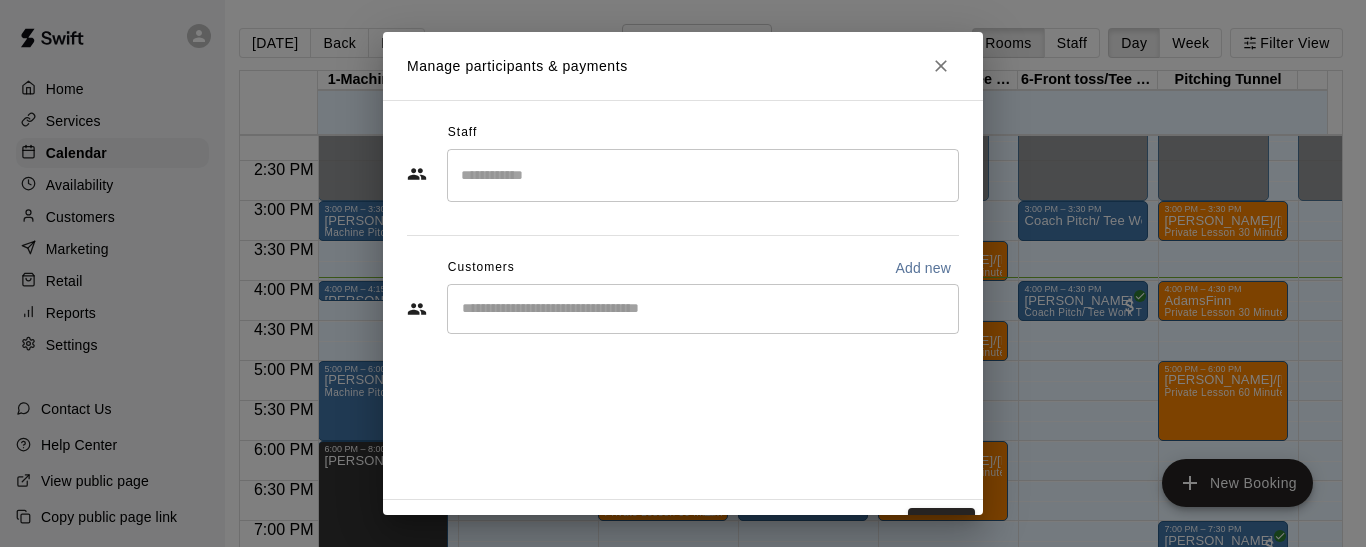 click on "Add new" at bounding box center (923, 268) 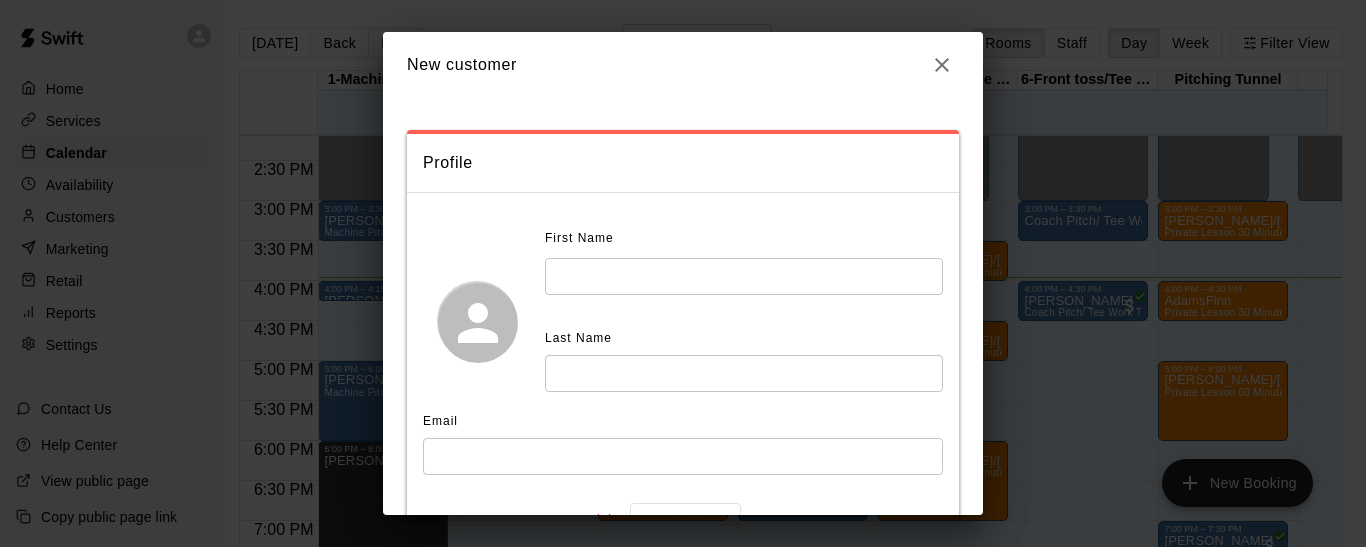 click at bounding box center [744, 276] 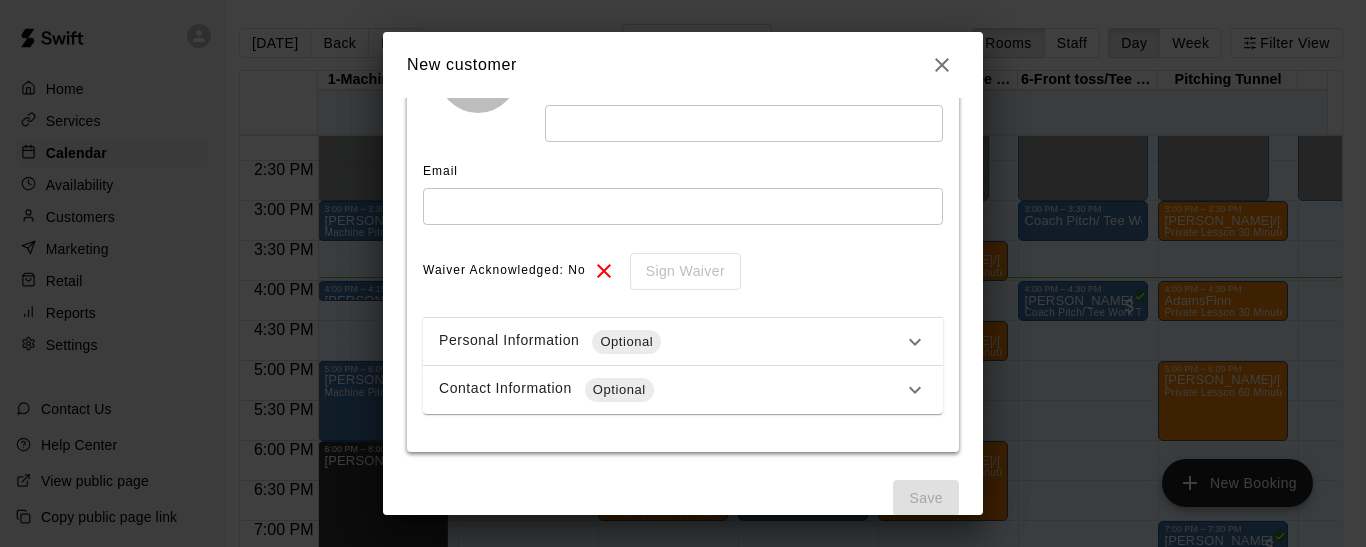 scroll, scrollTop: 279, scrollLeft: 0, axis: vertical 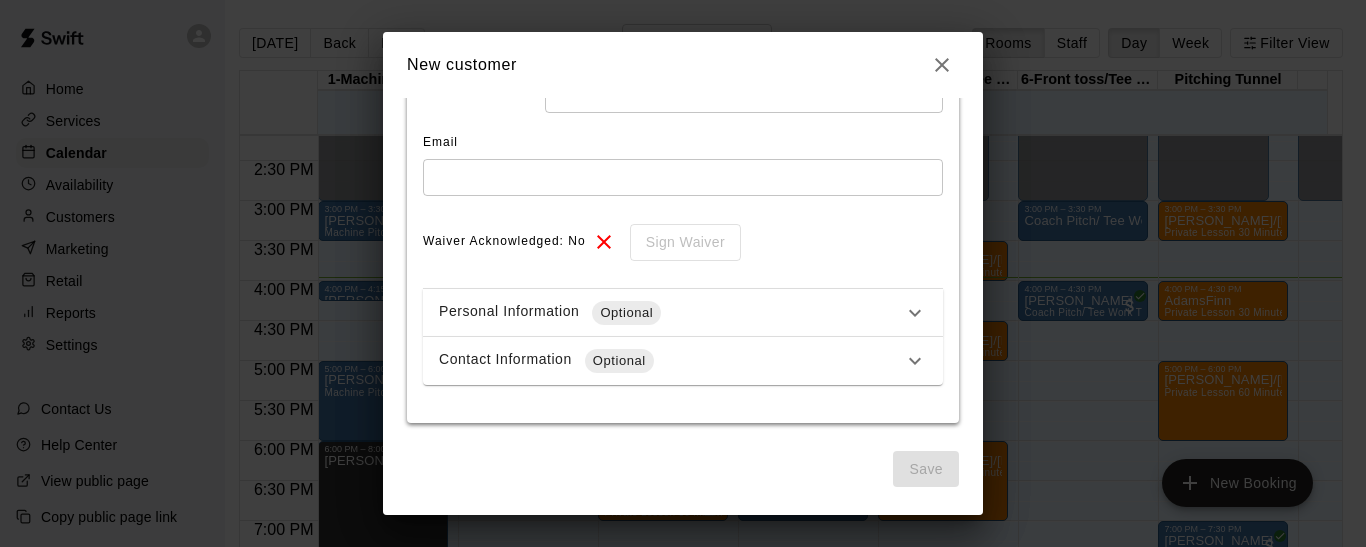 click on "Contact Information Optional" at bounding box center (671, 361) 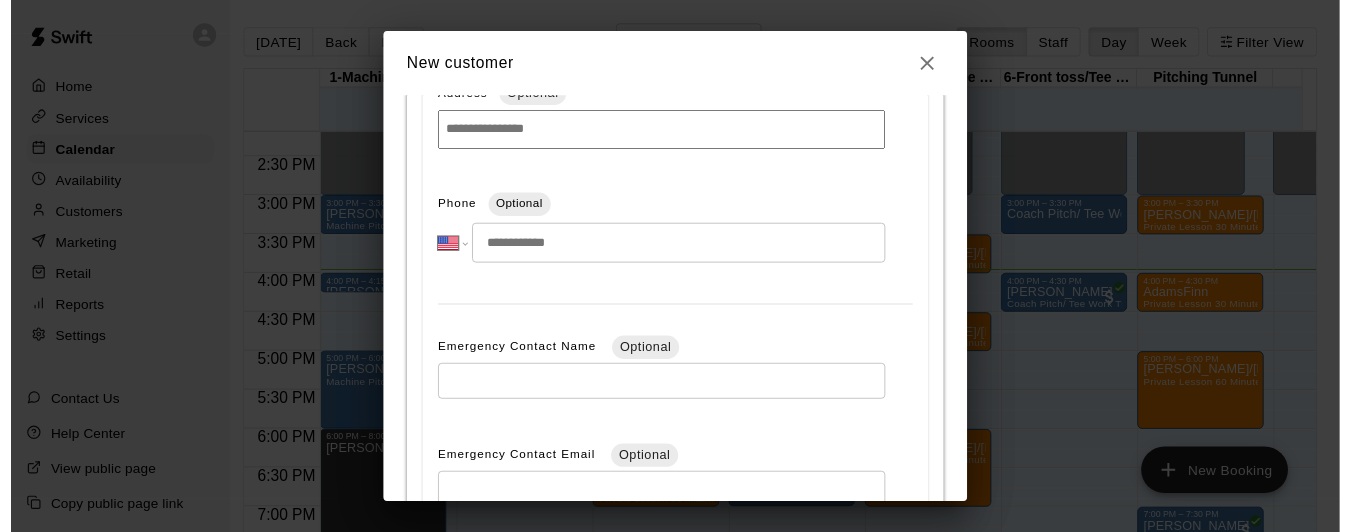 scroll, scrollTop: 637, scrollLeft: 0, axis: vertical 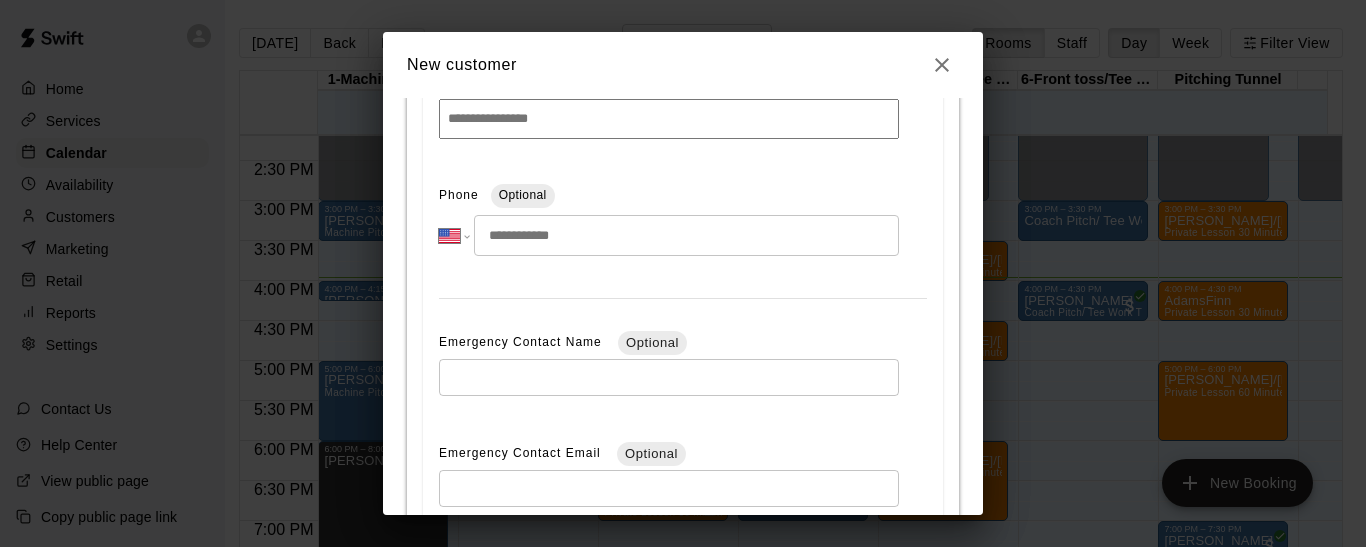 click at bounding box center (686, 235) 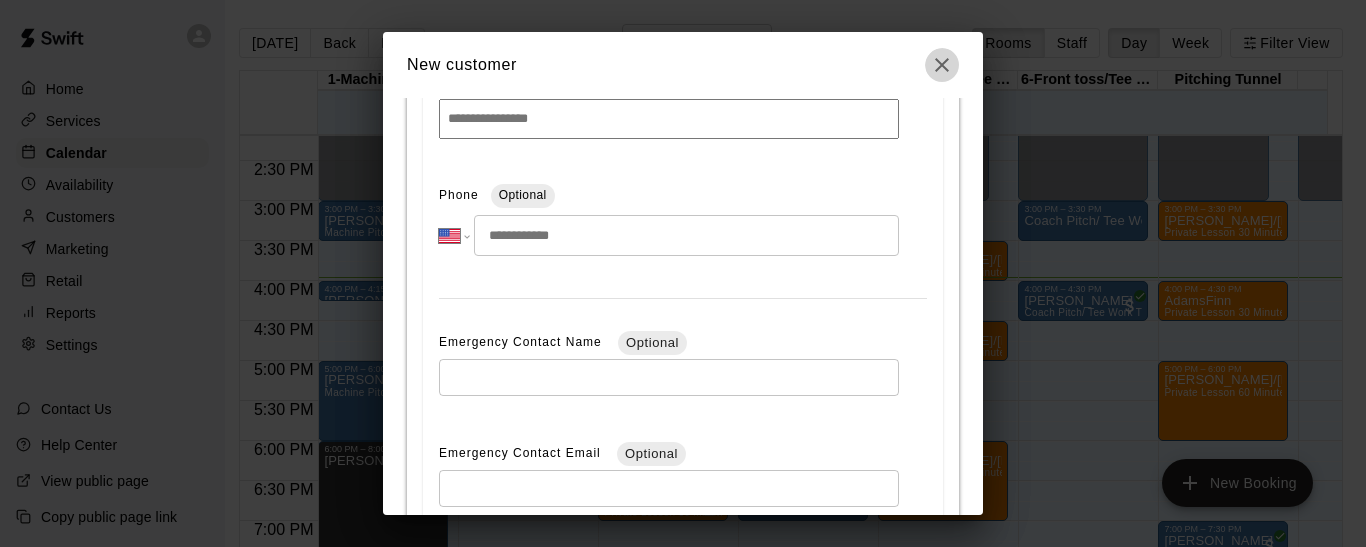 click 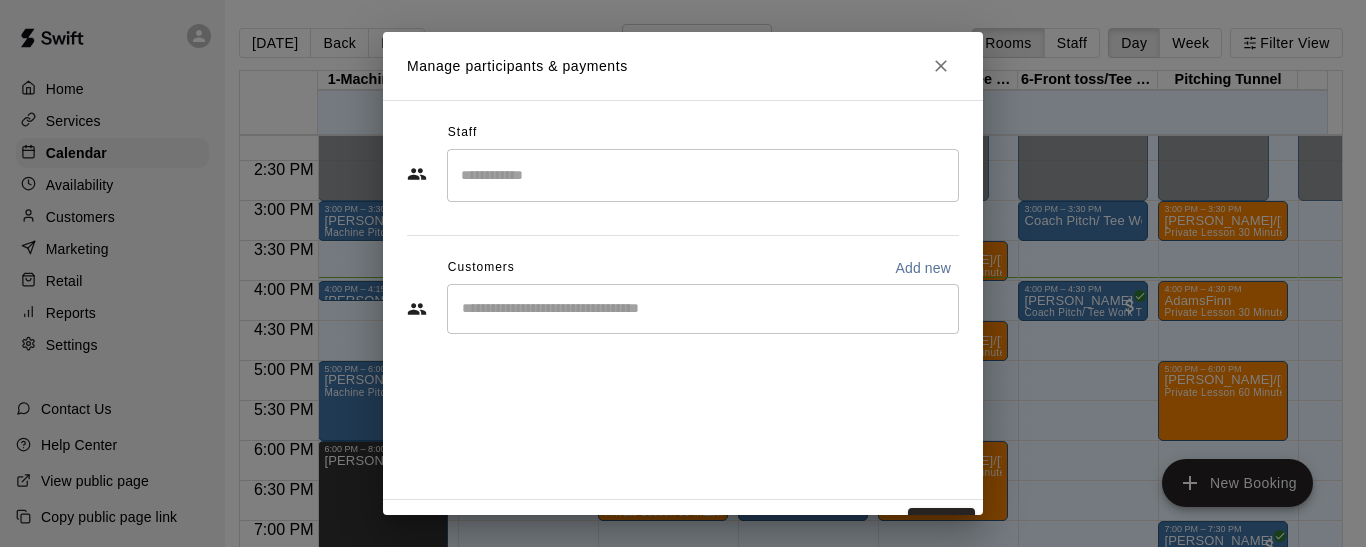click on "Manage participants & payments" at bounding box center (683, 66) 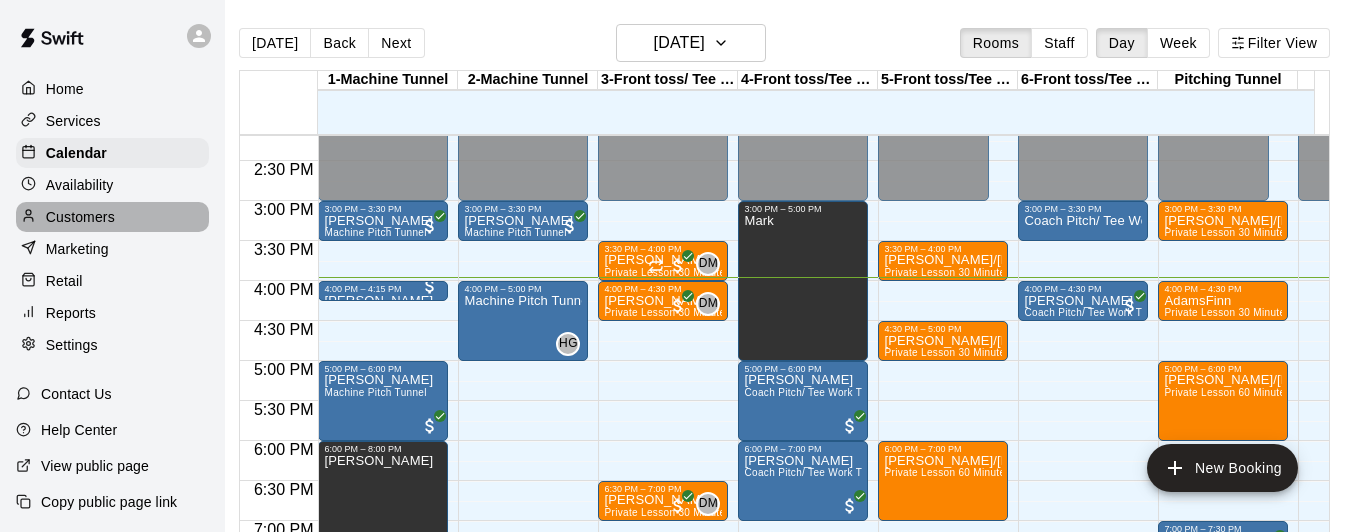 click on "Customers" at bounding box center [80, 217] 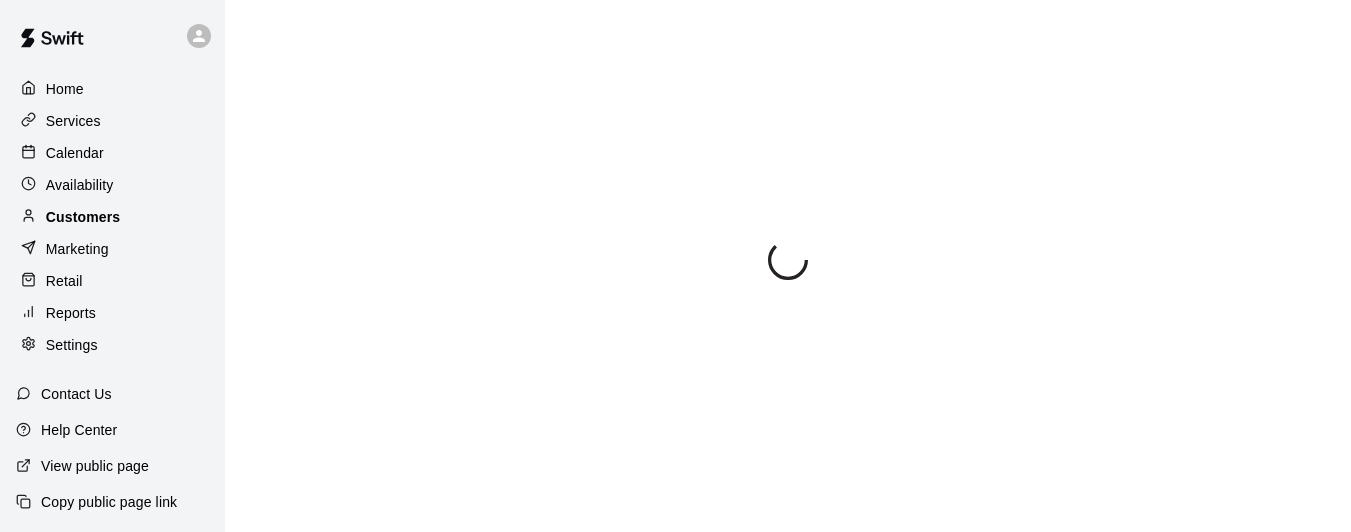 scroll, scrollTop: 0, scrollLeft: 0, axis: both 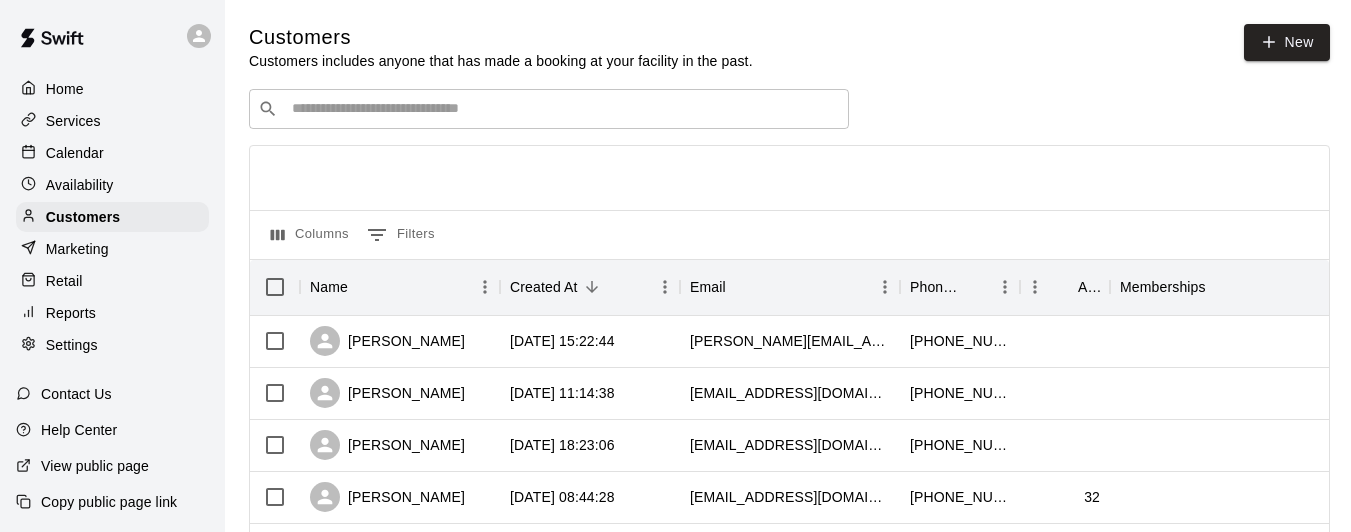 click on "Calendar" at bounding box center [112, 153] 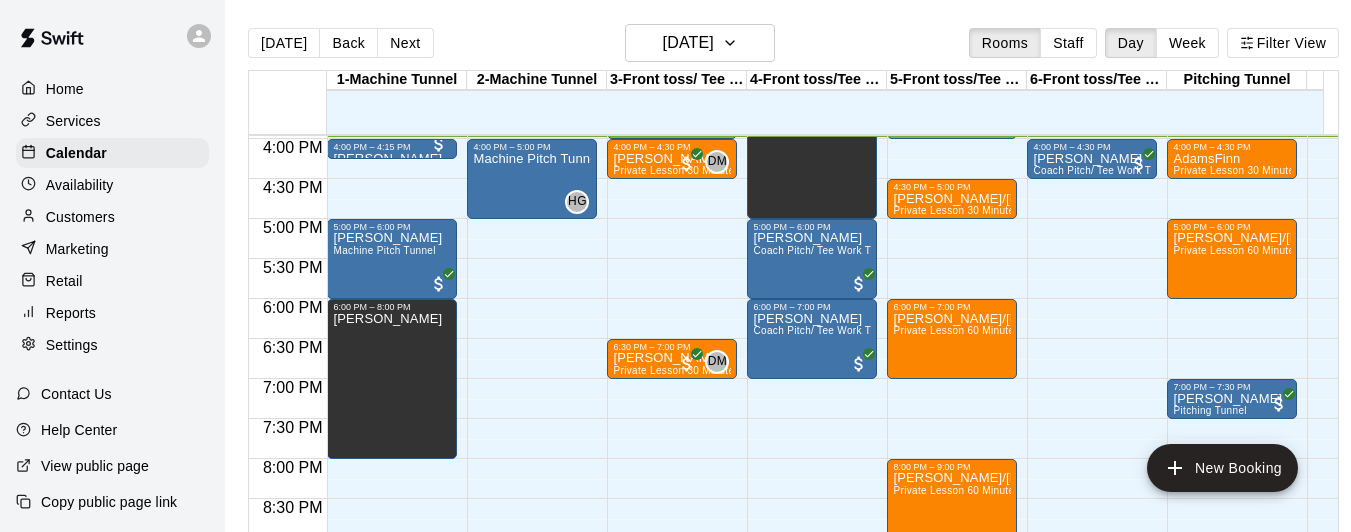 scroll, scrollTop: 1277, scrollLeft: 173, axis: both 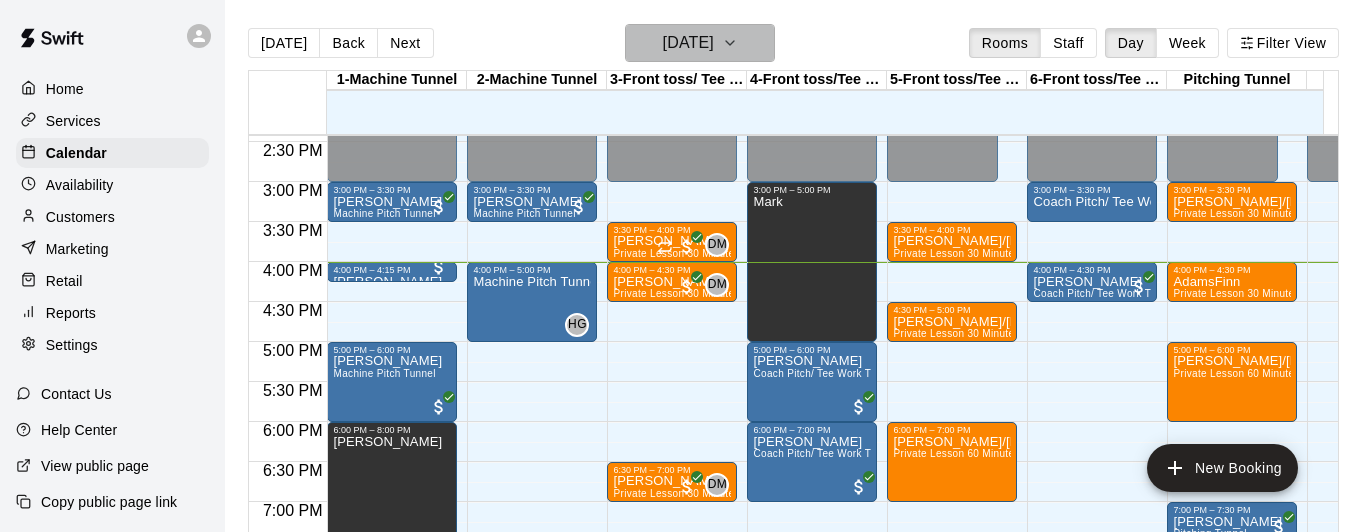 click on "[DATE]" at bounding box center [700, 43] 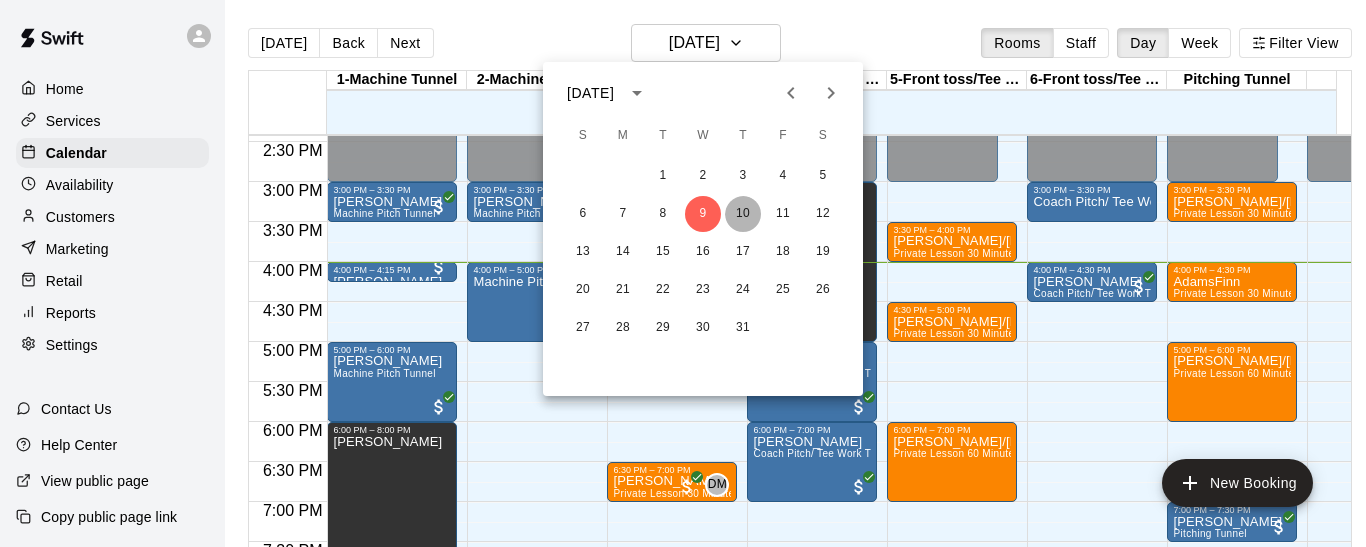 click on "10" at bounding box center (743, 214) 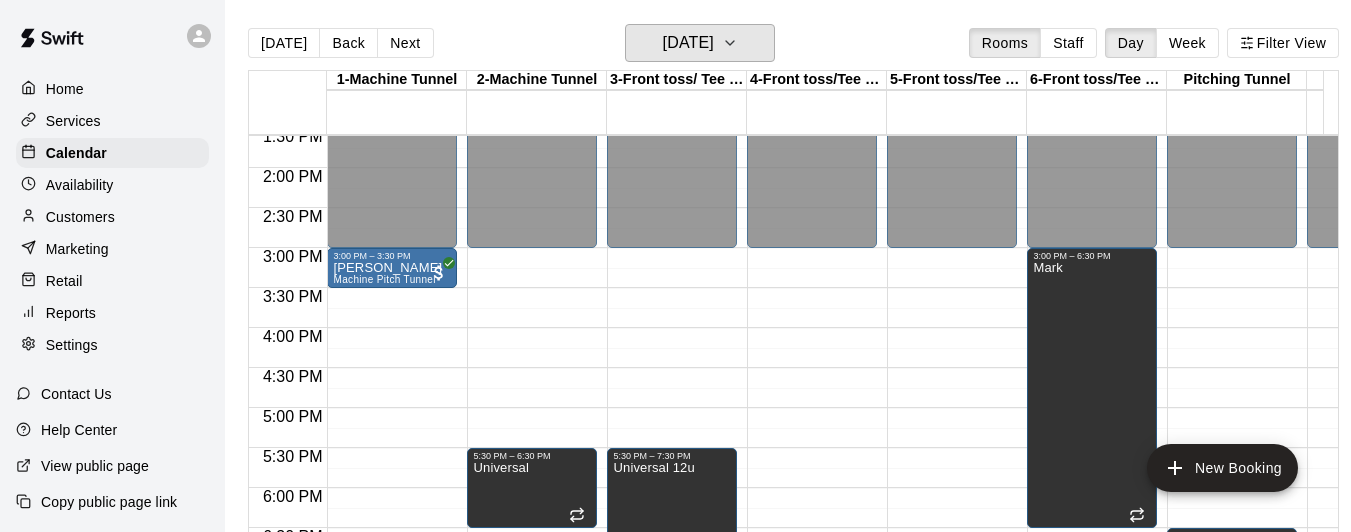 scroll, scrollTop: 1240, scrollLeft: 49, axis: both 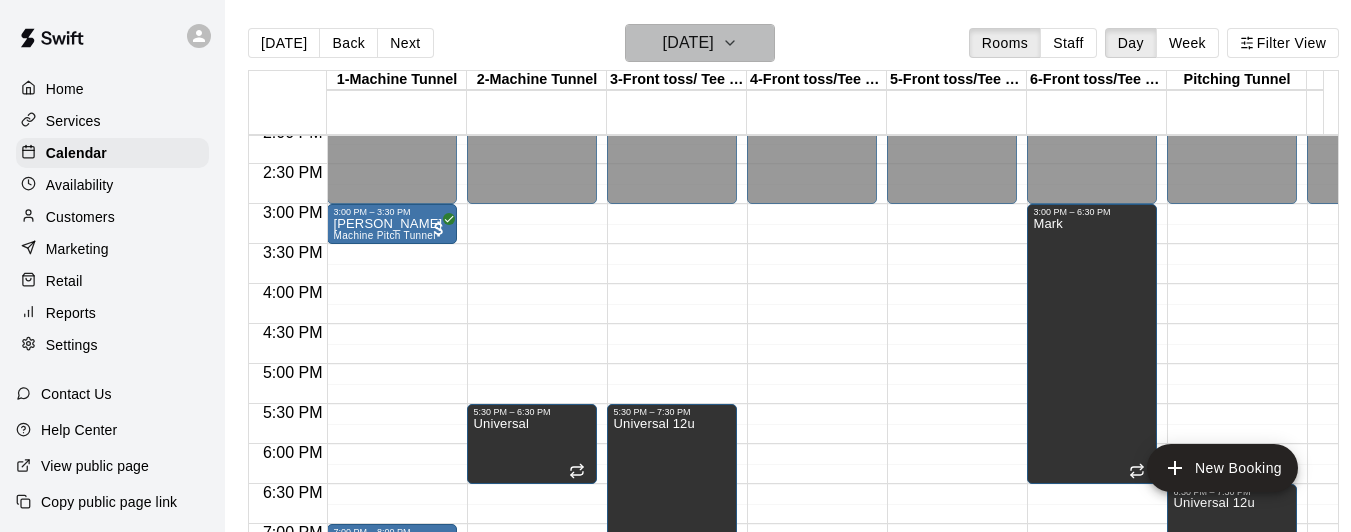 click on "[DATE]" at bounding box center [688, 43] 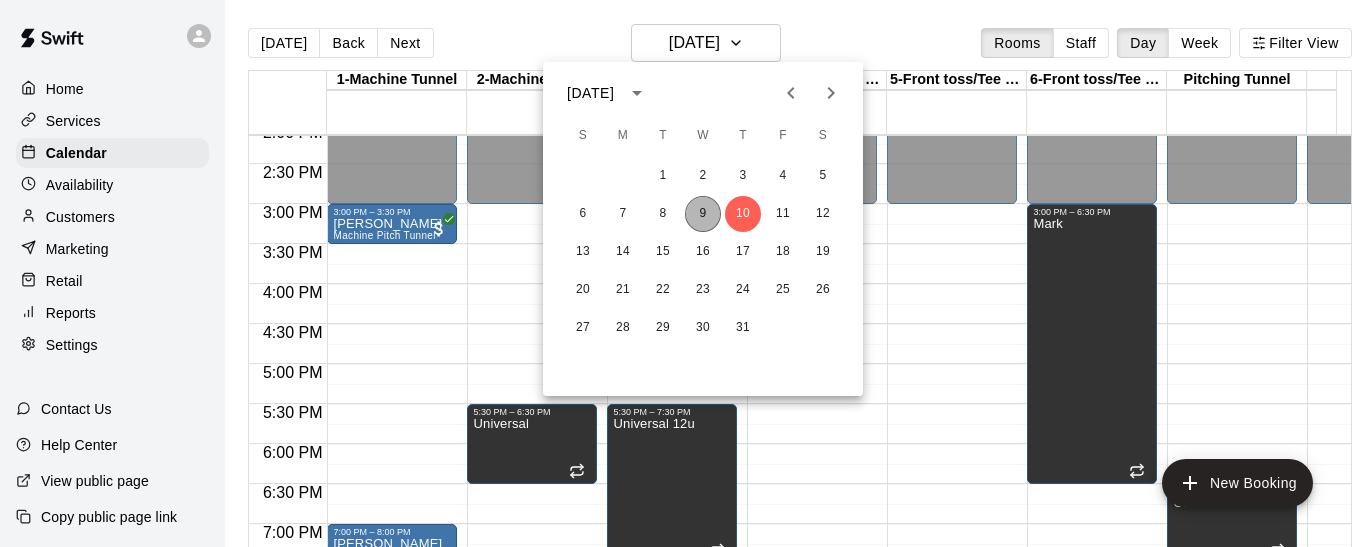 click on "9" at bounding box center [703, 214] 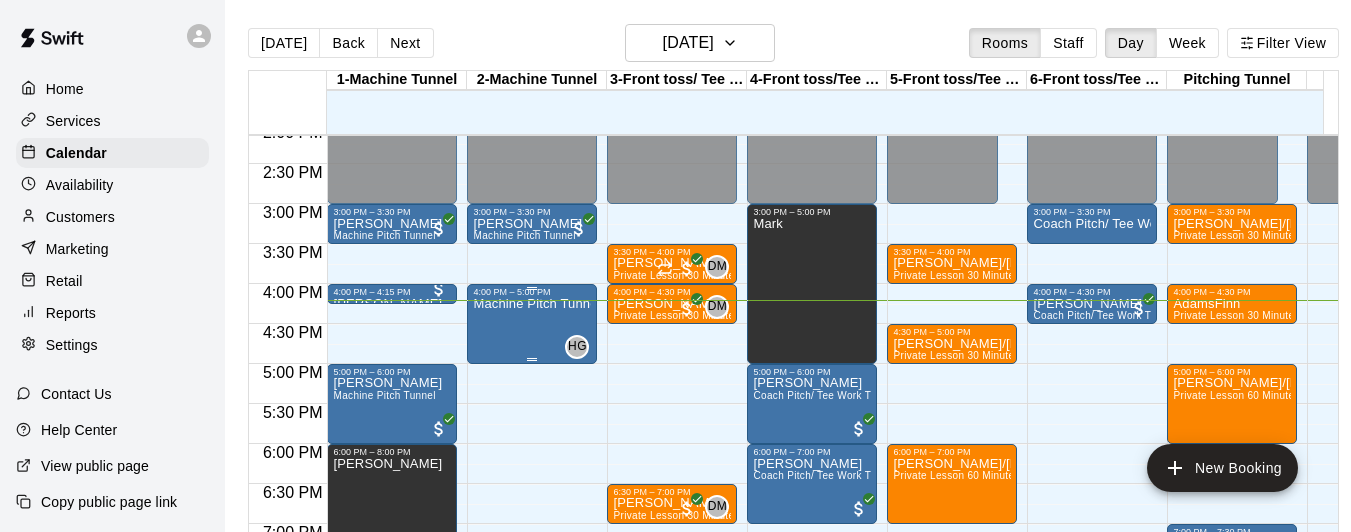 click on "Machine Pitch Tunnel" at bounding box center (532, 563) 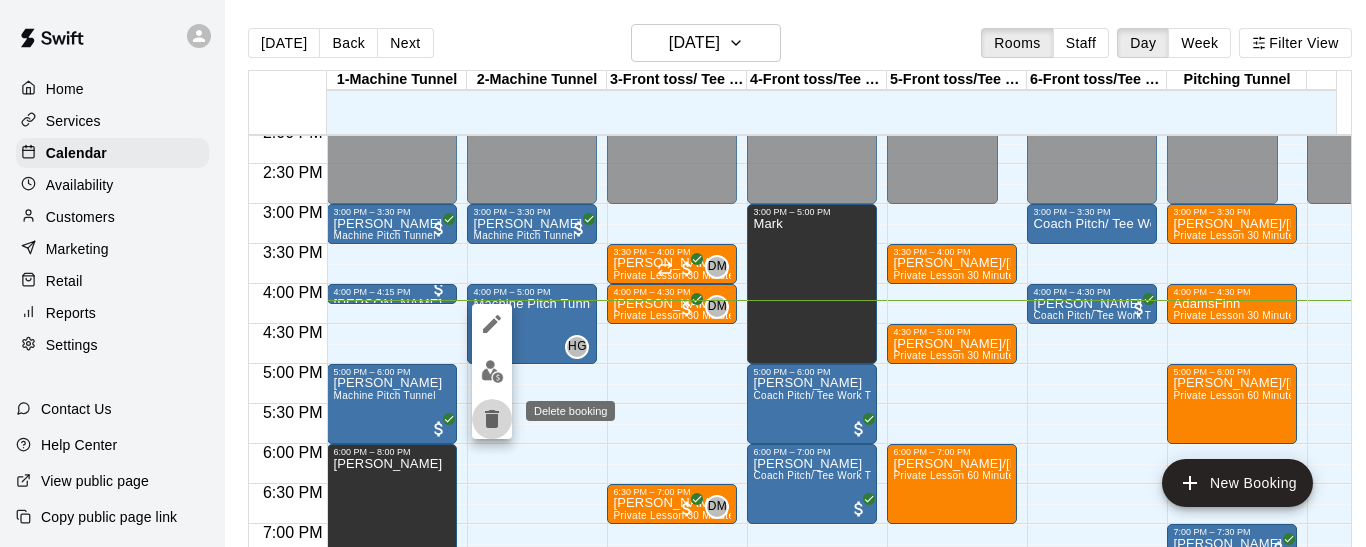 click 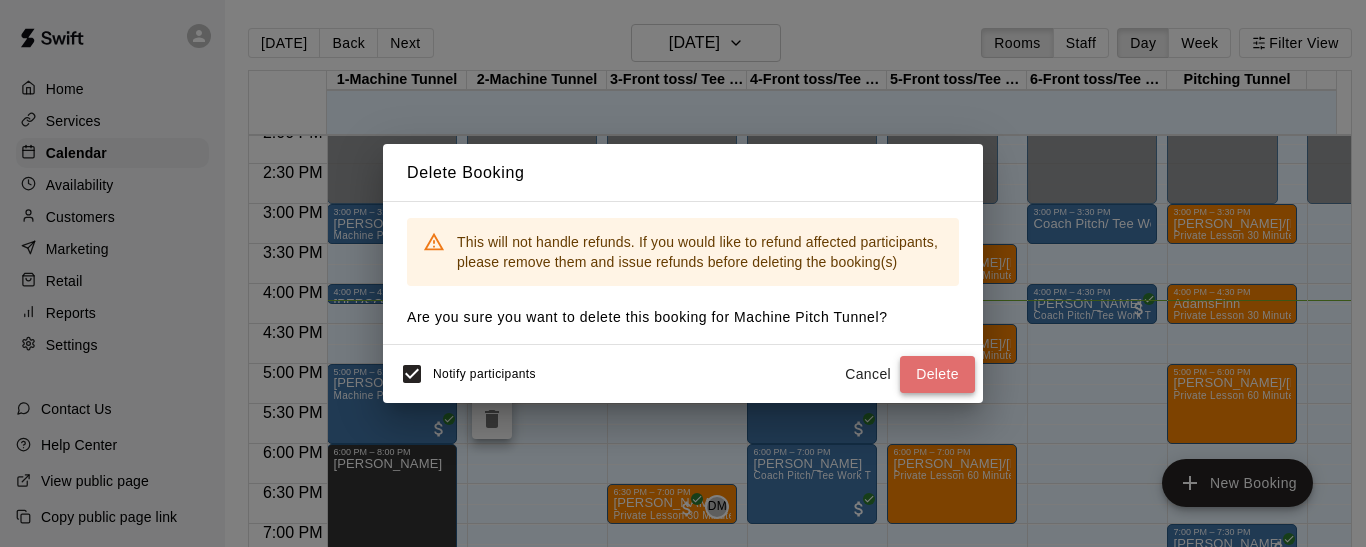 click on "Delete" at bounding box center (937, 374) 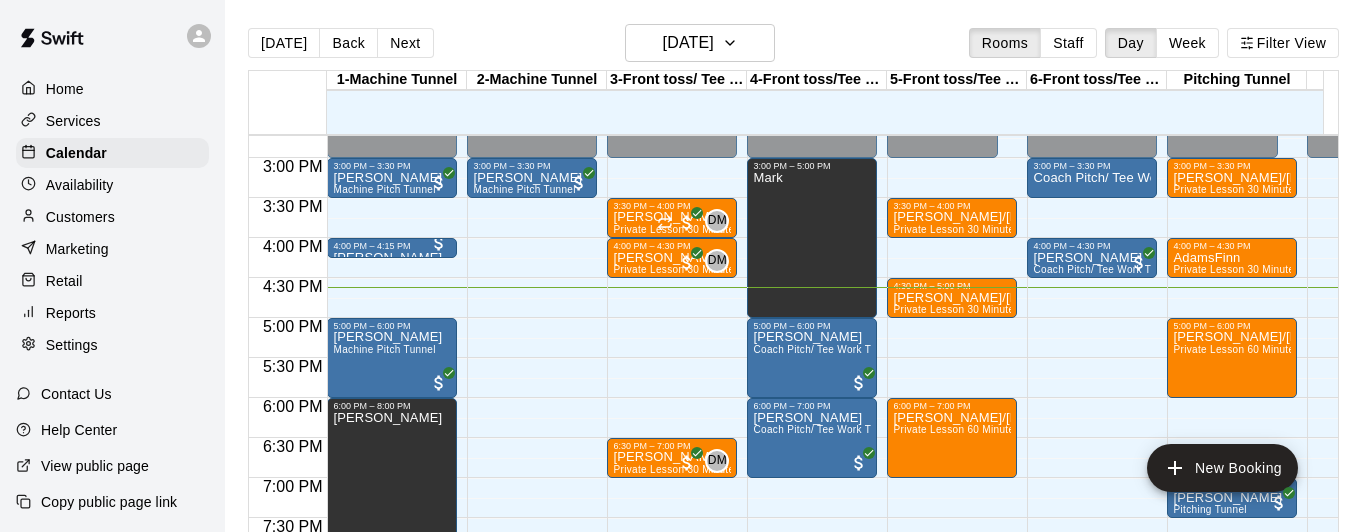 scroll, scrollTop: 1168, scrollLeft: 0, axis: vertical 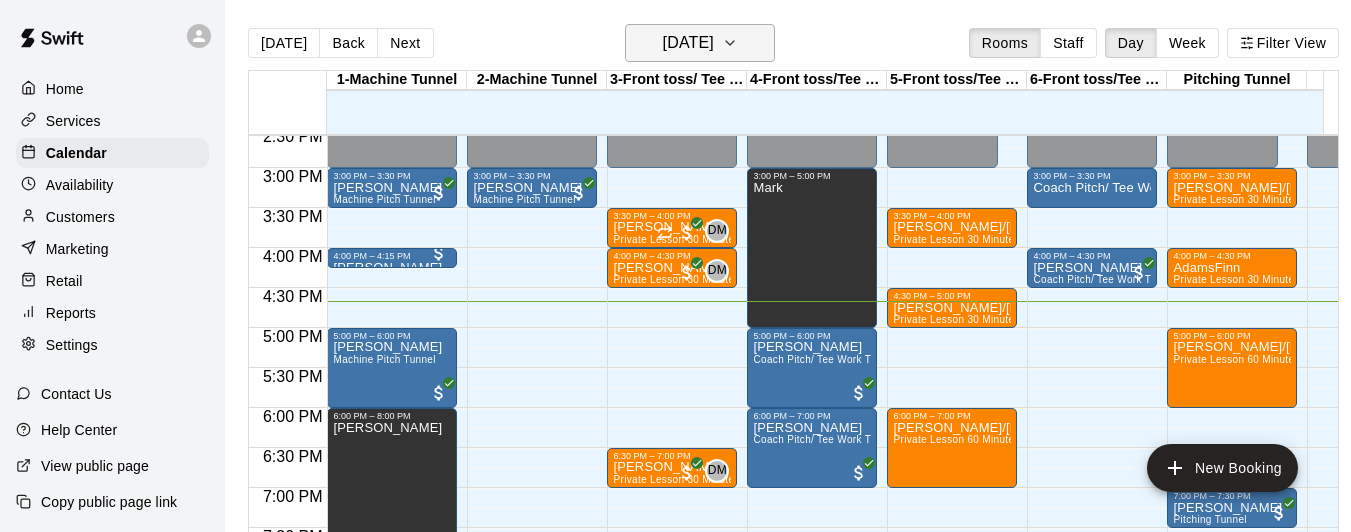 click on "[DATE]" at bounding box center (688, 43) 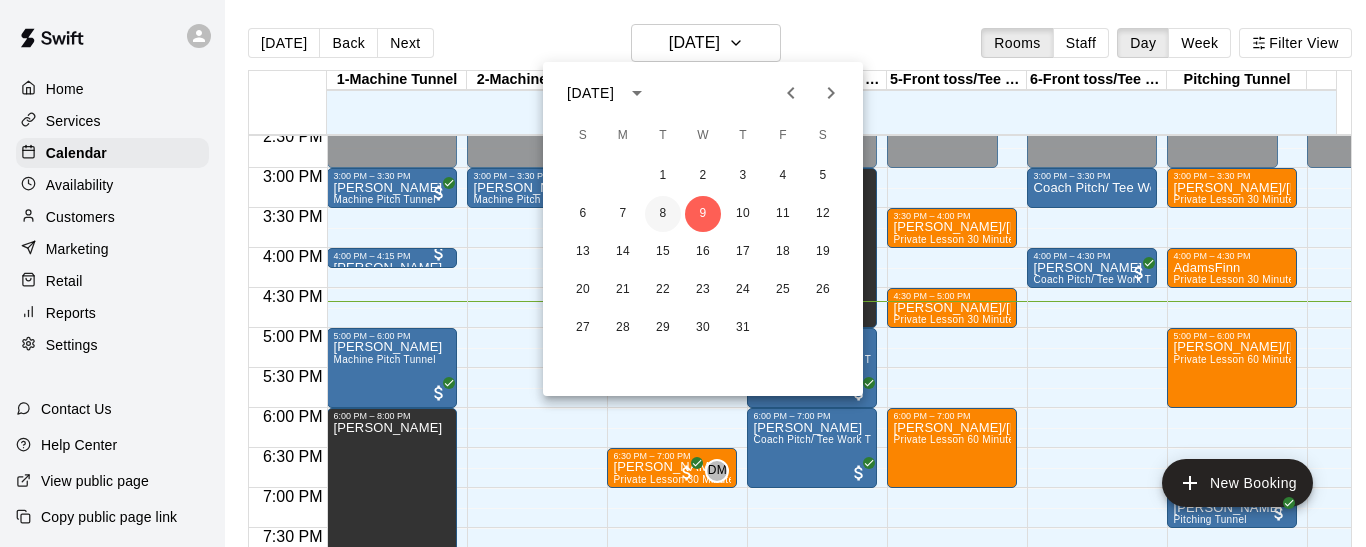 click on "8" at bounding box center [663, 214] 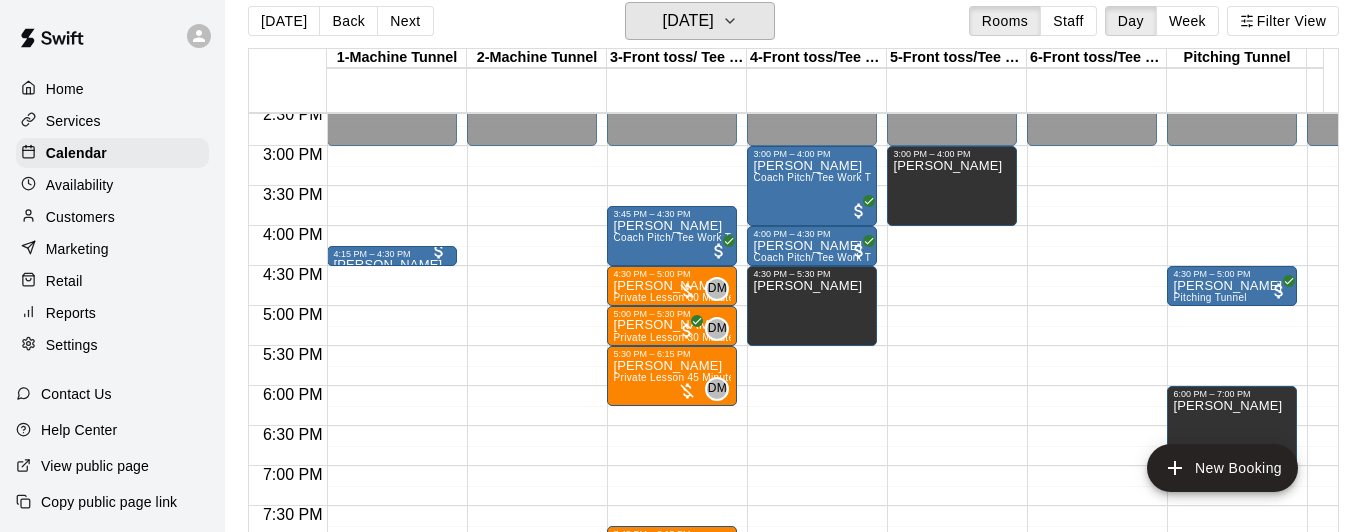 scroll, scrollTop: 0, scrollLeft: 0, axis: both 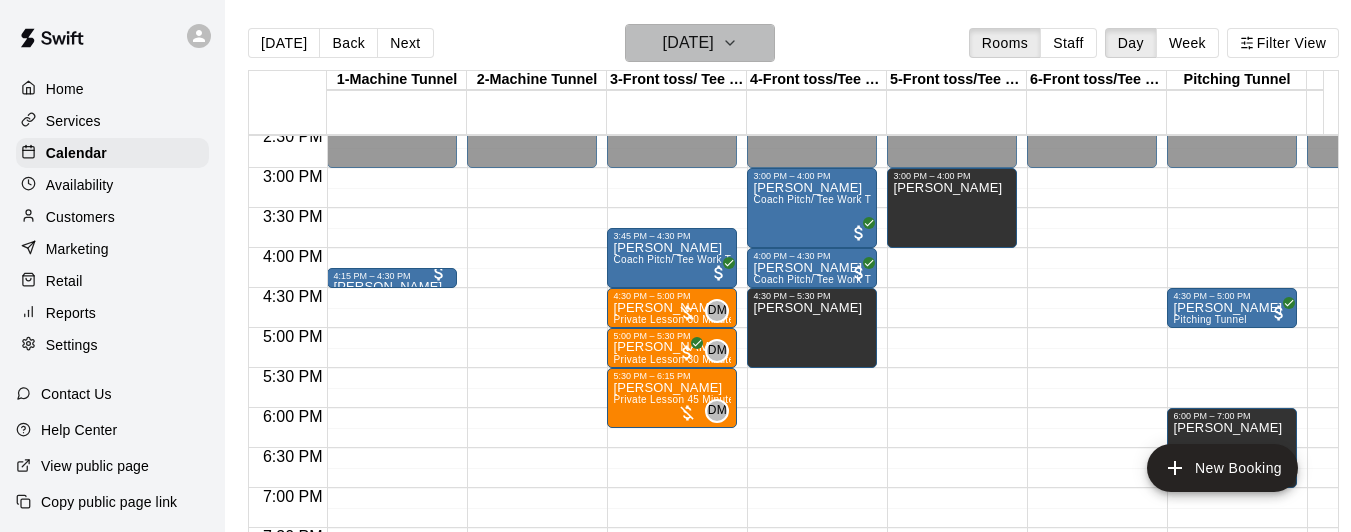 click on "[DATE]" at bounding box center (688, 43) 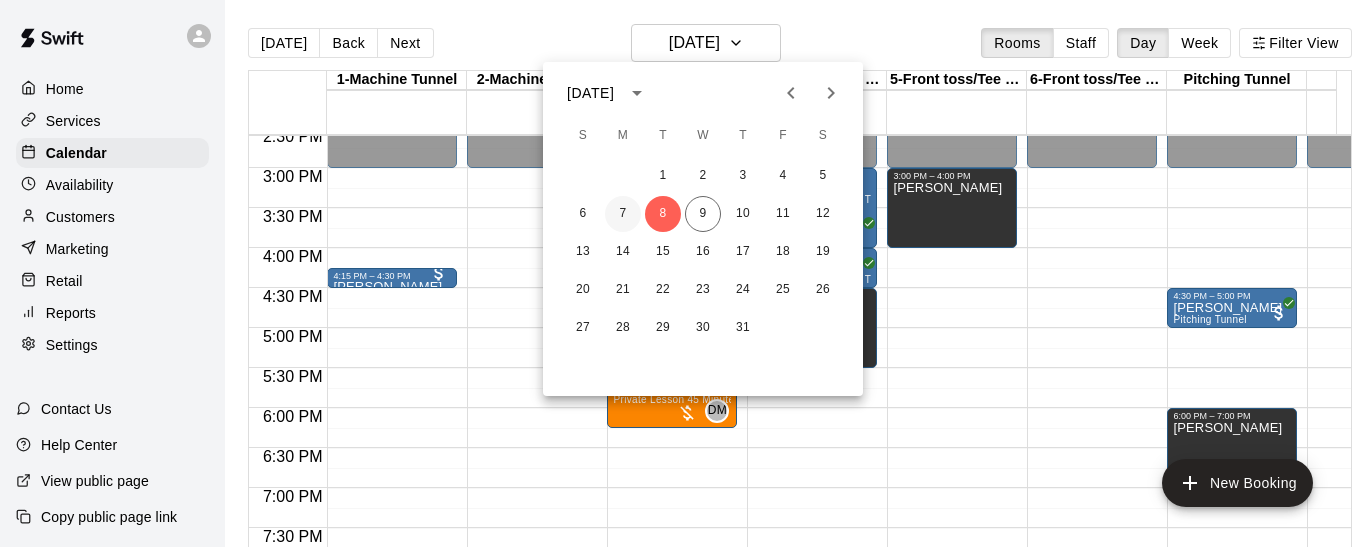 click on "7" at bounding box center (623, 214) 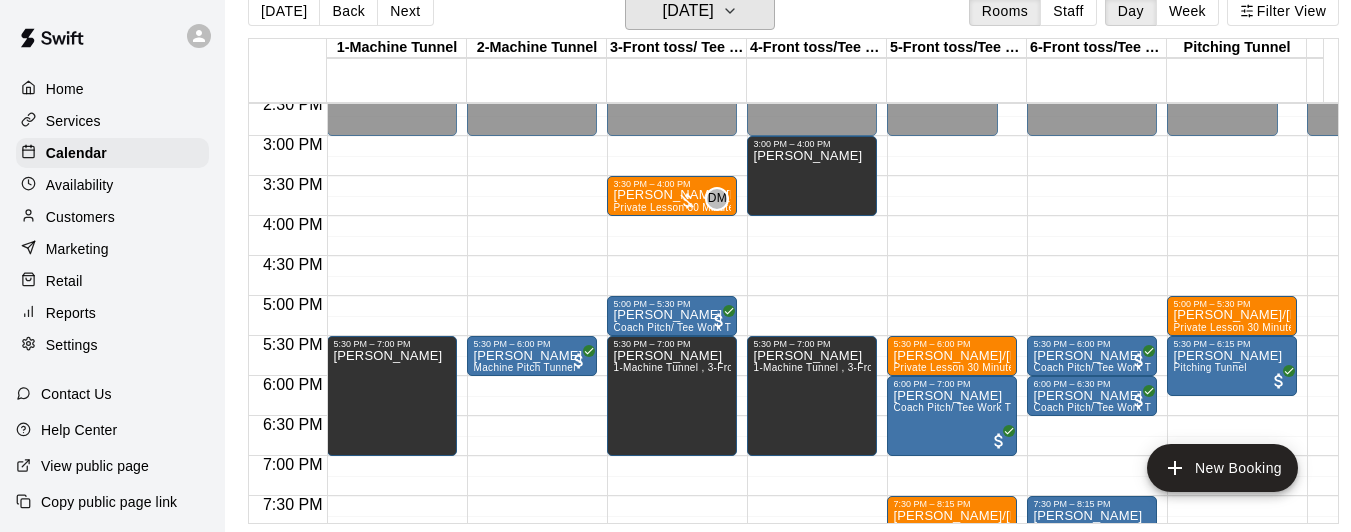 scroll, scrollTop: 47, scrollLeft: 0, axis: vertical 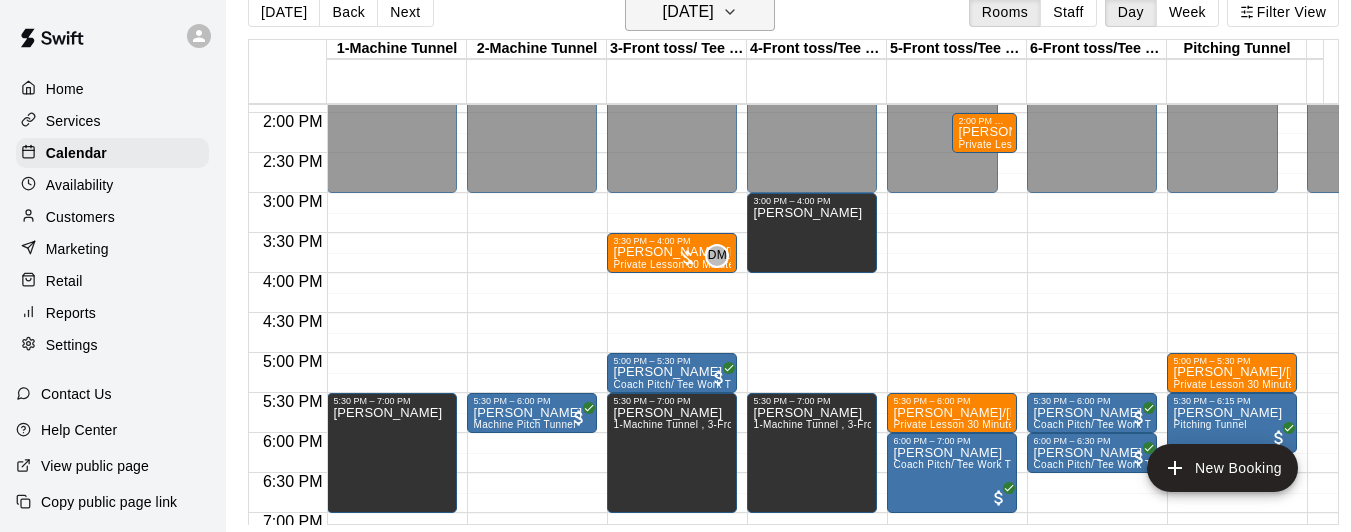 click on "[DATE]" at bounding box center [688, 12] 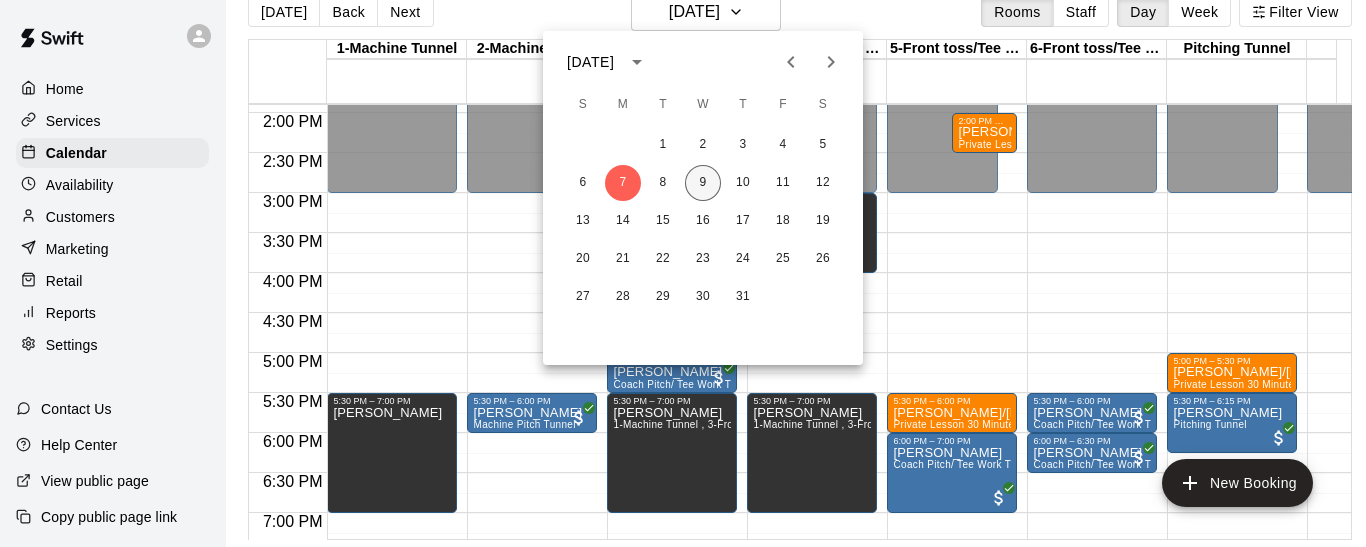click on "9" at bounding box center [703, 183] 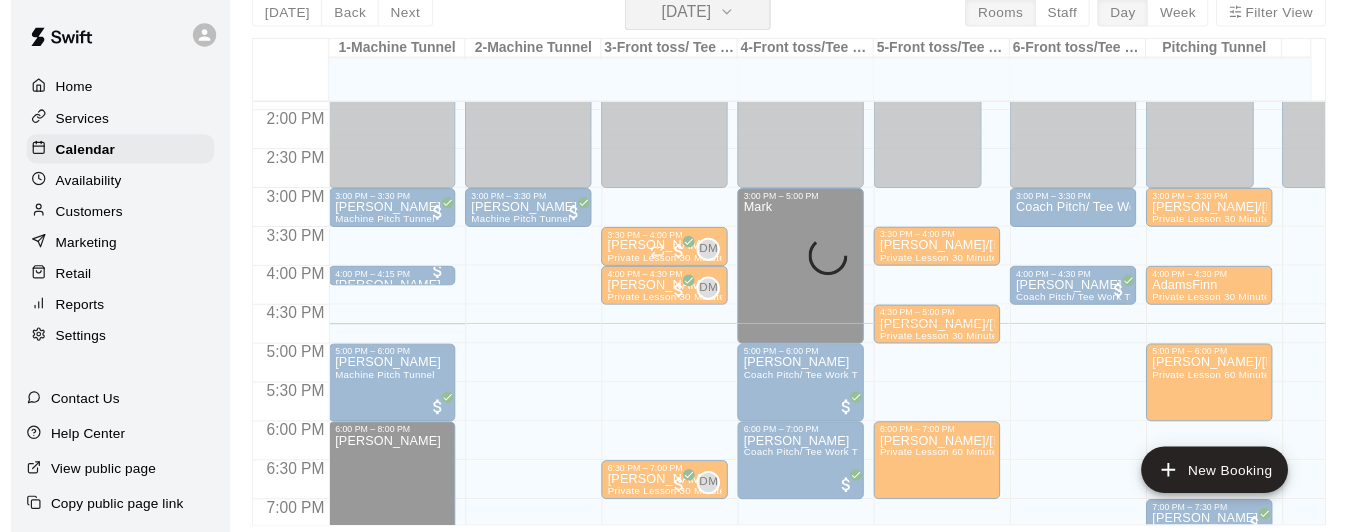 scroll, scrollTop: 24, scrollLeft: 0, axis: vertical 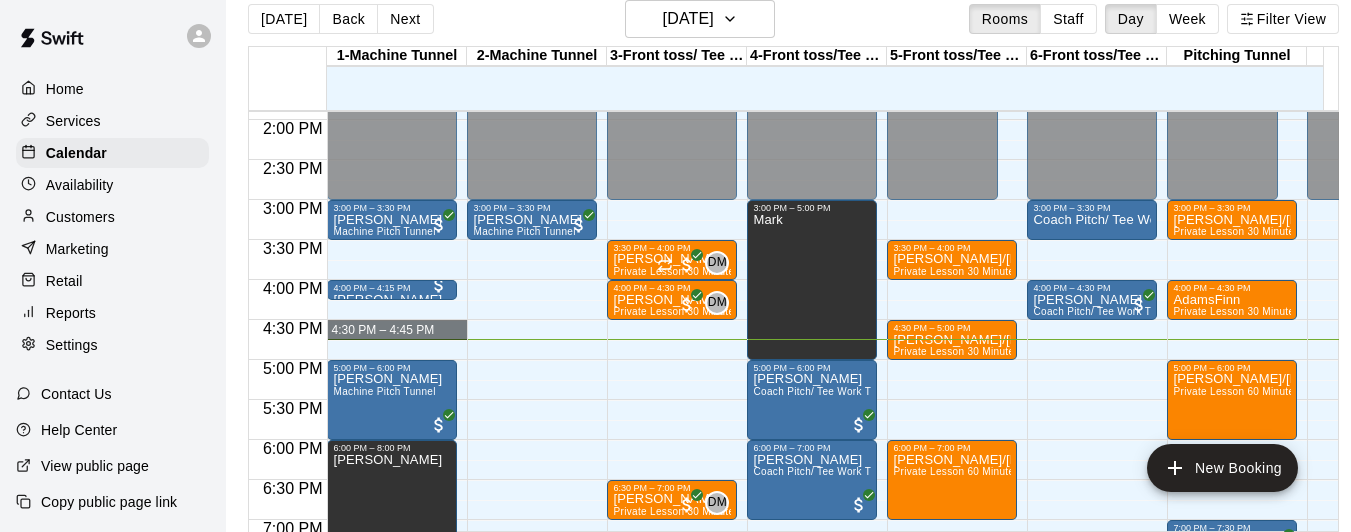 drag, startPoint x: 369, startPoint y: 326, endPoint x: 366, endPoint y: 341, distance: 15.297058 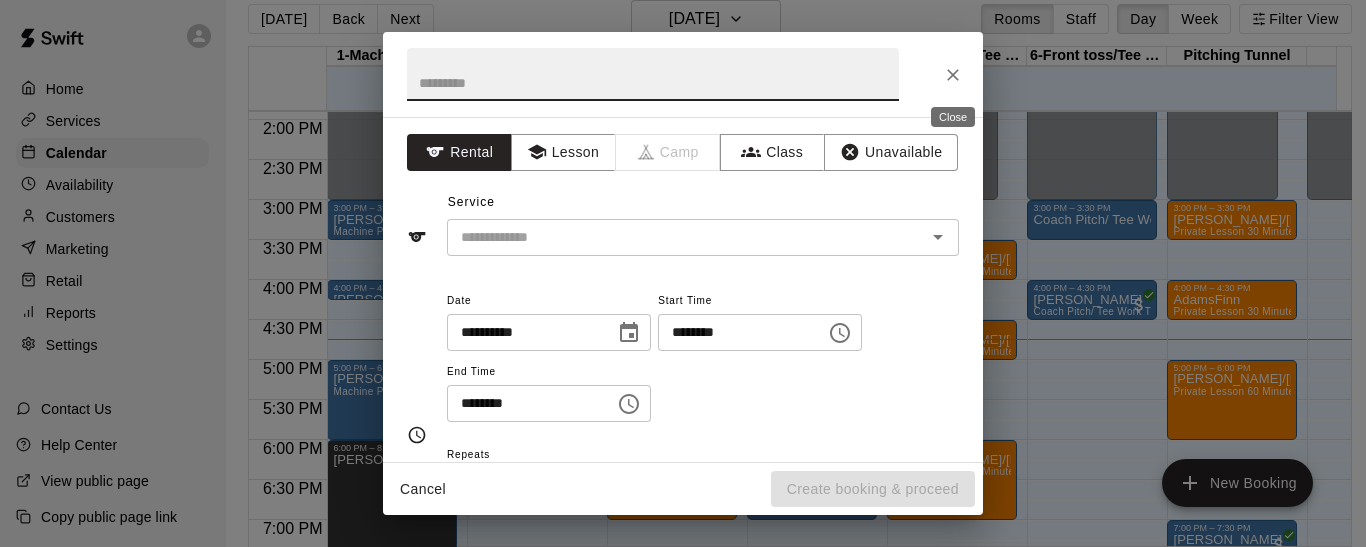 click 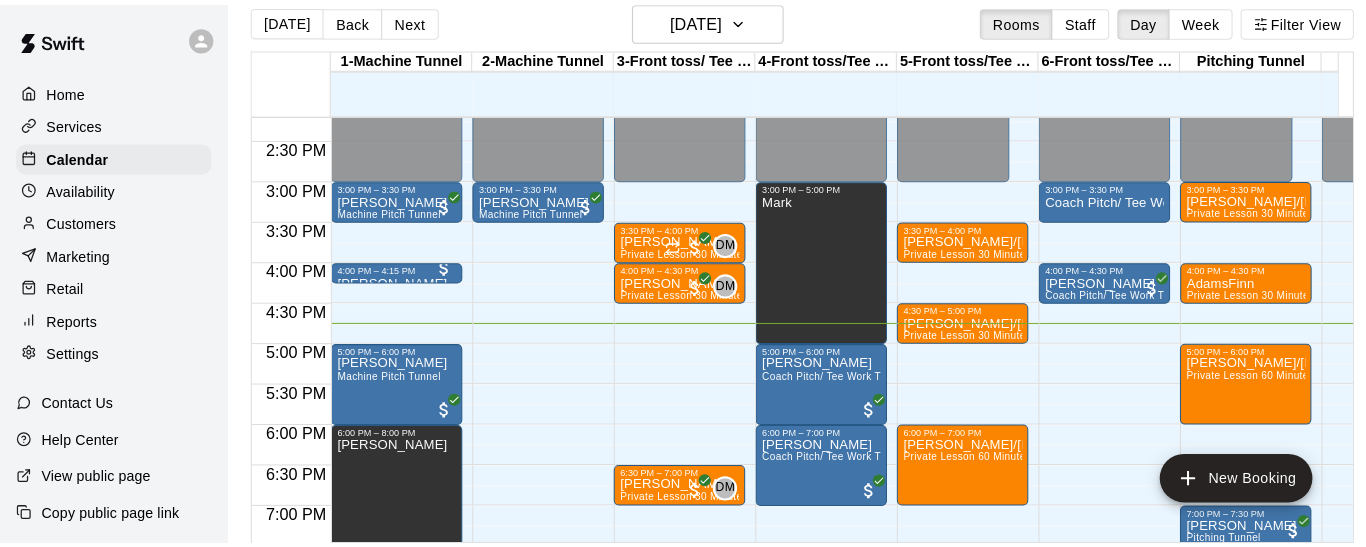 scroll, scrollTop: 1143, scrollLeft: 0, axis: vertical 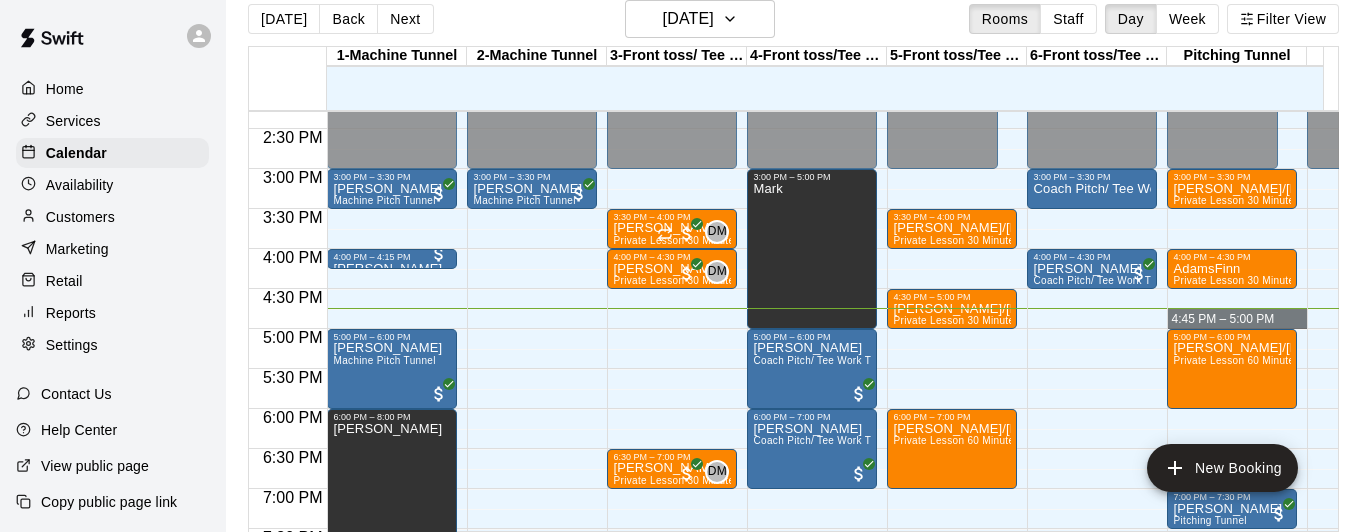 drag, startPoint x: 1258, startPoint y: 315, endPoint x: 1258, endPoint y: 328, distance: 13 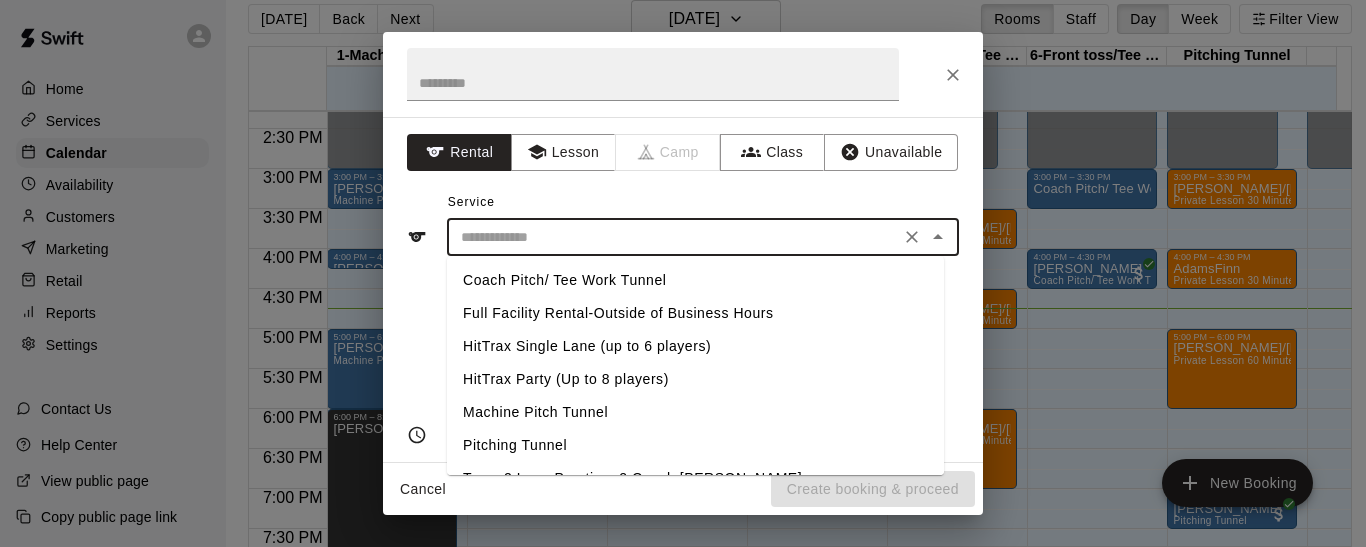 click at bounding box center [673, 237] 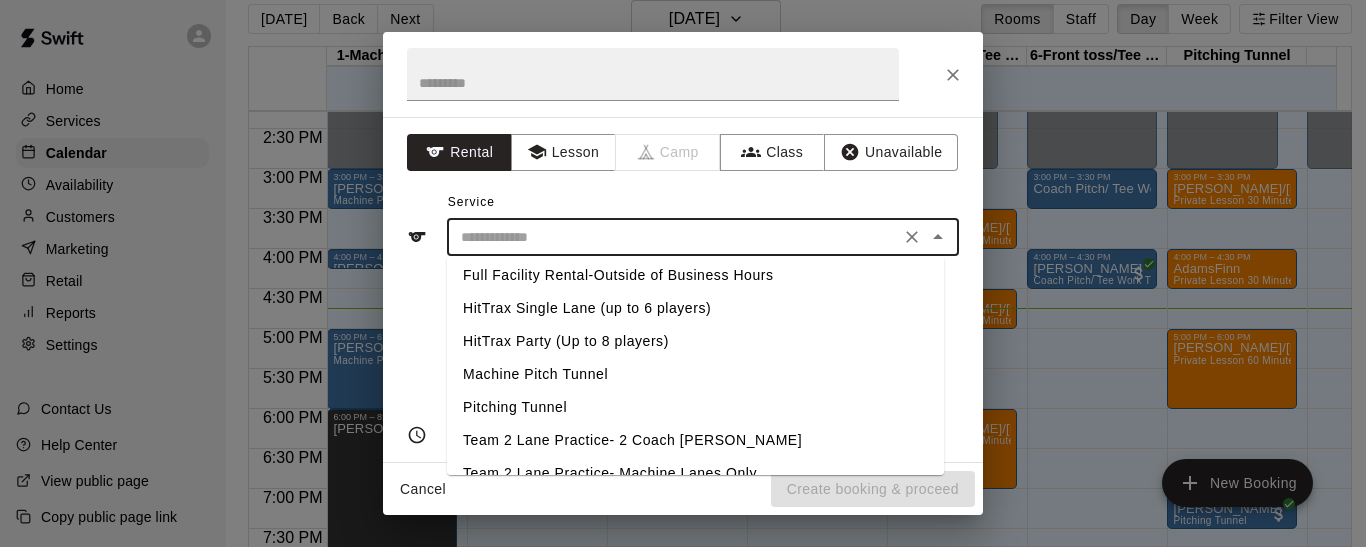 scroll, scrollTop: 44, scrollLeft: 0, axis: vertical 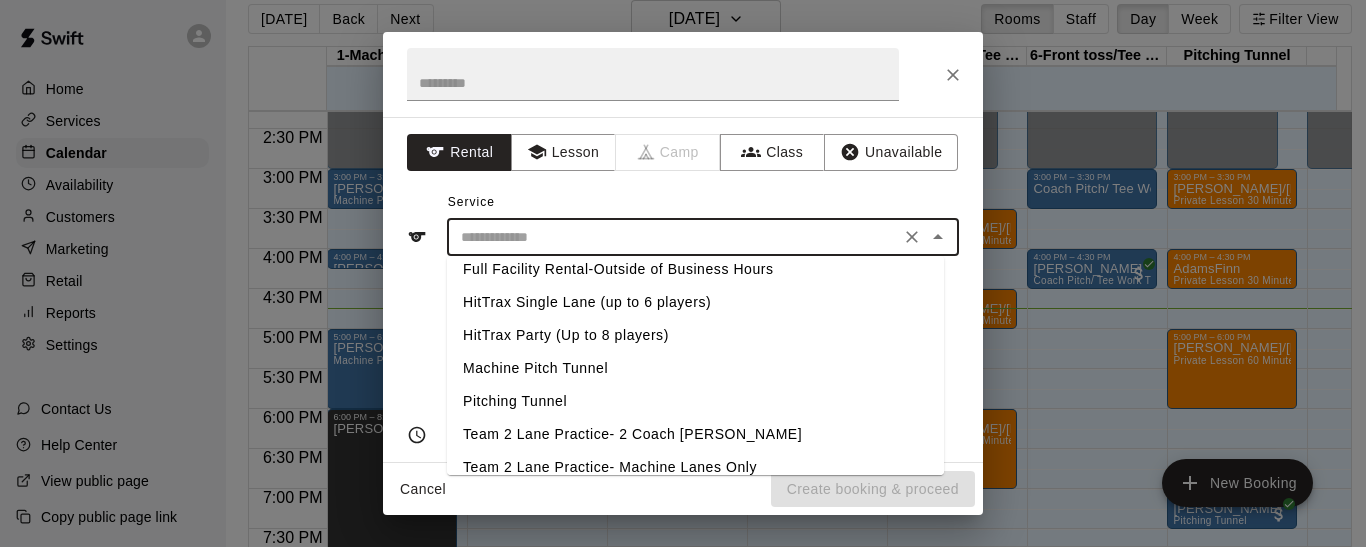 click on "Pitching Tunnel" at bounding box center (695, 401) 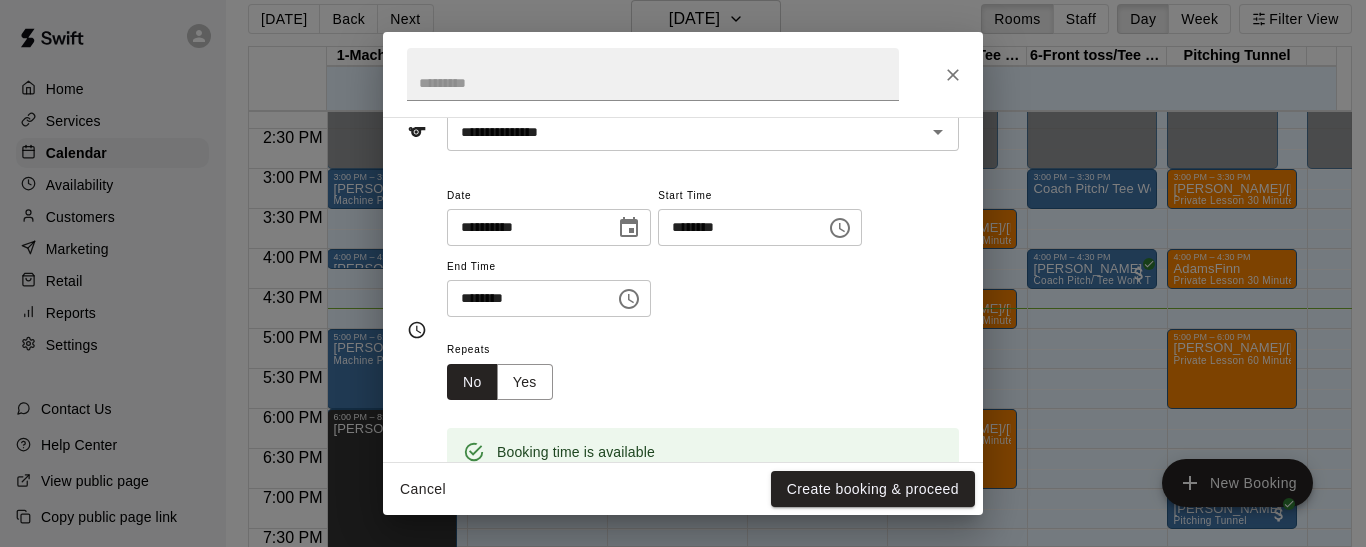 scroll, scrollTop: 151, scrollLeft: 0, axis: vertical 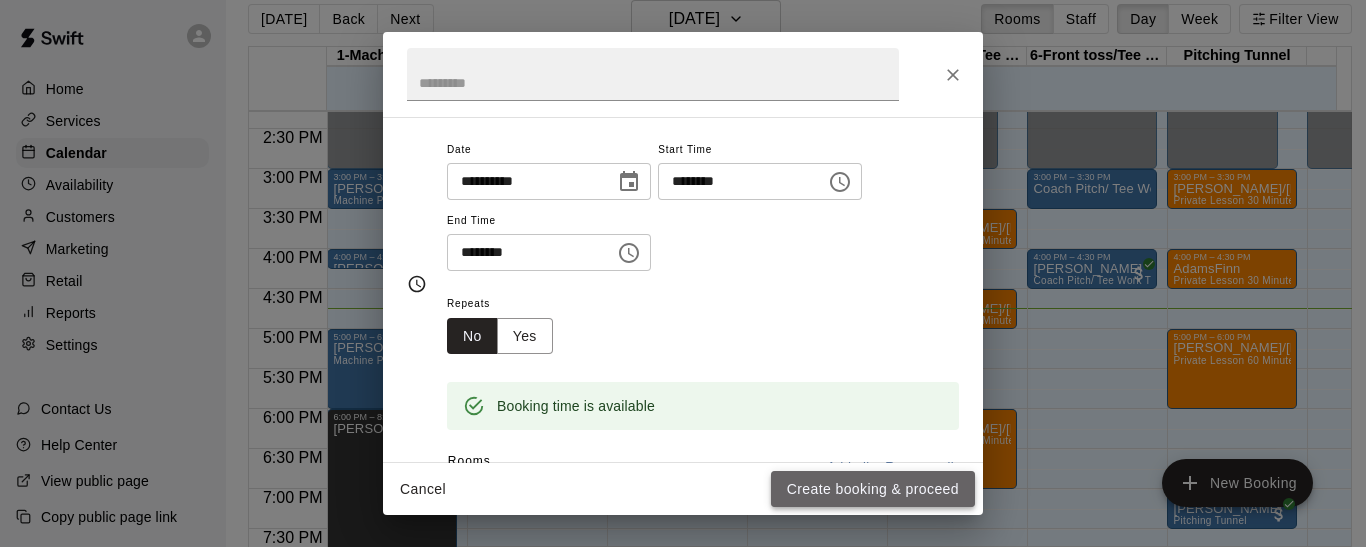 click on "Create booking & proceed" at bounding box center (873, 489) 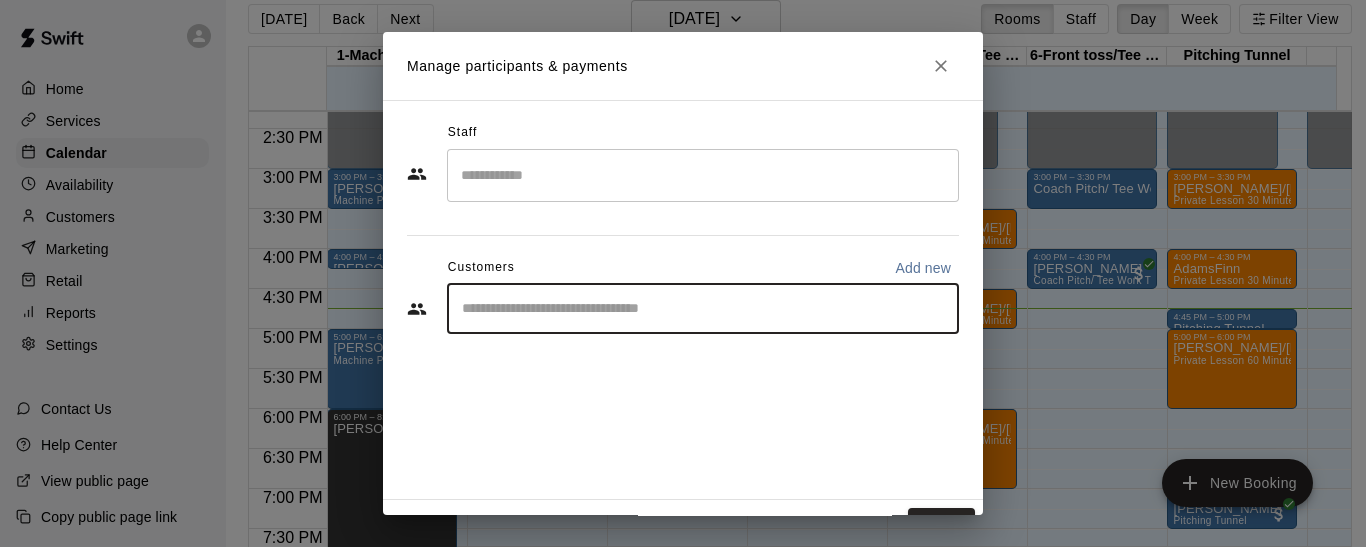click at bounding box center (703, 309) 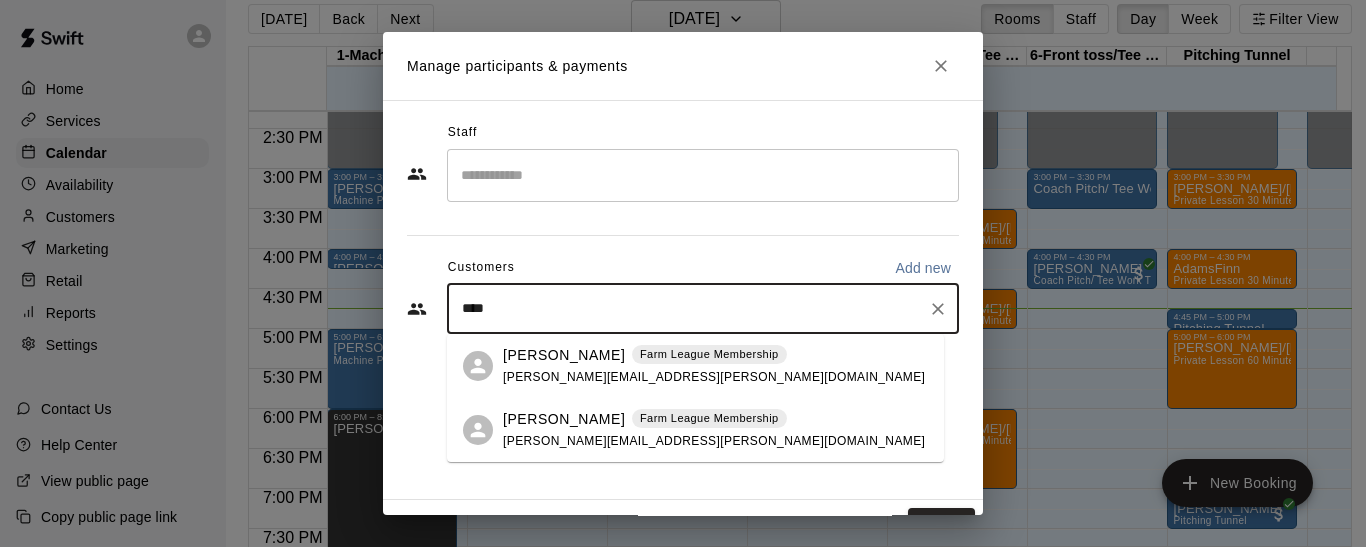 type on "*****" 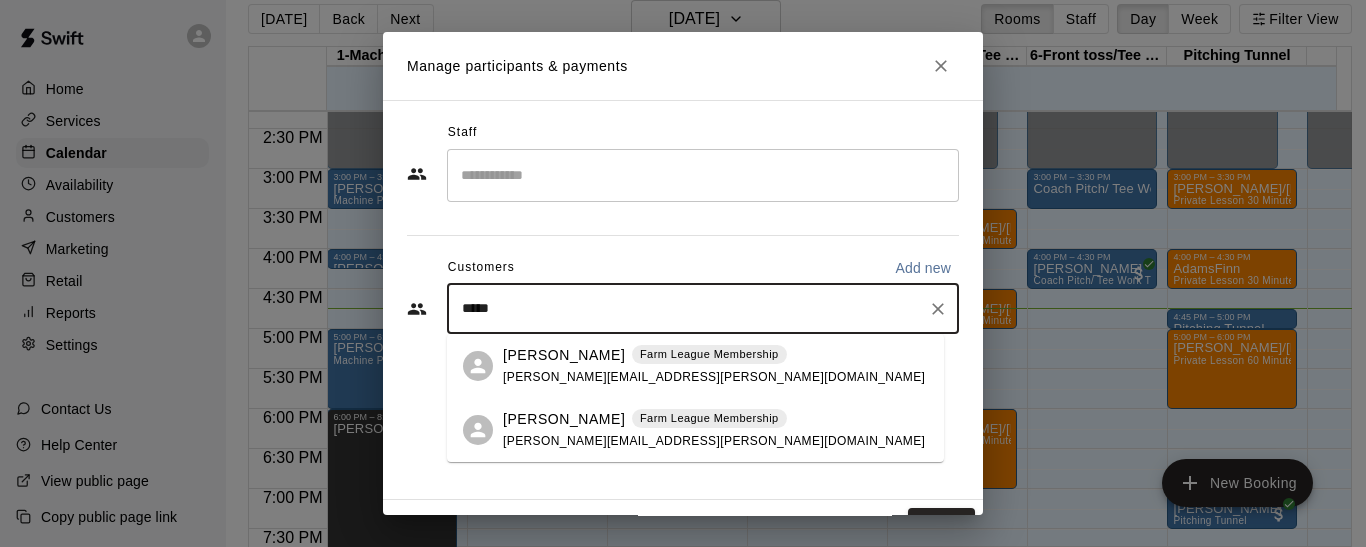 click on "[PERSON_NAME] Farm League Membership [PERSON_NAME][EMAIL_ADDRESS][PERSON_NAME][DOMAIN_NAME]" at bounding box center [714, 430] 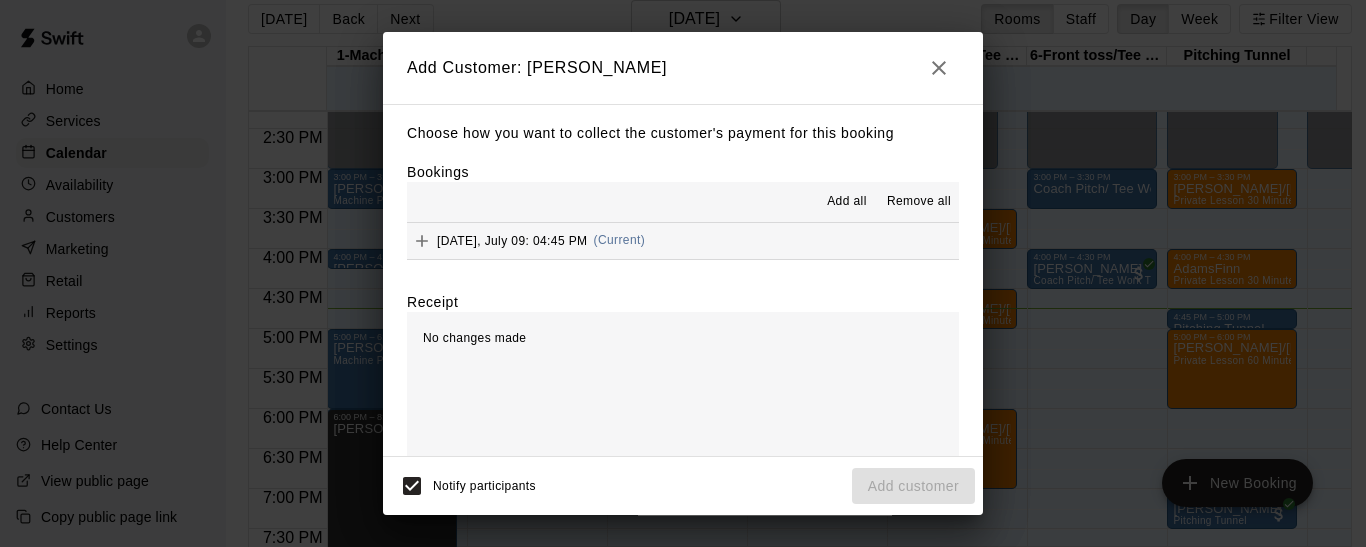 click on "[DATE], July 09: 04:45 PM" at bounding box center [512, 240] 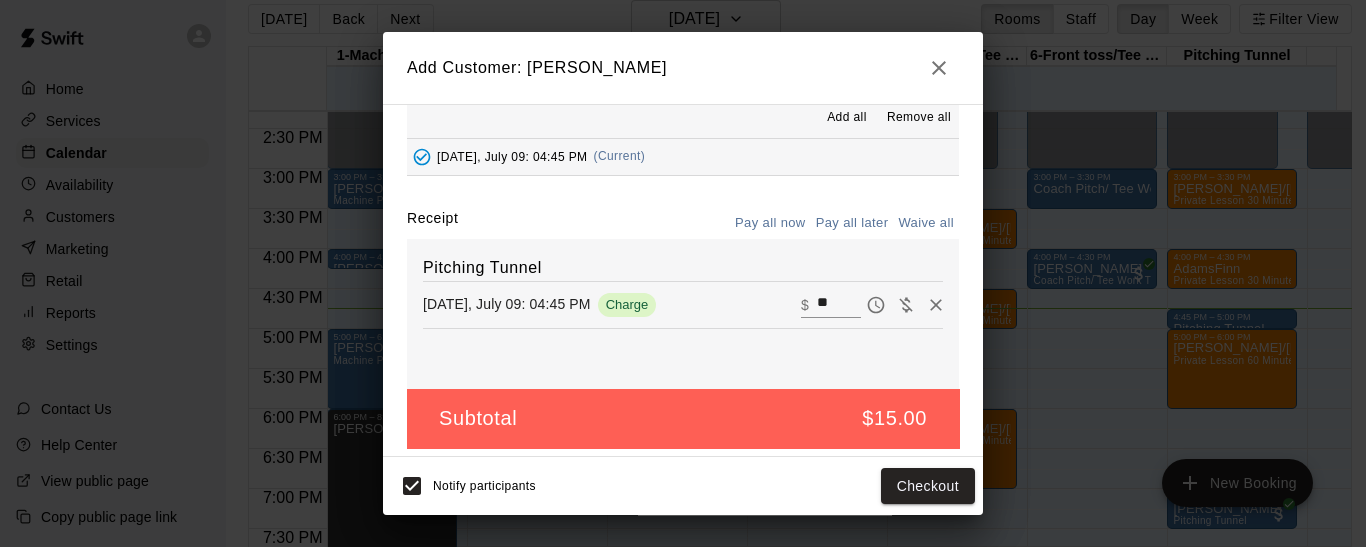 scroll, scrollTop: 94, scrollLeft: 0, axis: vertical 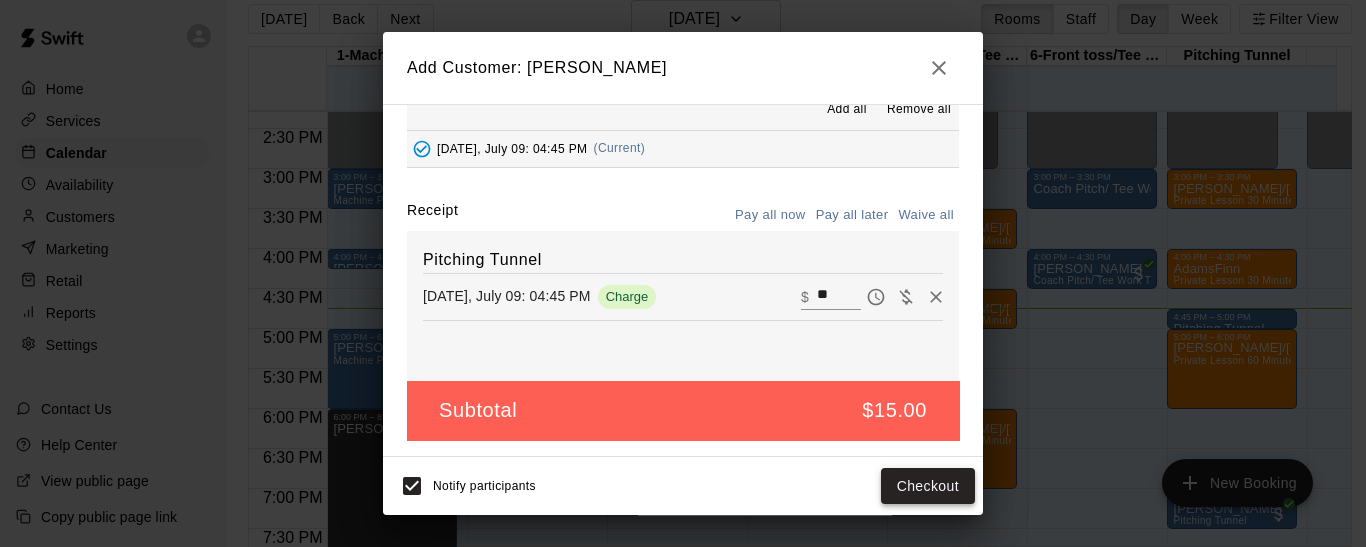 click on "Checkout" at bounding box center [928, 486] 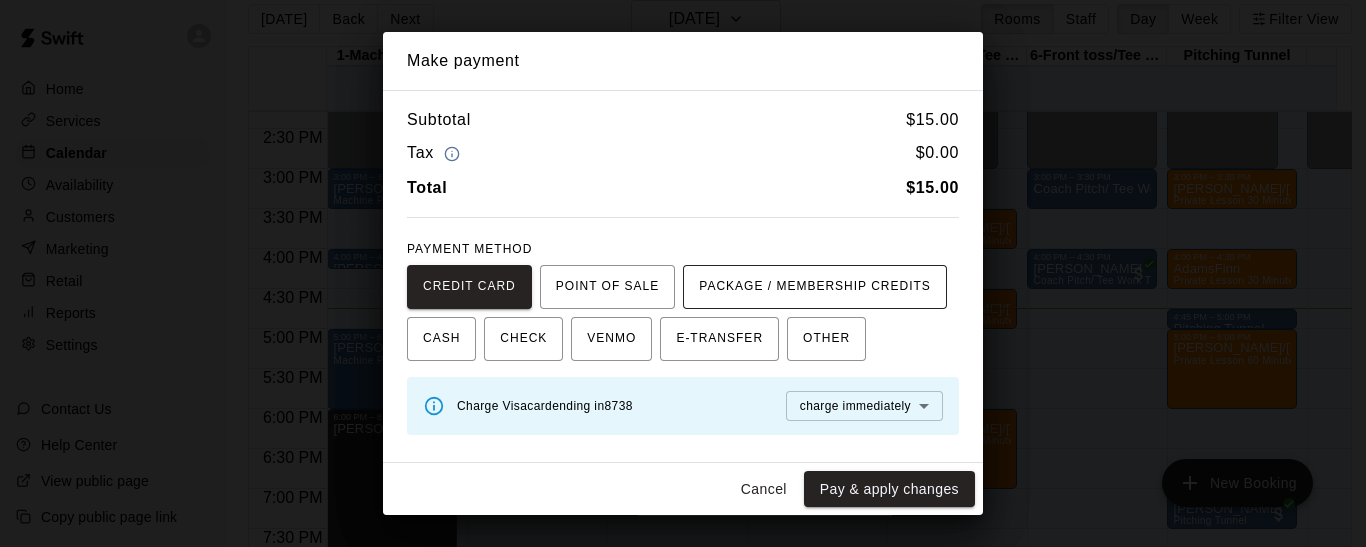 click on "PACKAGE / MEMBERSHIP CREDITS" at bounding box center (815, 287) 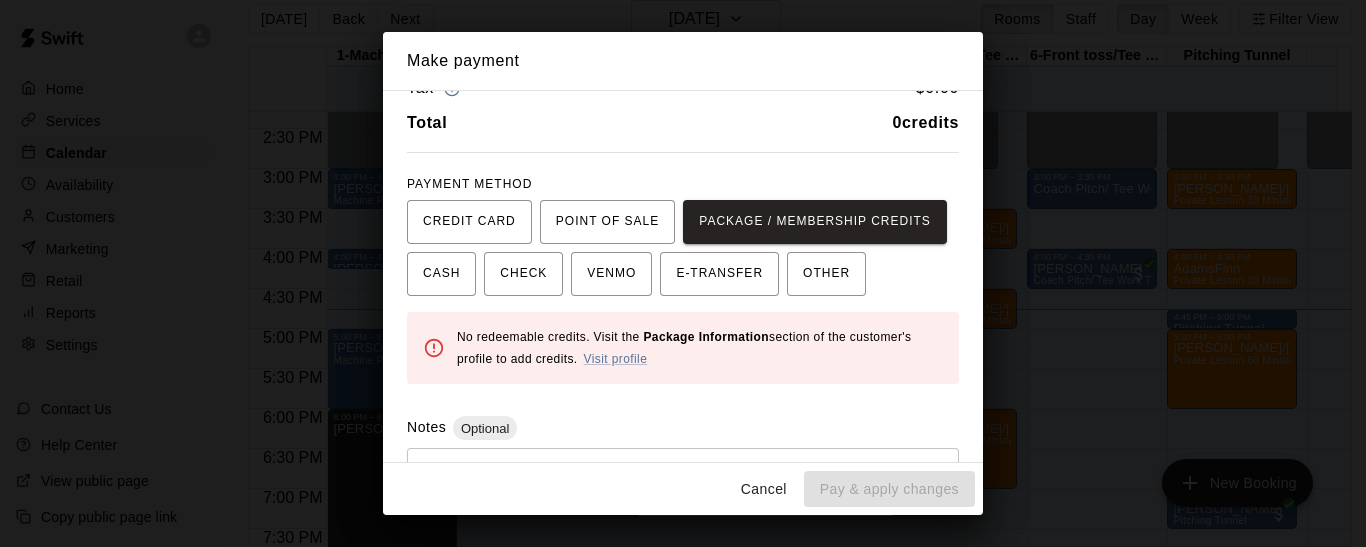 scroll, scrollTop: 68, scrollLeft: 0, axis: vertical 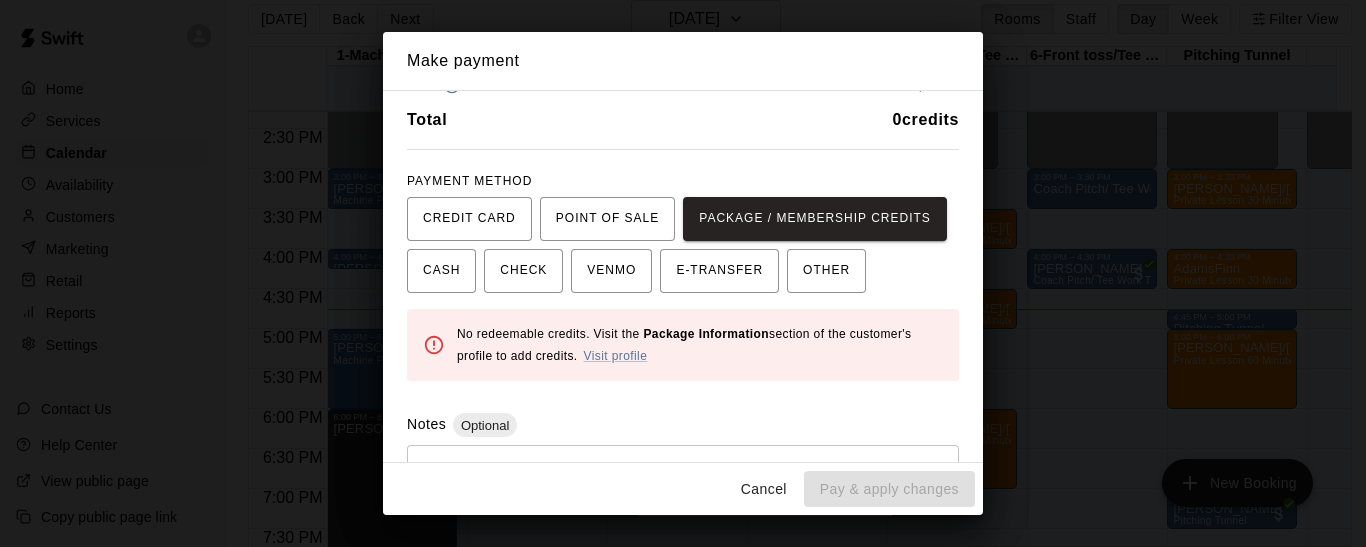 click on "Cancel" at bounding box center (764, 489) 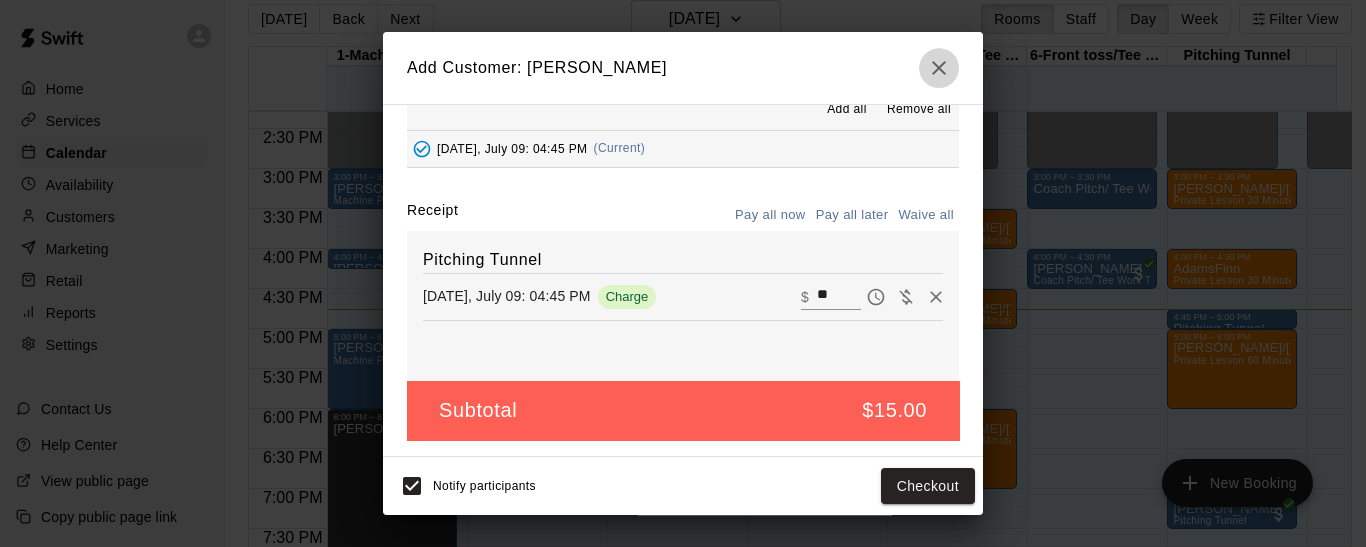 click 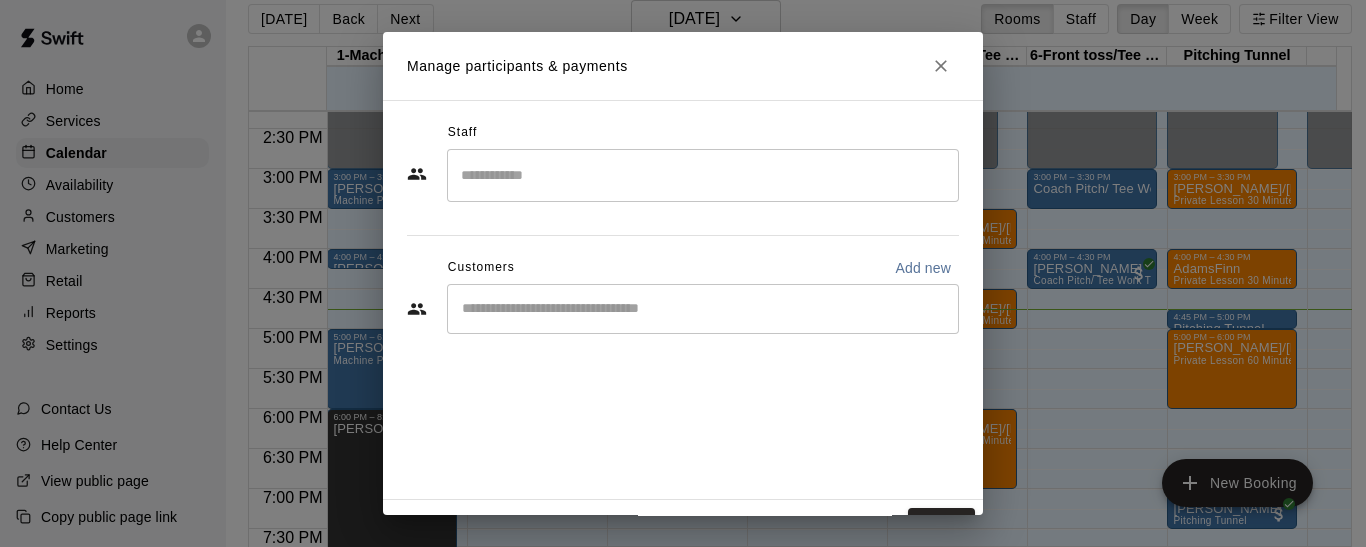 scroll, scrollTop: 0, scrollLeft: 0, axis: both 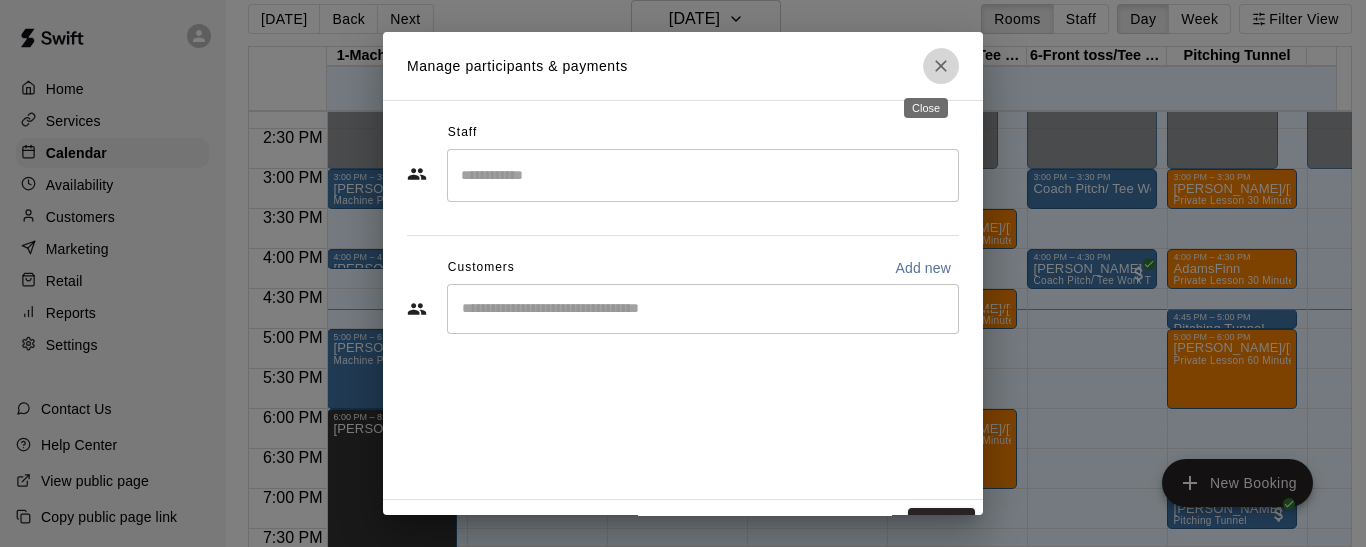 click 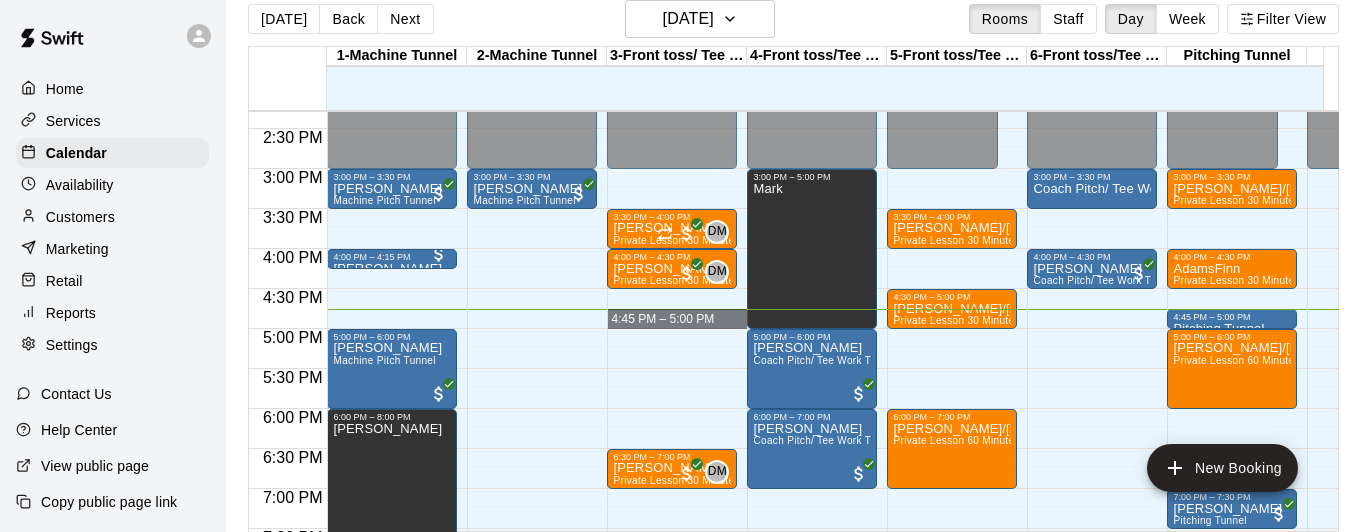 drag, startPoint x: 648, startPoint y: 319, endPoint x: 647, endPoint y: 331, distance: 12.0415945 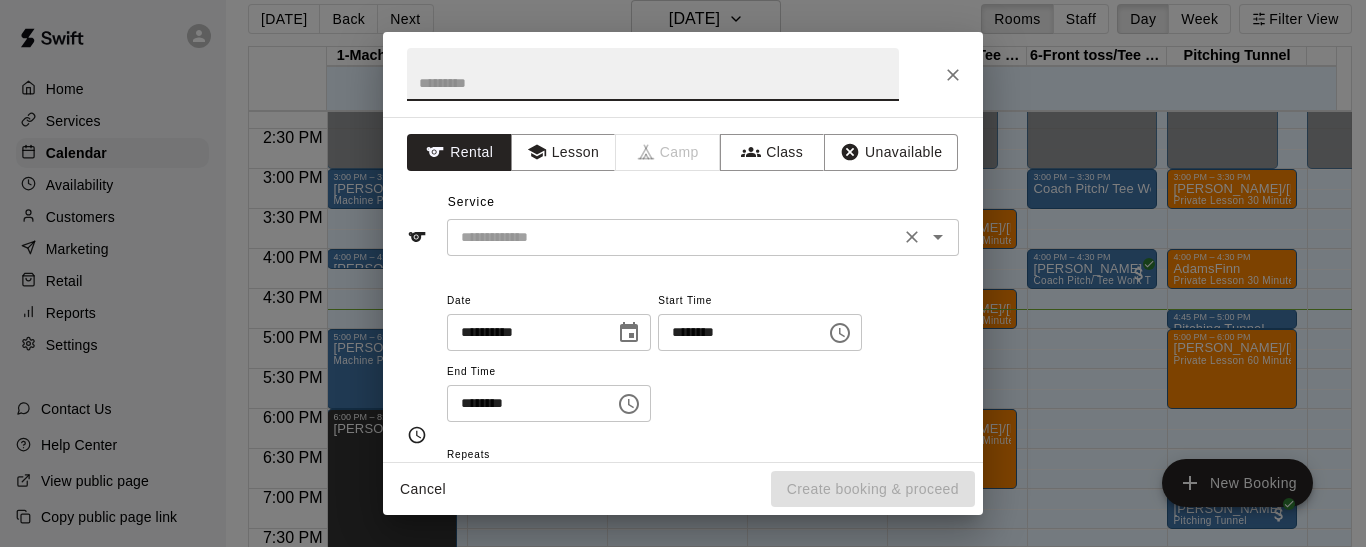 click at bounding box center (673, 237) 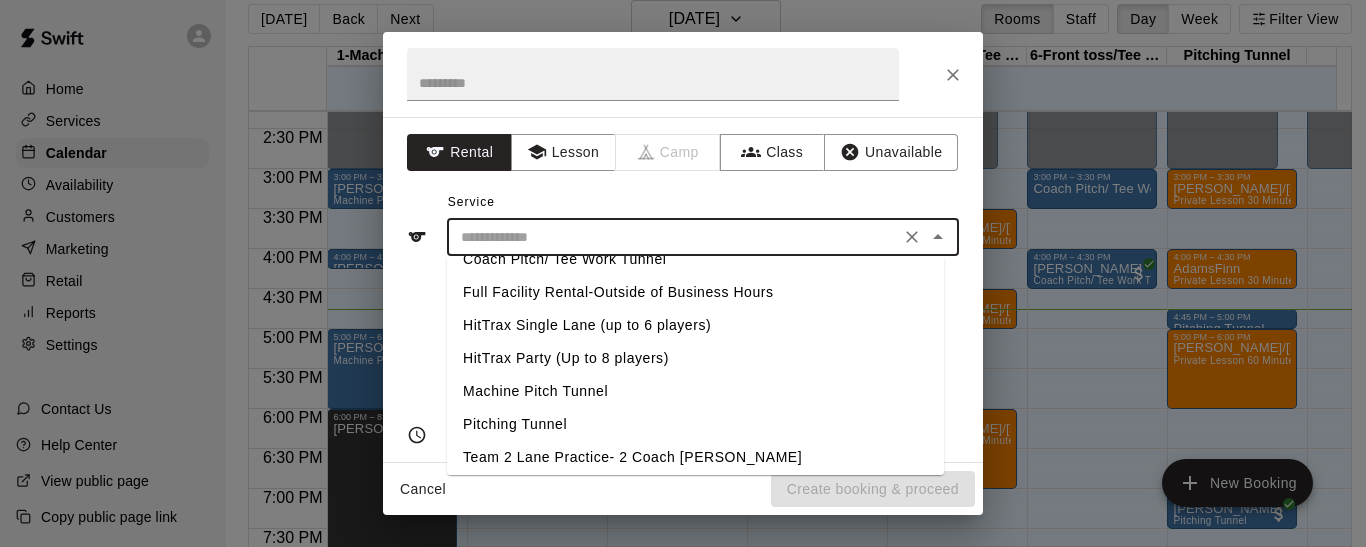 scroll, scrollTop: 28, scrollLeft: 0, axis: vertical 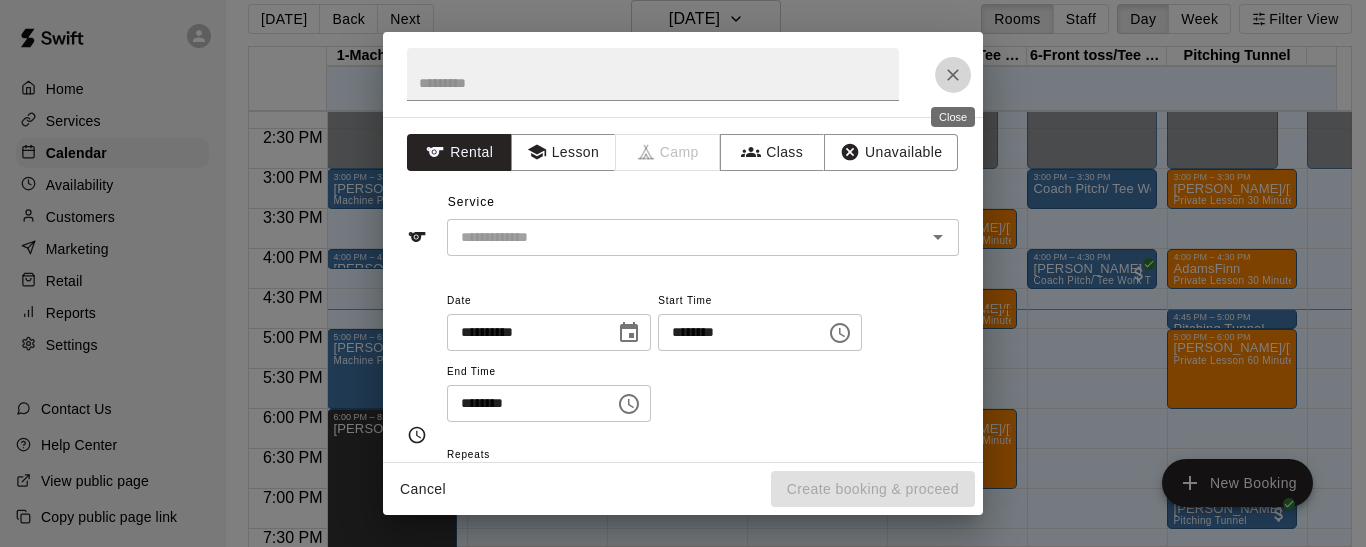 click 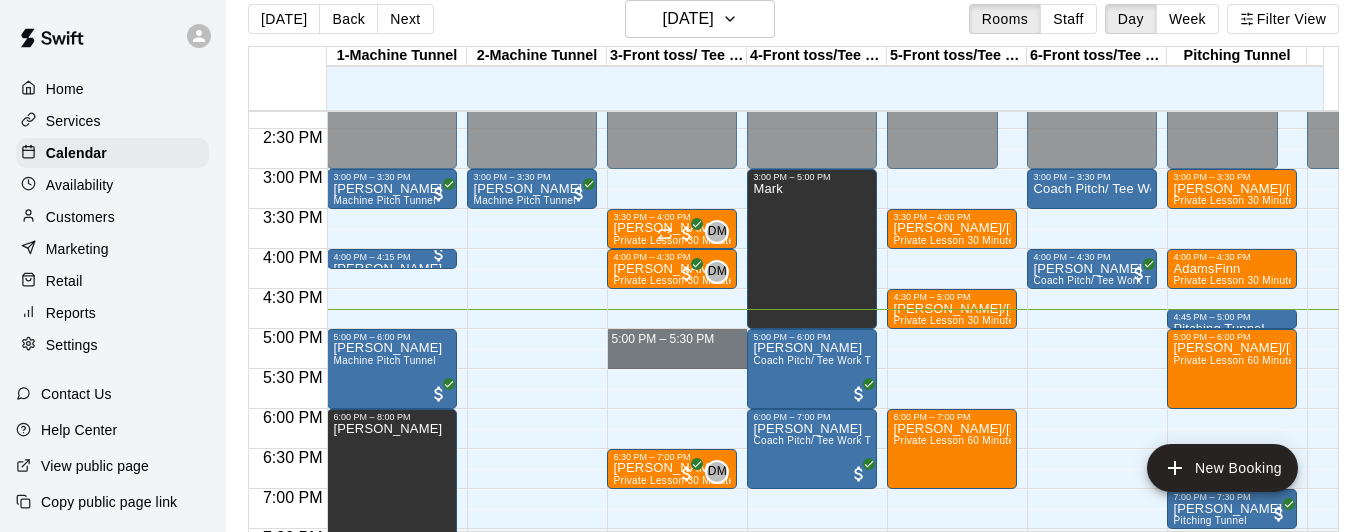 drag, startPoint x: 658, startPoint y: 319, endPoint x: 659, endPoint y: 361, distance: 42.0119 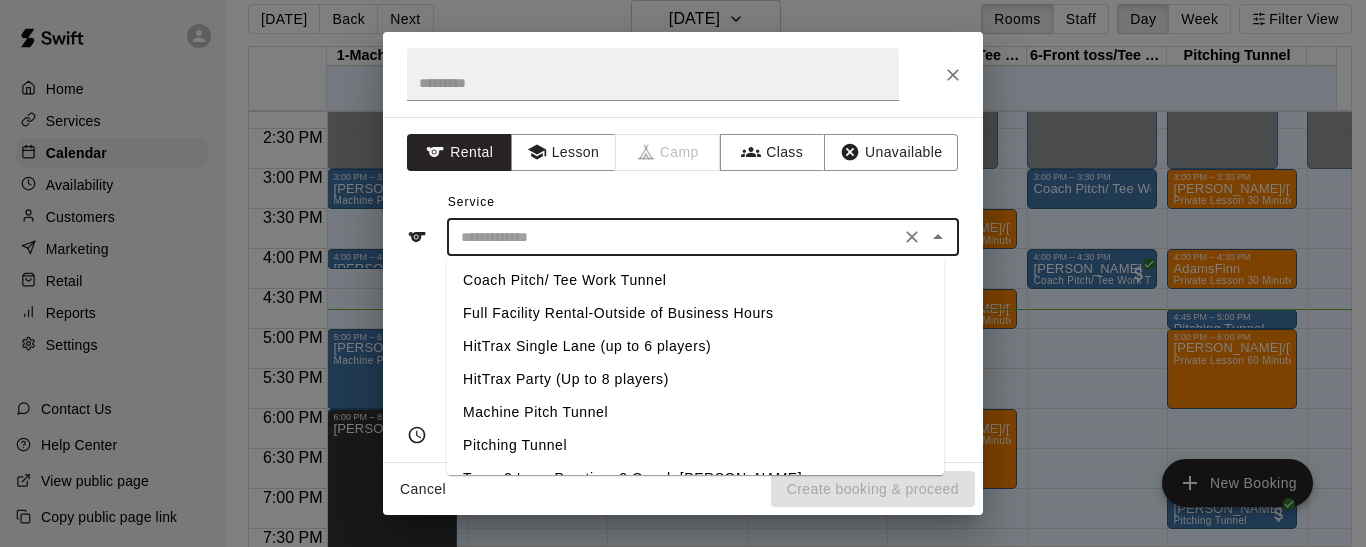 click at bounding box center (673, 237) 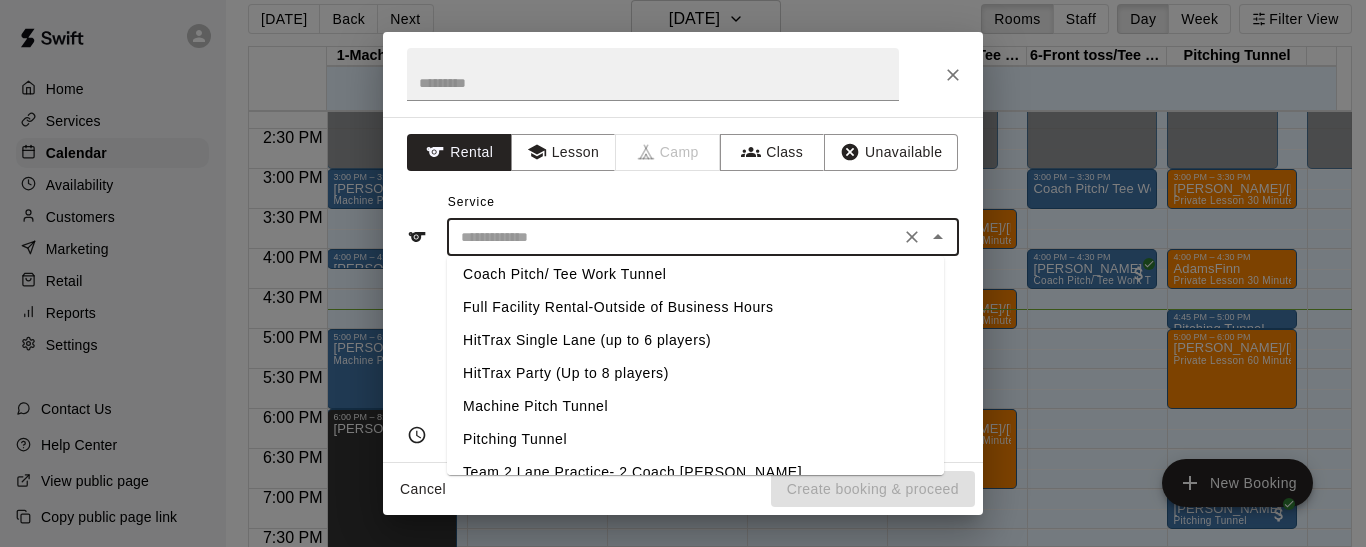 scroll, scrollTop: 0, scrollLeft: 0, axis: both 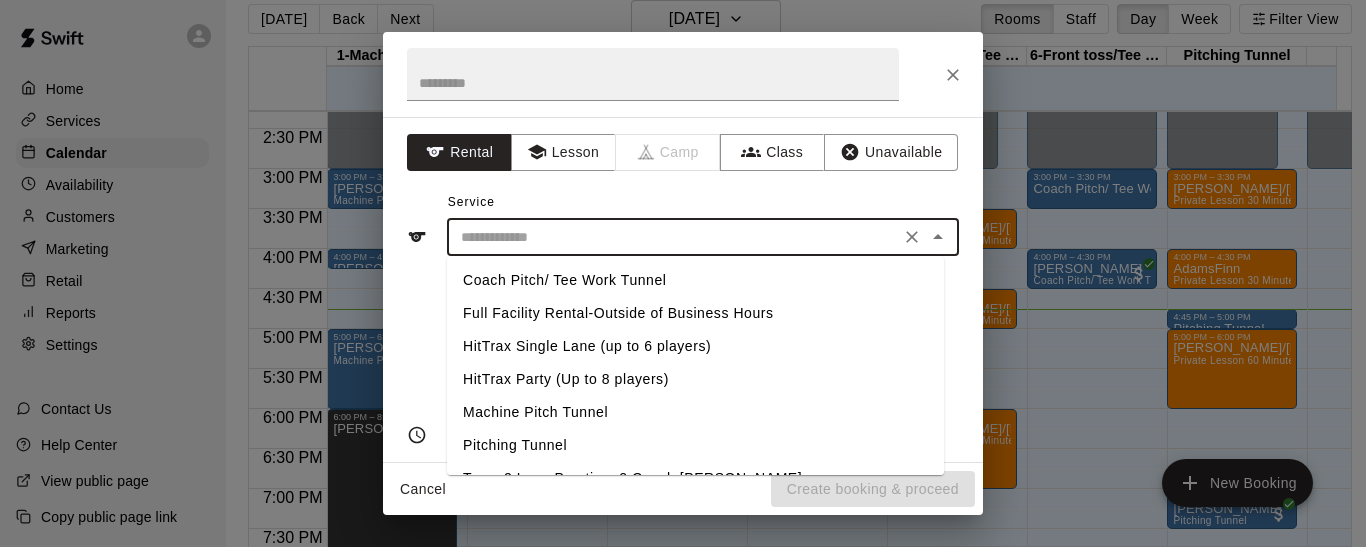 click on "Coach Pitch/ Tee Work Tunnel" at bounding box center [695, 280] 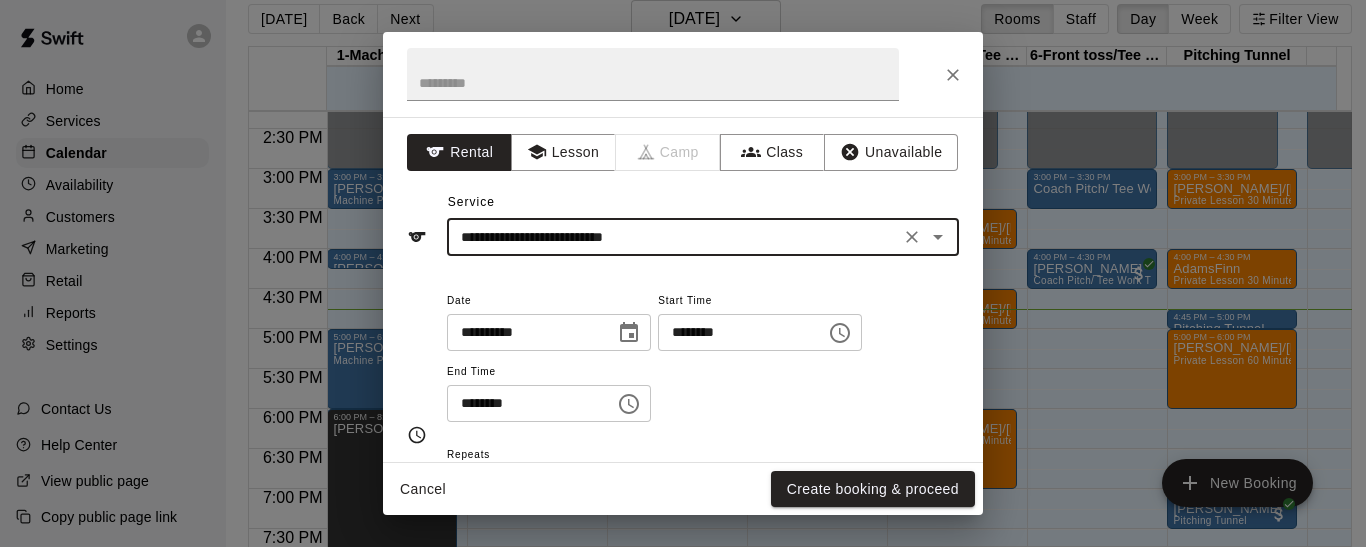 click on "********" at bounding box center (735, 332) 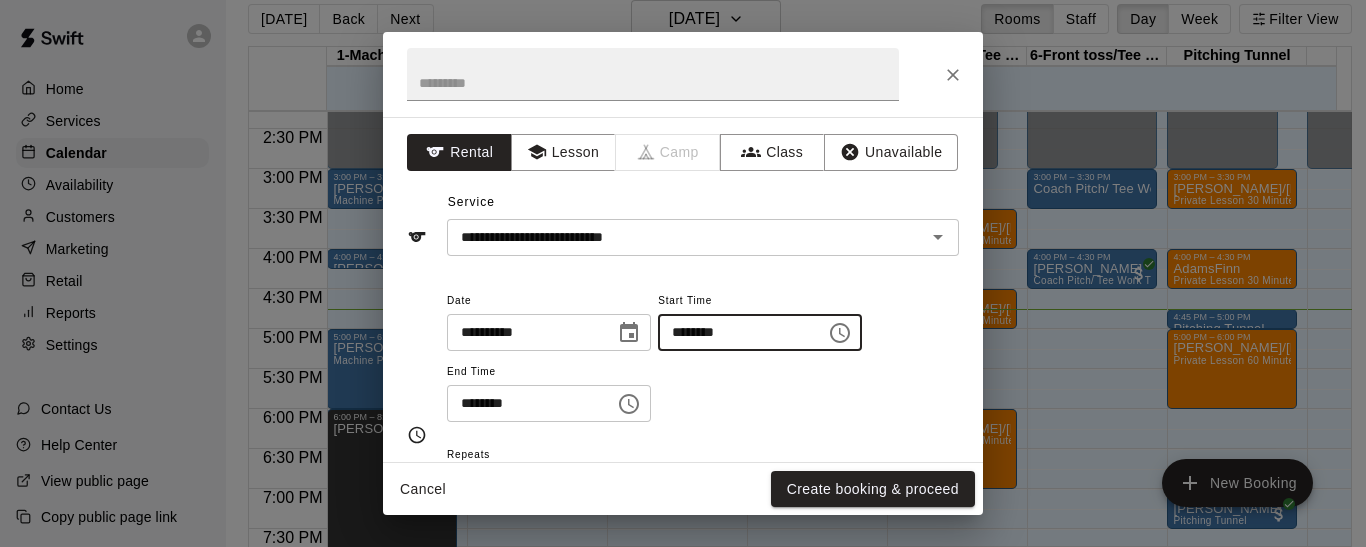 click on "********" at bounding box center (735, 332) 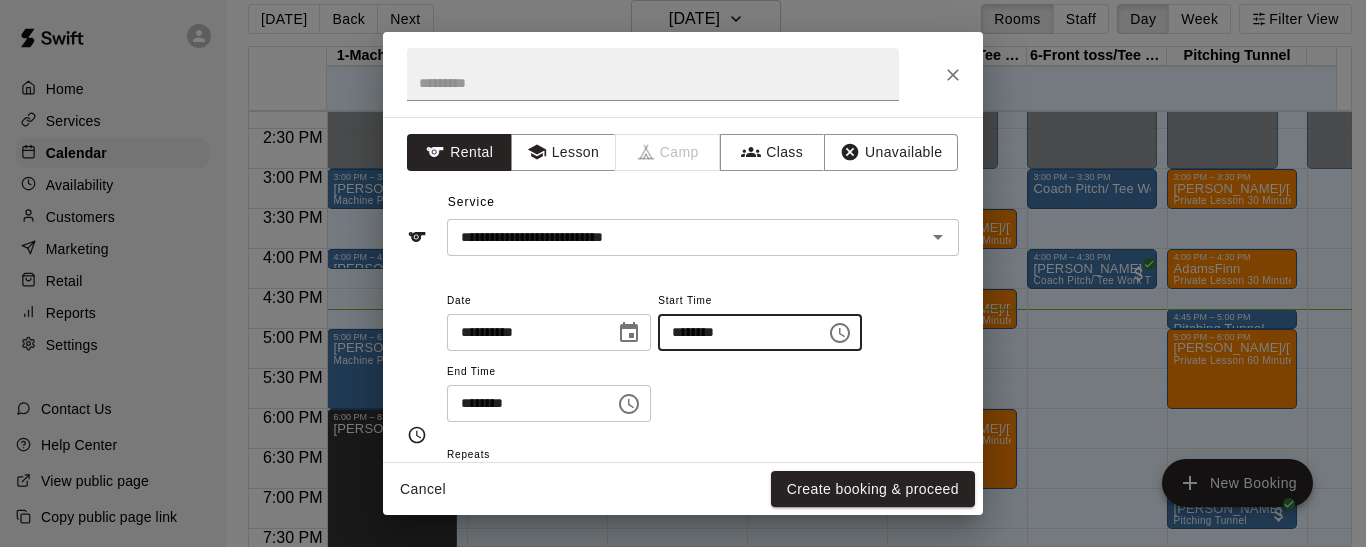 drag, startPoint x: 779, startPoint y: 330, endPoint x: 822, endPoint y: 317, distance: 44.922153 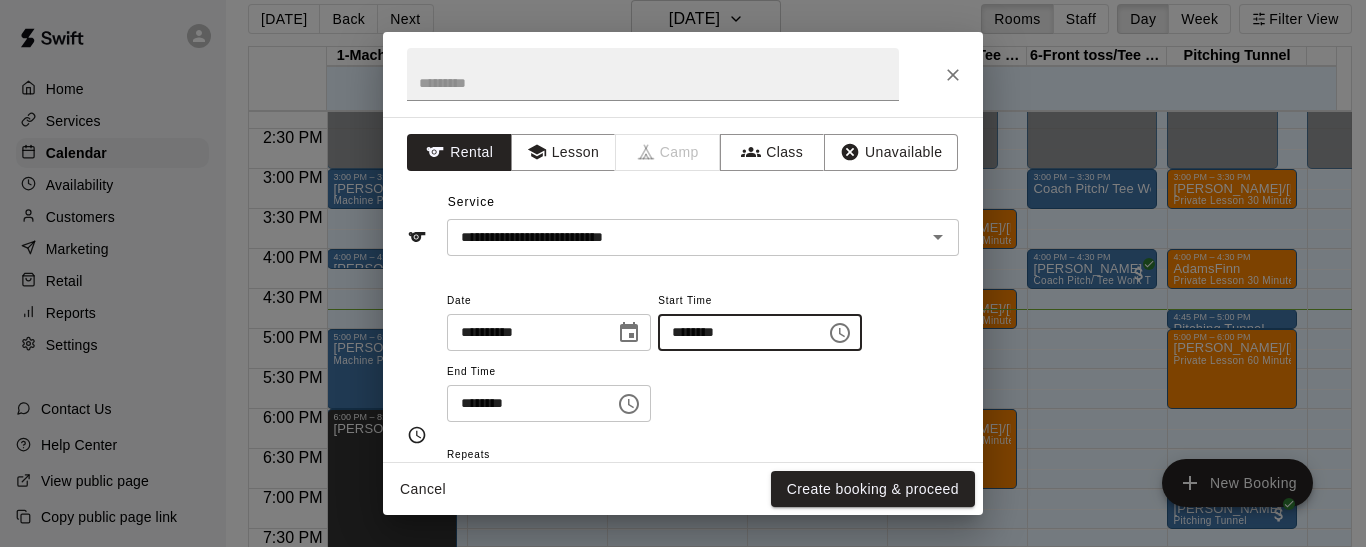 click on "********" at bounding box center [735, 332] 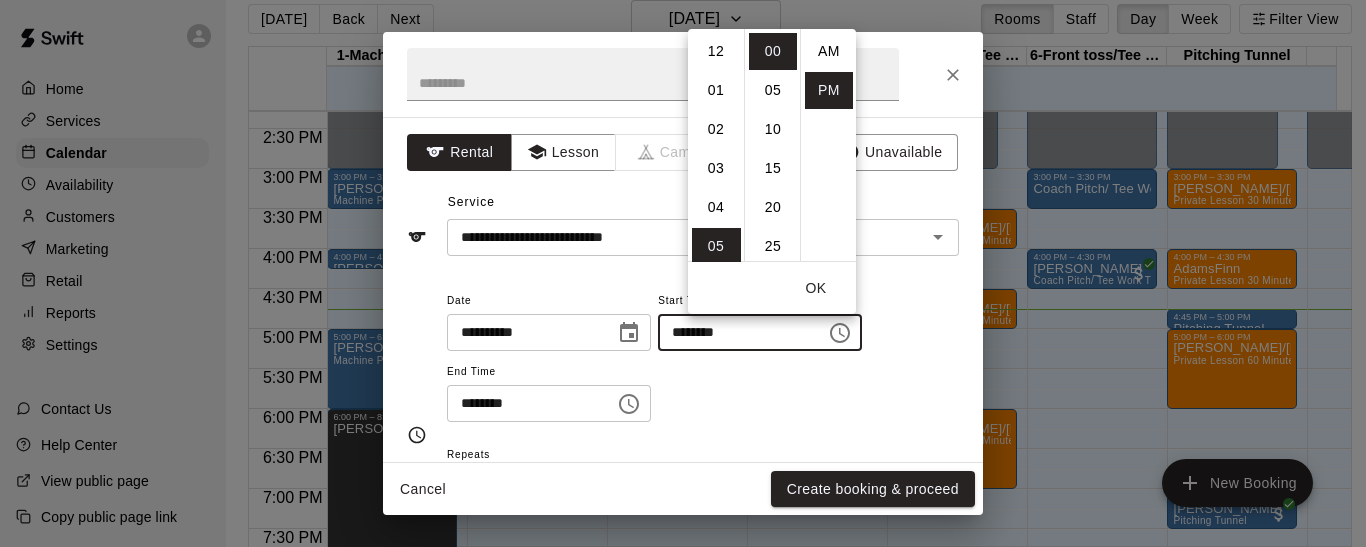 scroll, scrollTop: 195, scrollLeft: 0, axis: vertical 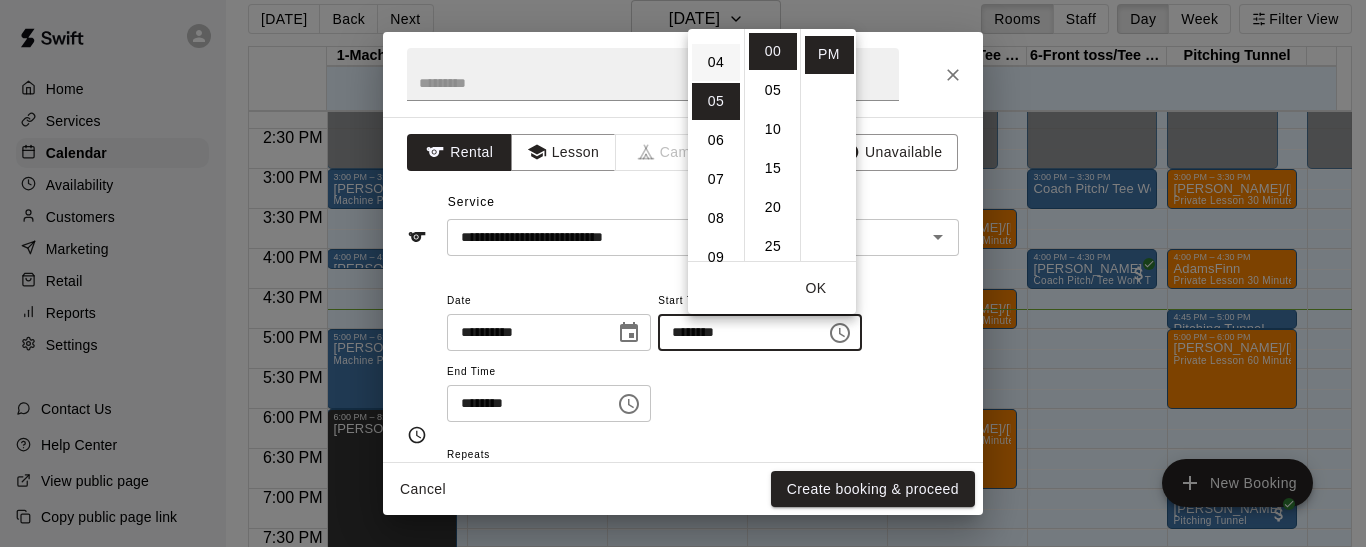 click on "04" at bounding box center [716, 62] 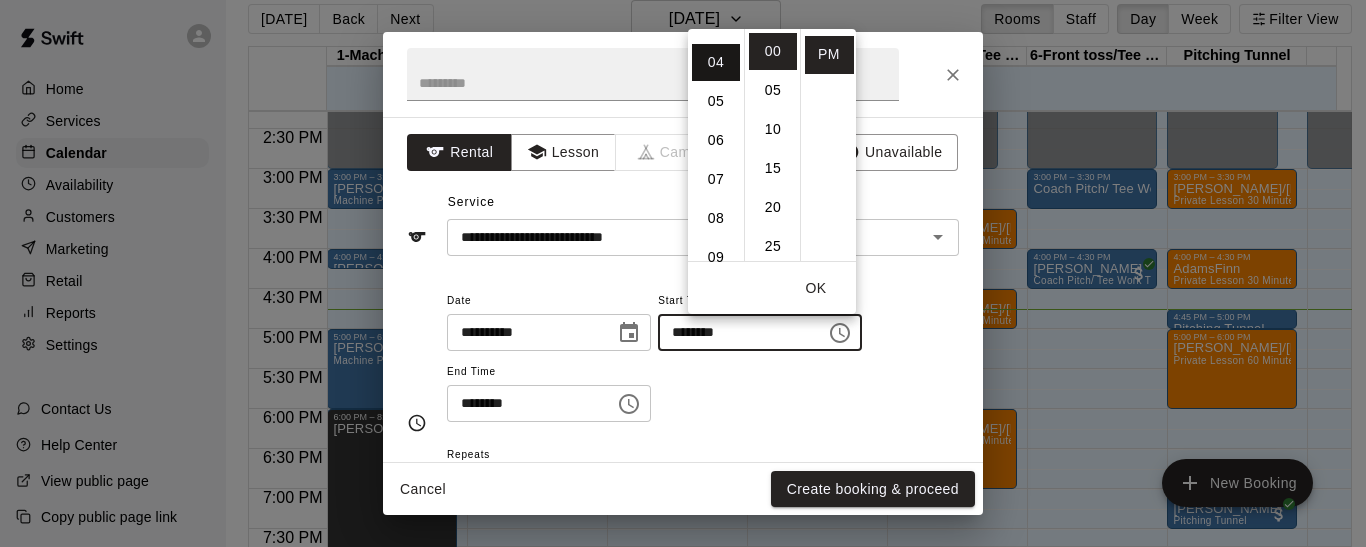 scroll, scrollTop: 156, scrollLeft: 0, axis: vertical 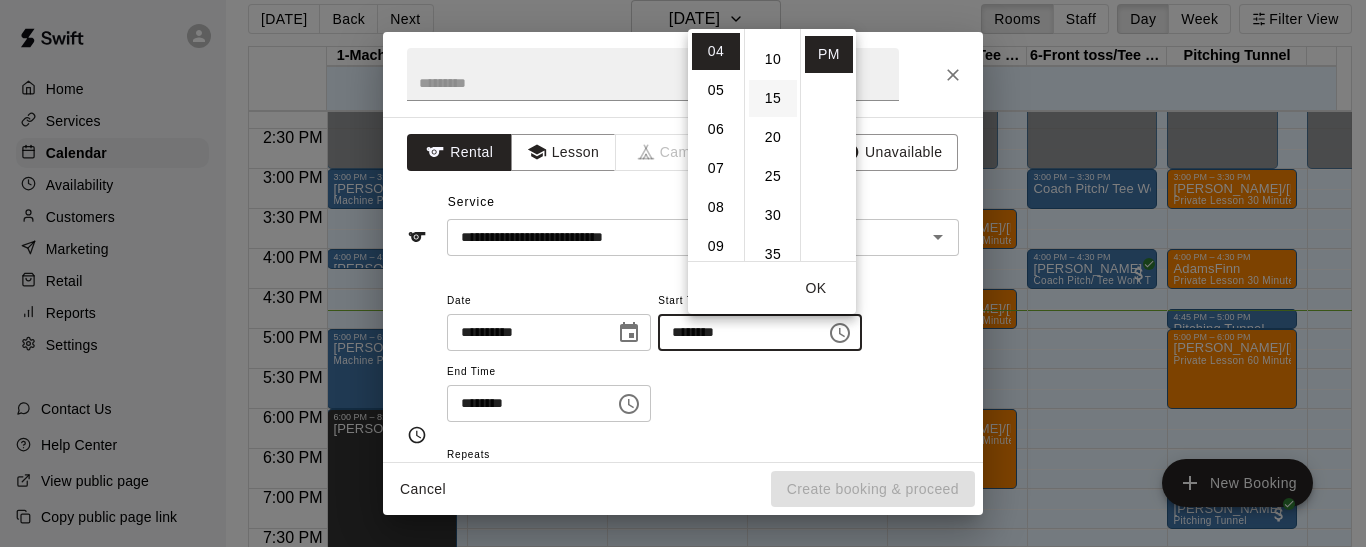 click on "15" at bounding box center (773, 98) 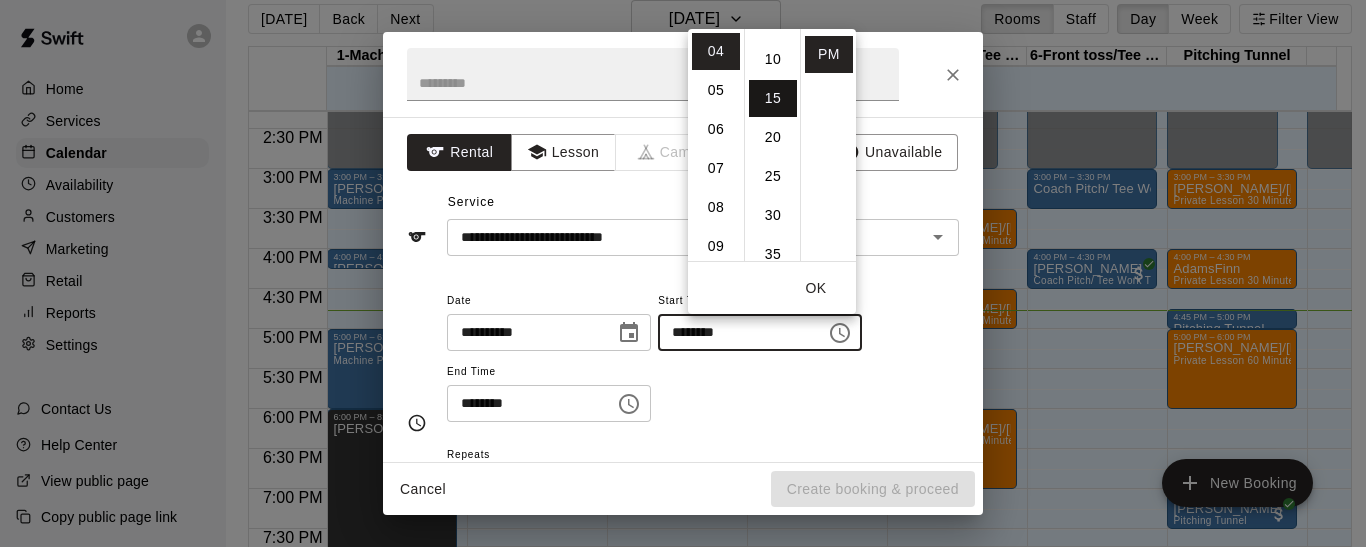 type on "********" 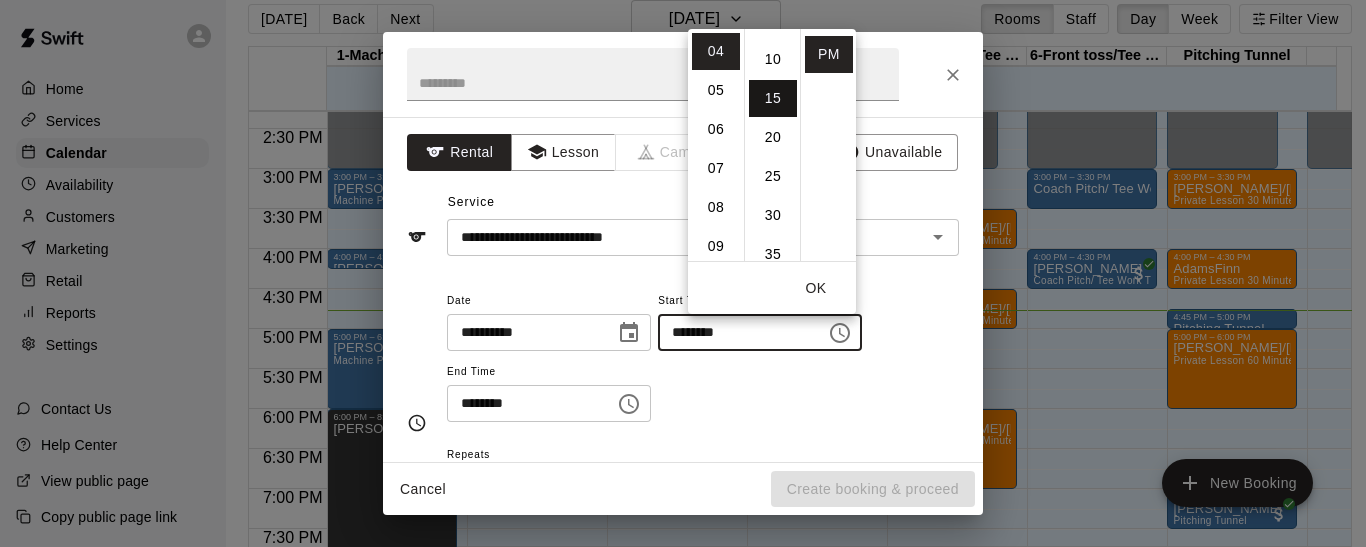scroll, scrollTop: 117, scrollLeft: 0, axis: vertical 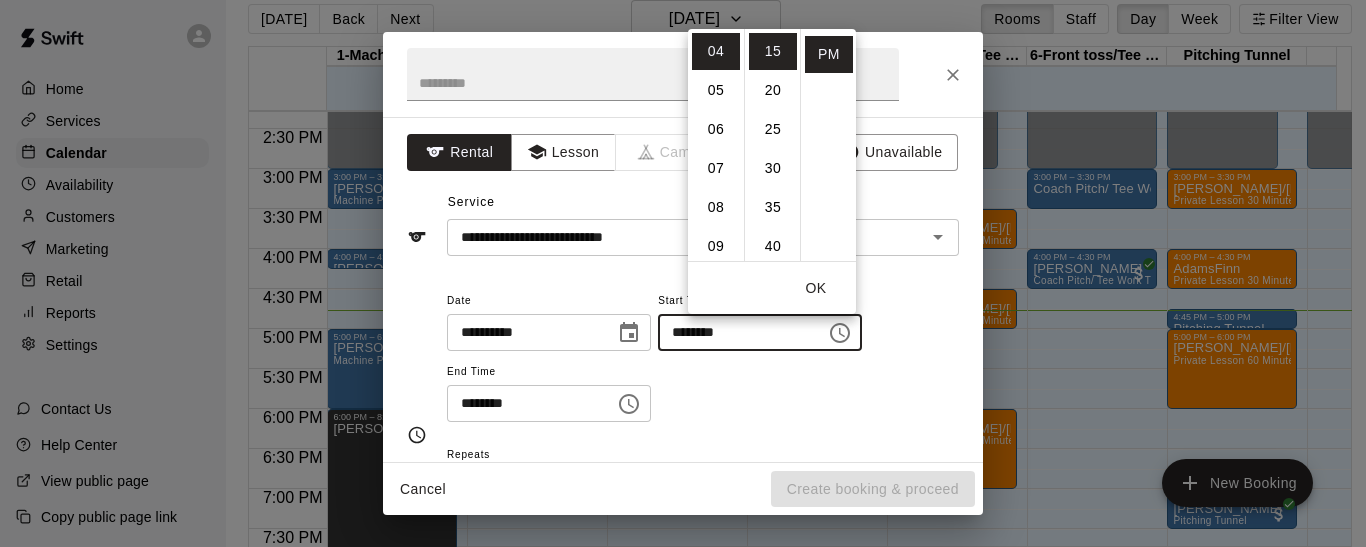 click on "**********" at bounding box center [703, 355] 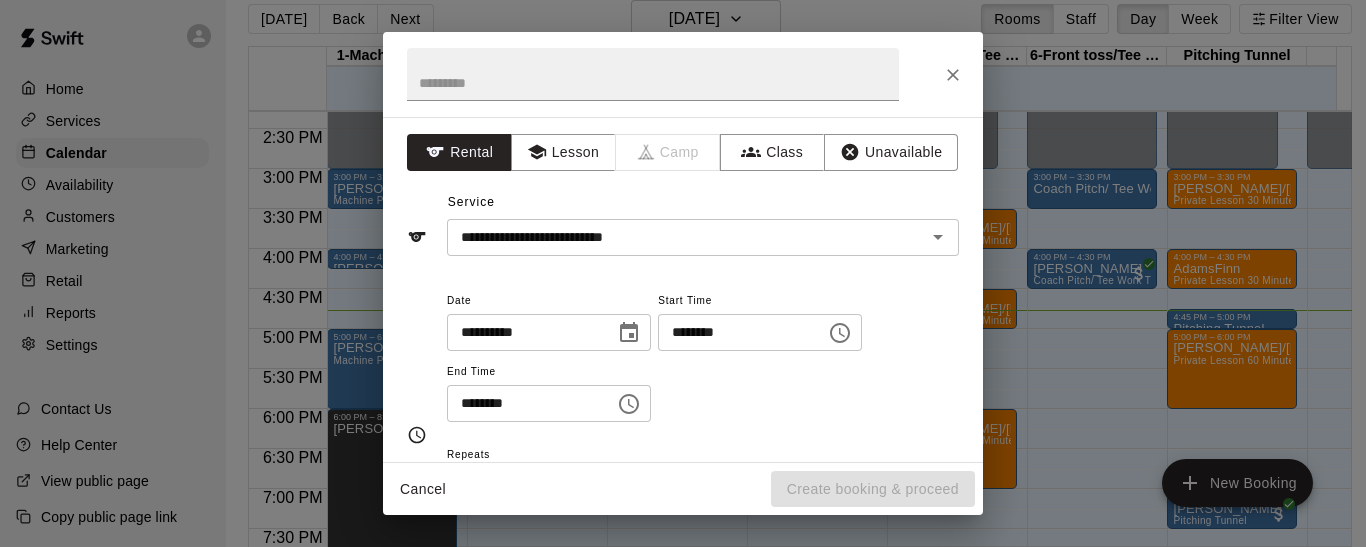 click on "********" at bounding box center (524, 403) 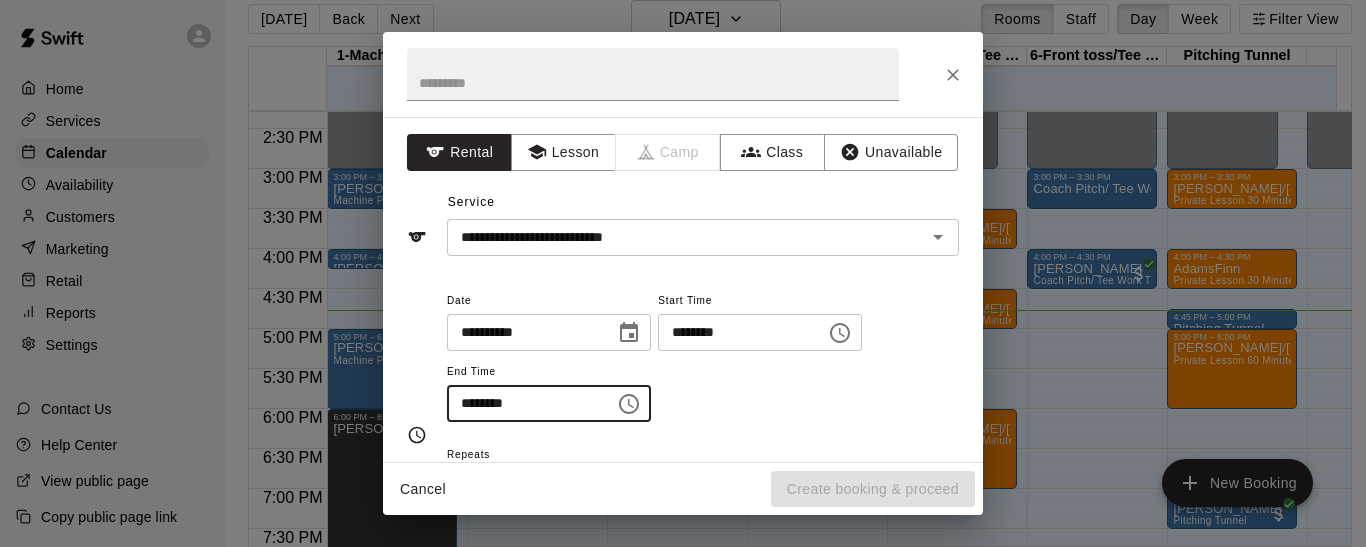 click 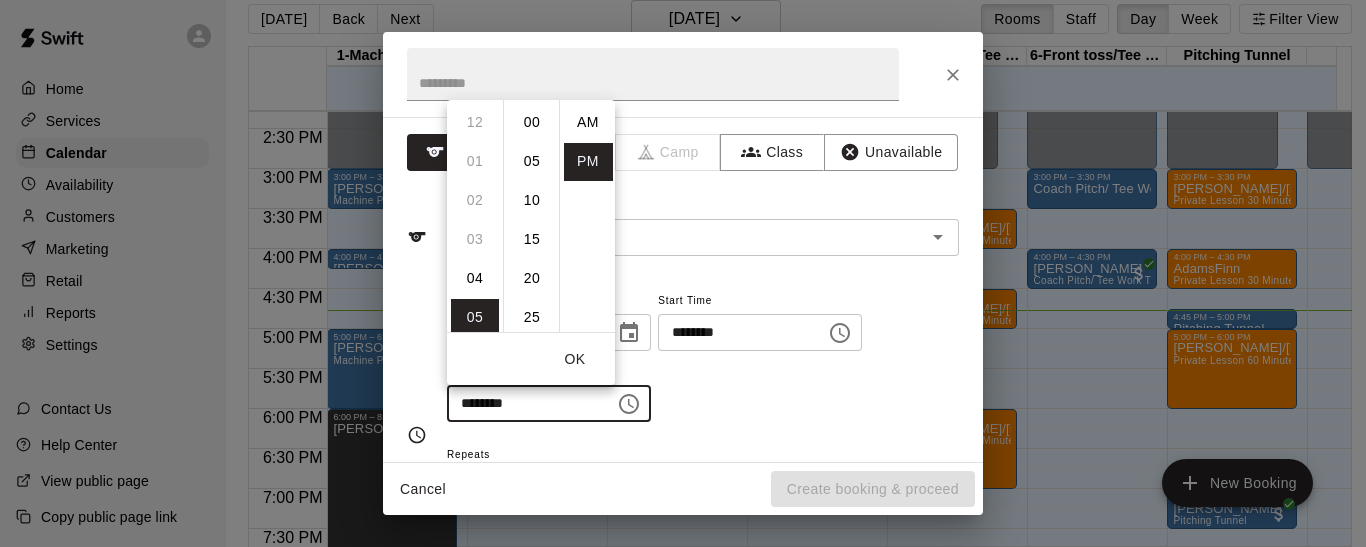 scroll, scrollTop: 195, scrollLeft: 0, axis: vertical 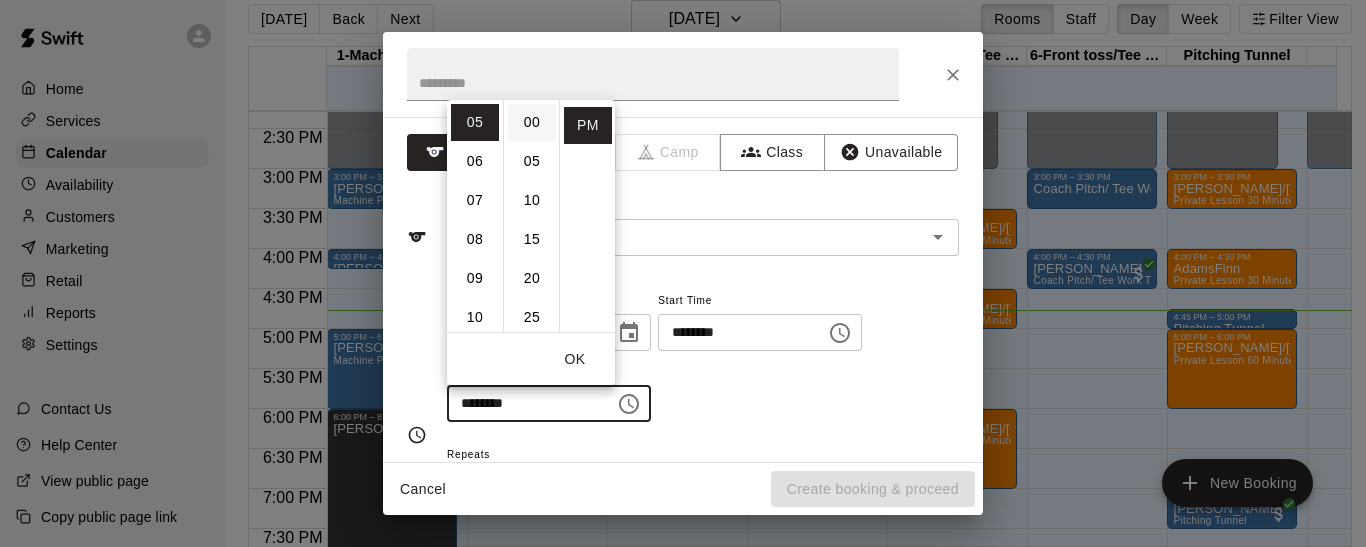 click on "00" at bounding box center (532, 122) 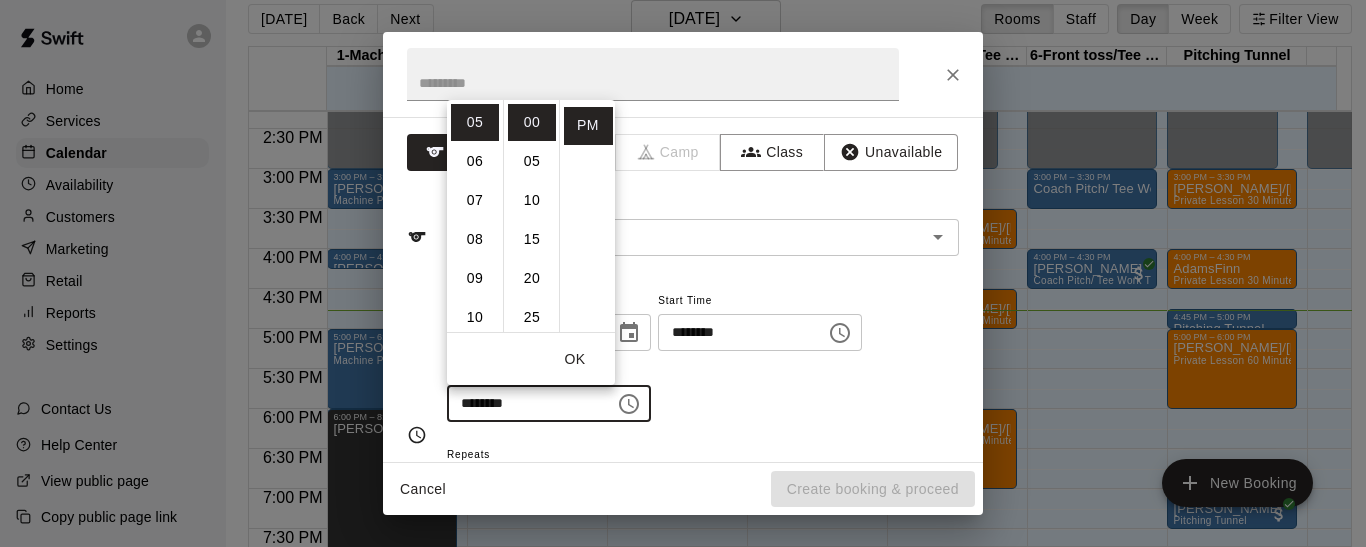 click on "**********" at bounding box center [703, 355] 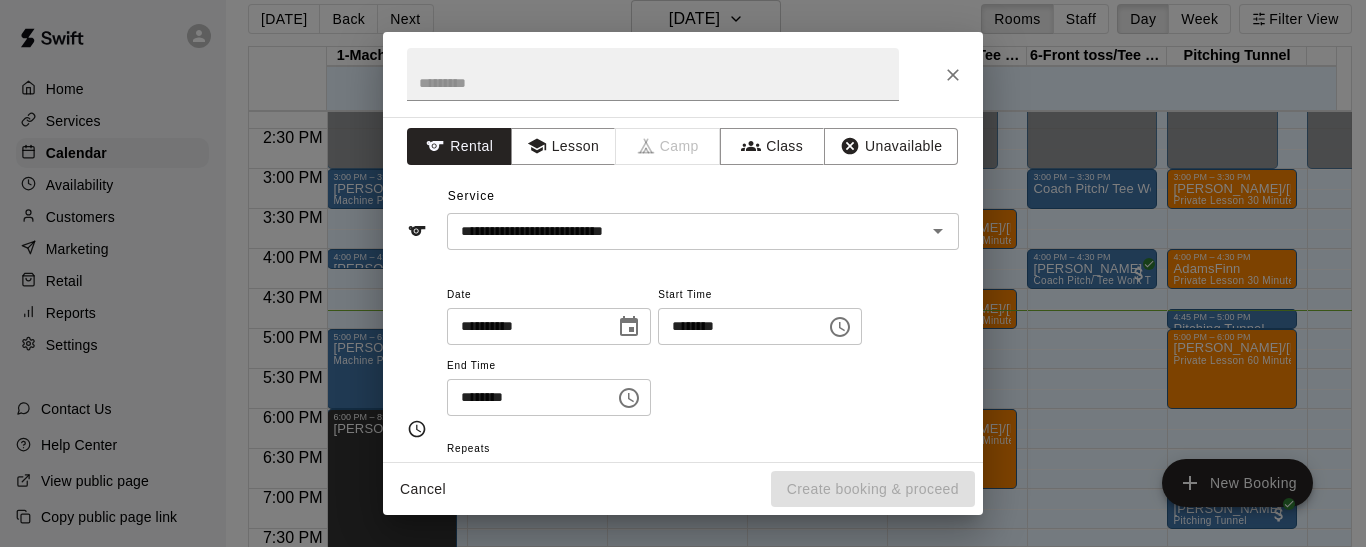 scroll, scrollTop: 0, scrollLeft: 0, axis: both 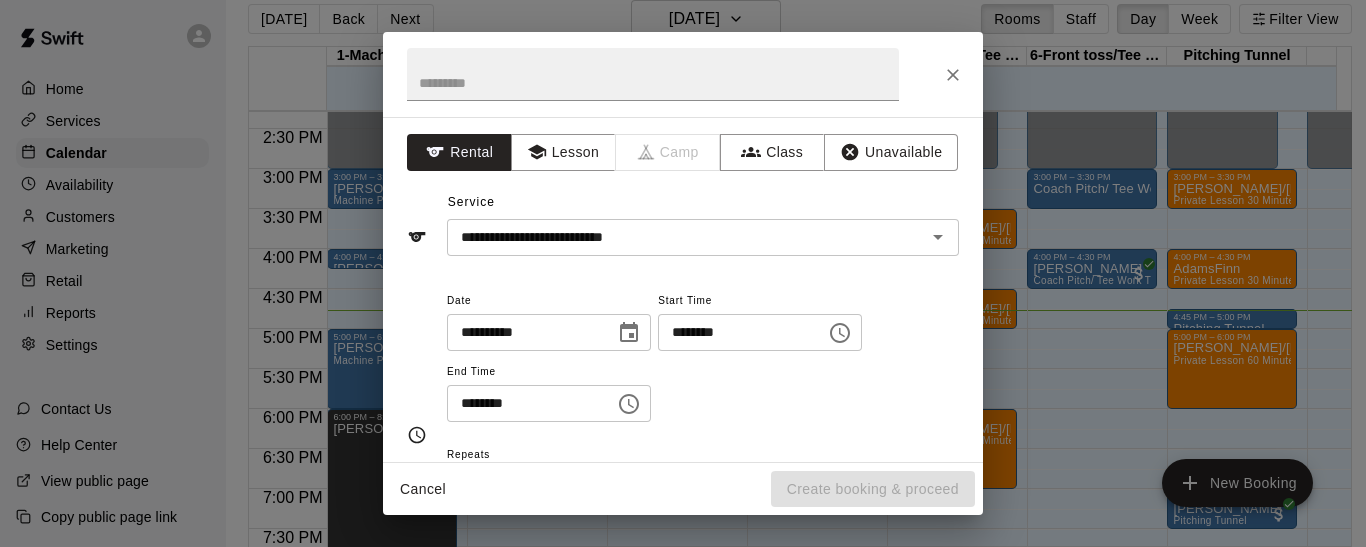 click on "Cancel Create booking & proceed" at bounding box center (683, 489) 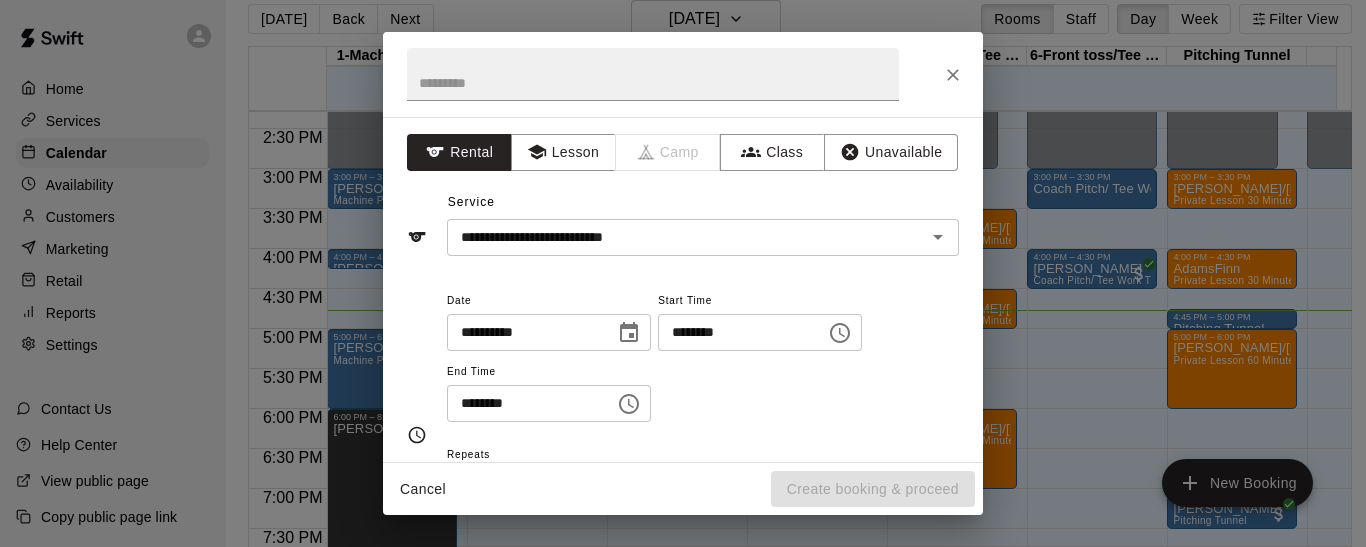 click on "Cancel Create booking & proceed" at bounding box center (683, 489) 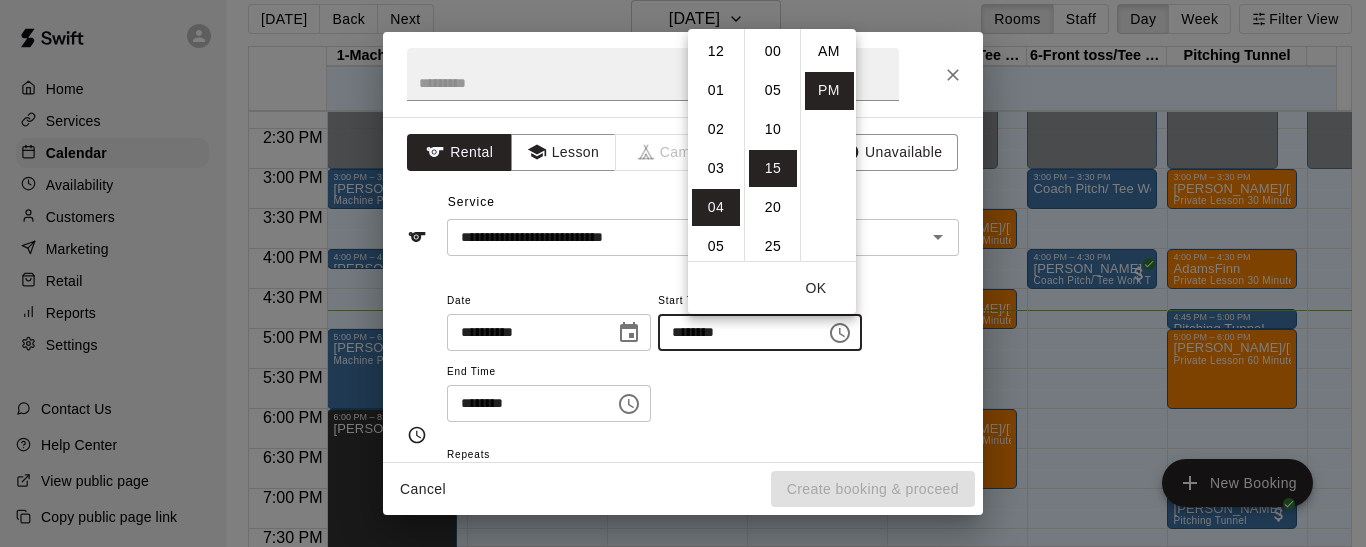 scroll, scrollTop: 156, scrollLeft: 0, axis: vertical 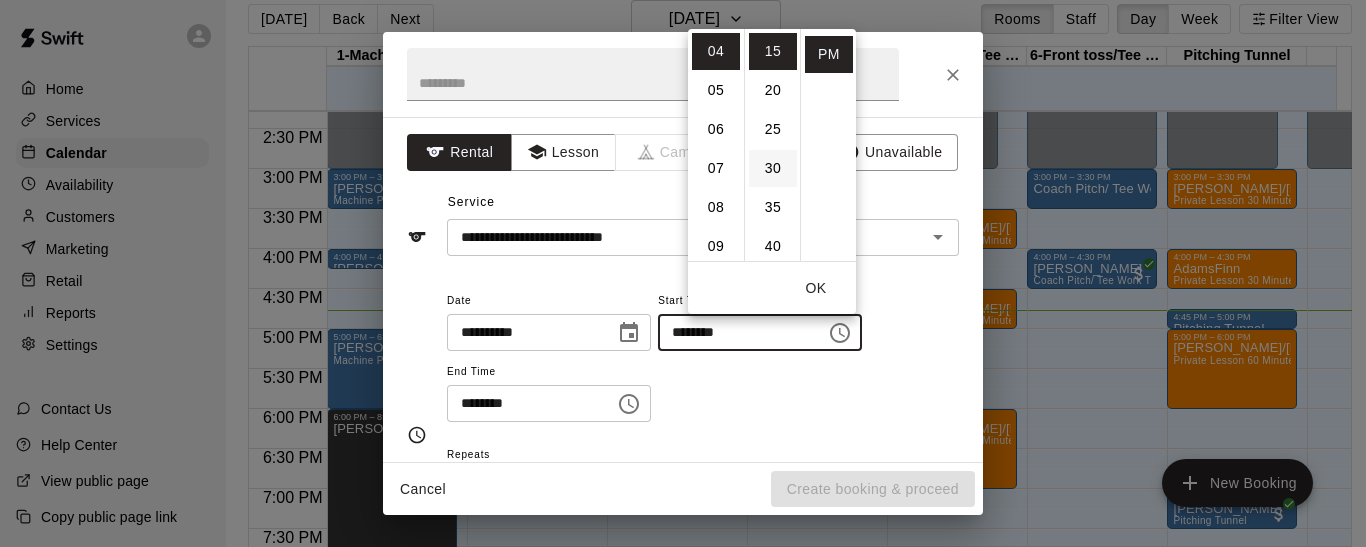 click on "30" at bounding box center (773, 168) 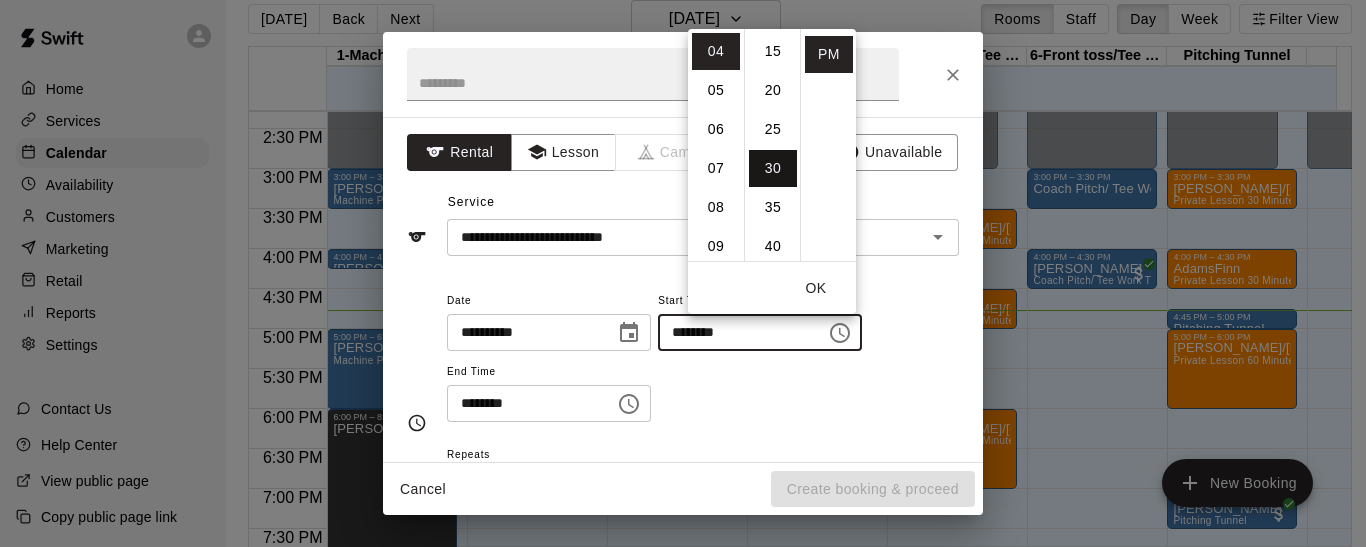 type on "********" 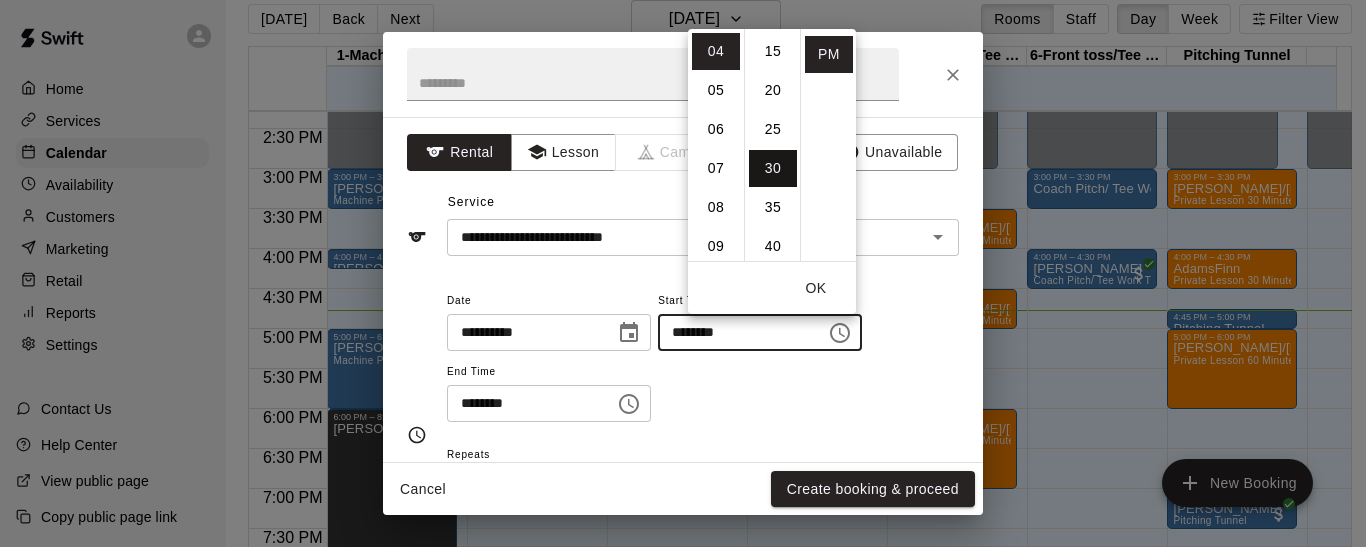 scroll, scrollTop: 234, scrollLeft: 0, axis: vertical 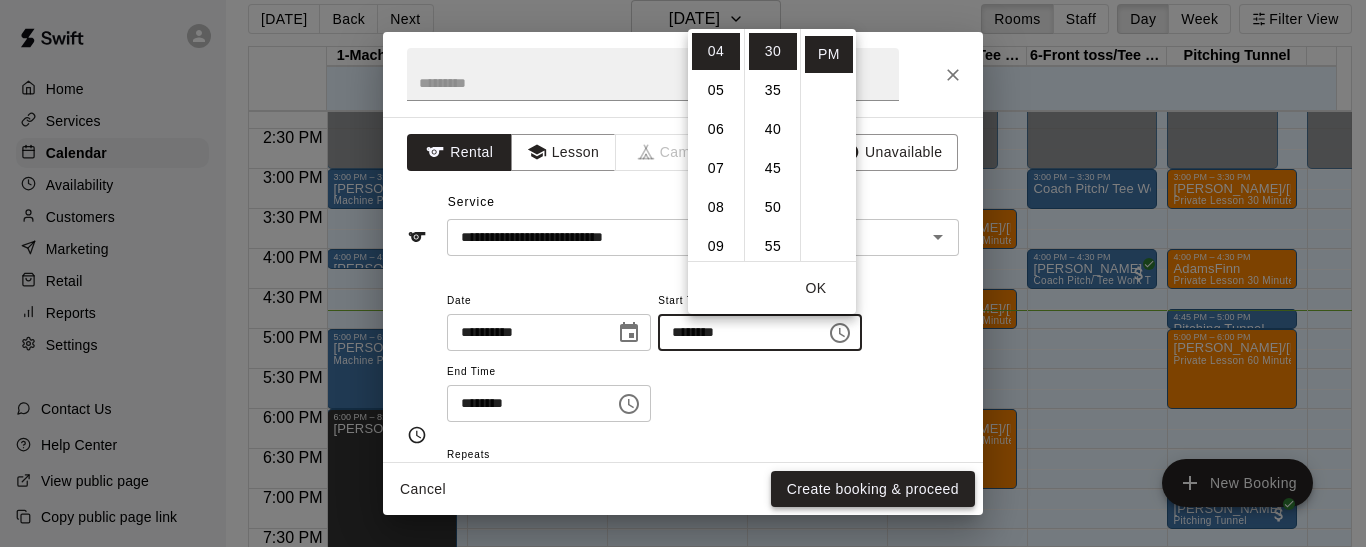 click on "Create booking & proceed" at bounding box center [873, 489] 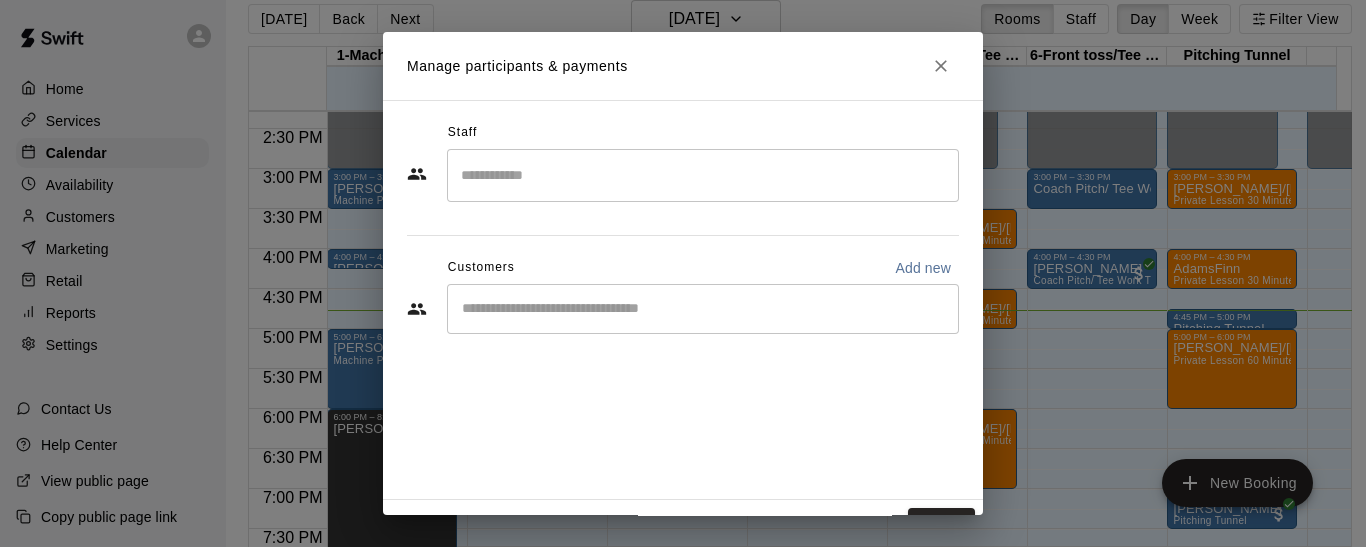 click on "​" at bounding box center [703, 309] 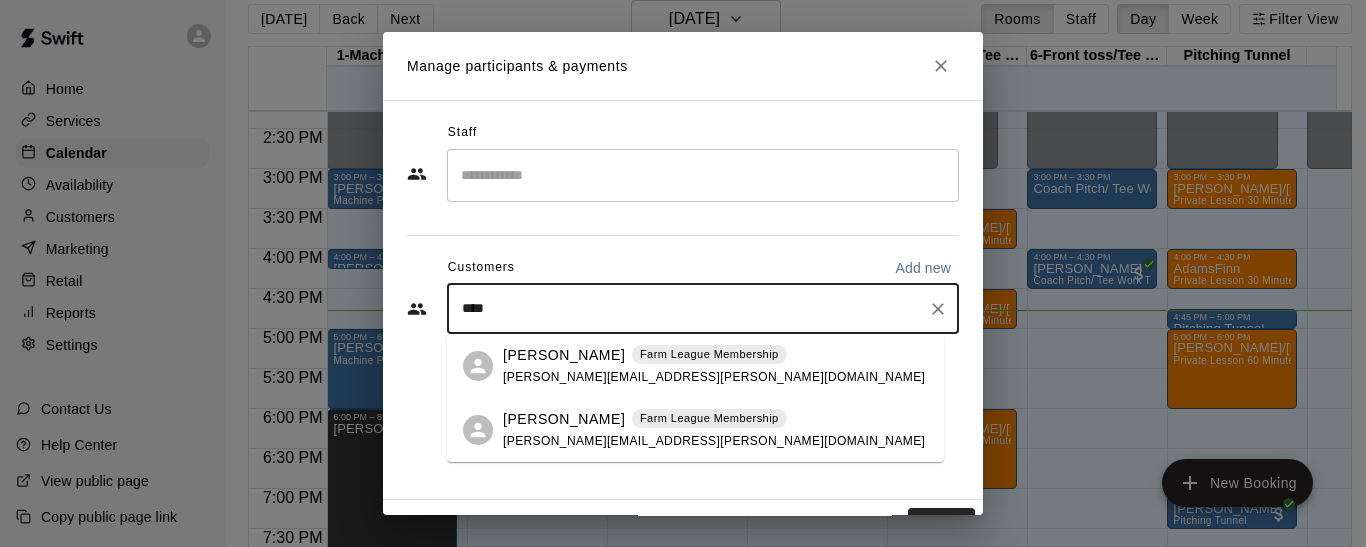 type on "*****" 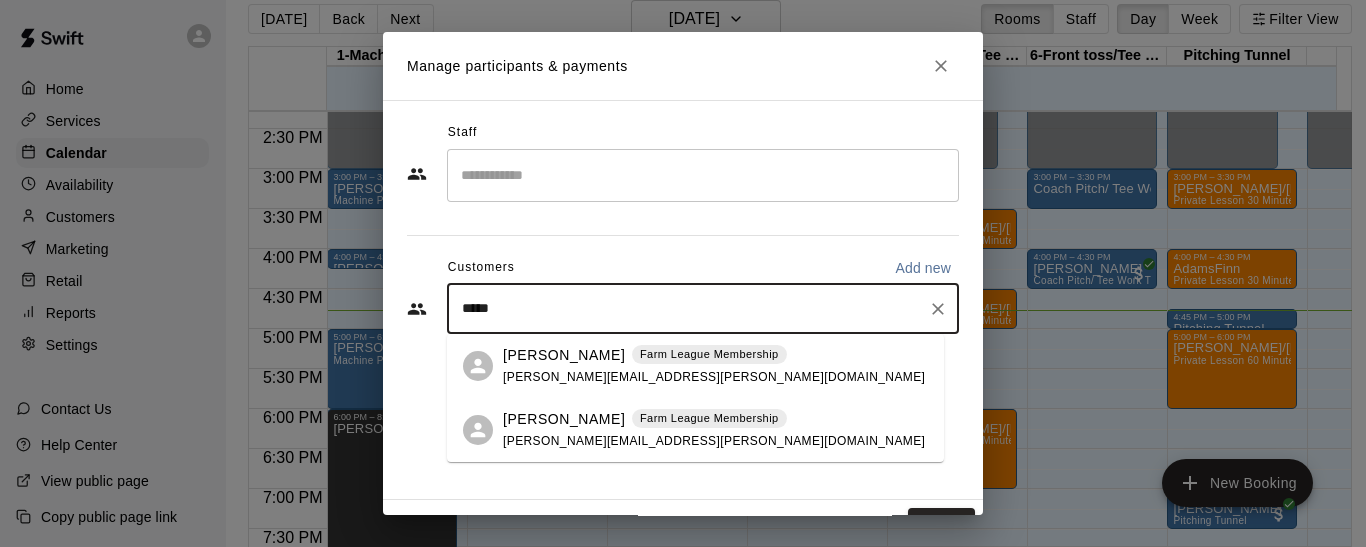 click on "[PERSON_NAME]" at bounding box center [564, 355] 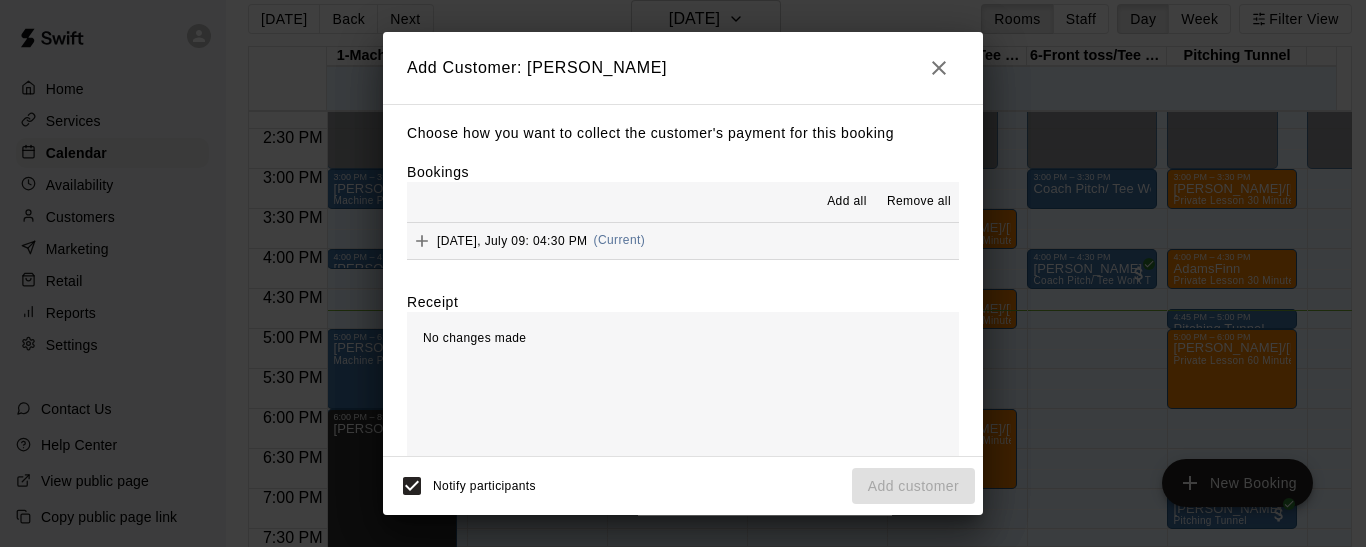 click on "[DATE], July 09: 04:30 PM (Current)" at bounding box center (683, 241) 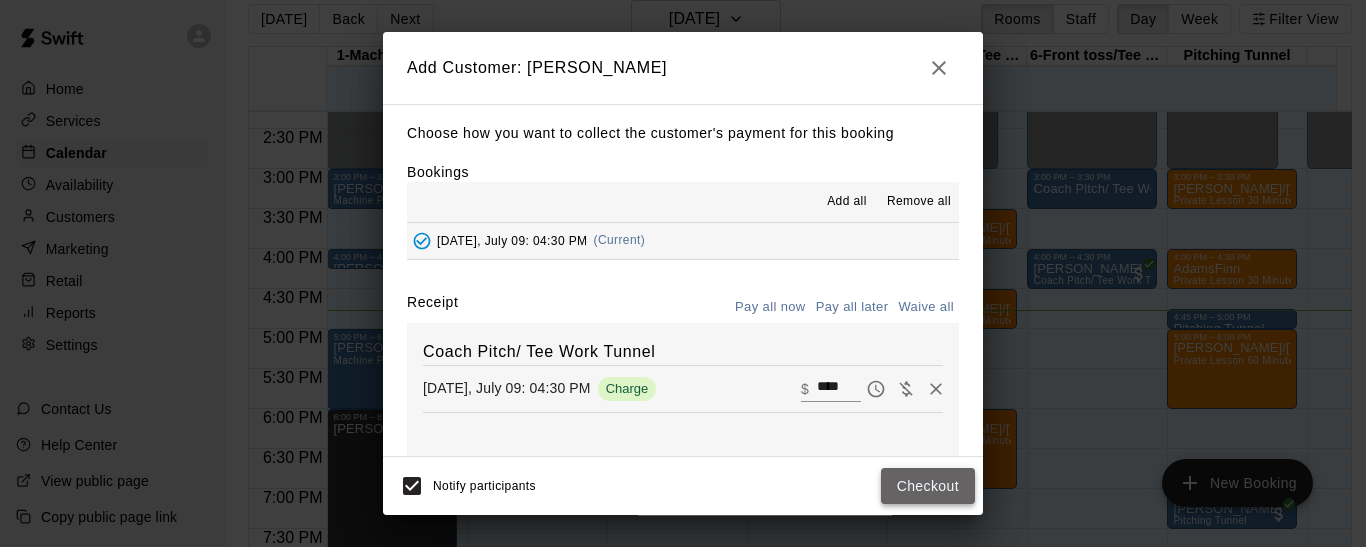 click on "Checkout" at bounding box center [928, 486] 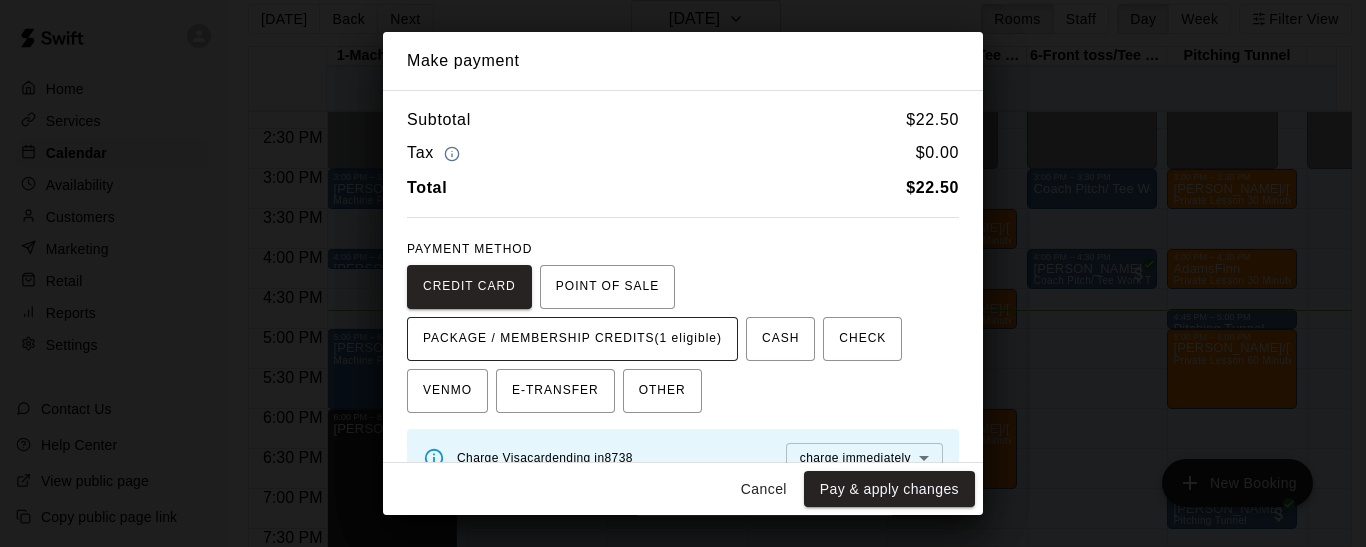 click on "PACKAGE / MEMBERSHIP CREDITS  (1 eligible)" at bounding box center (572, 339) 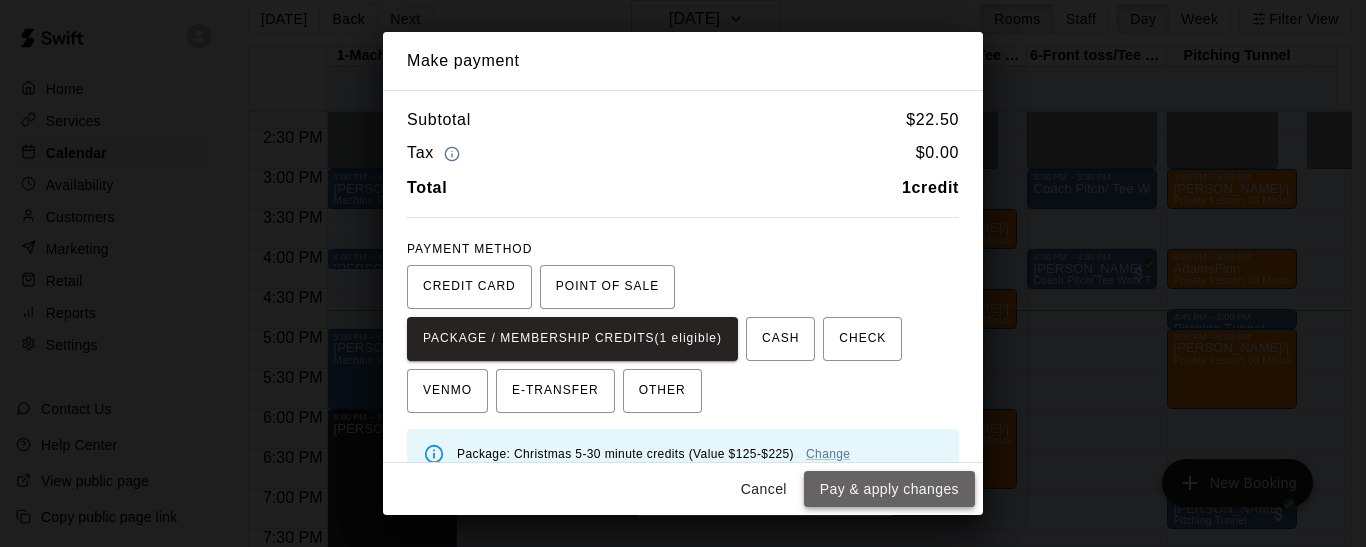 click on "Pay & apply changes" at bounding box center [889, 489] 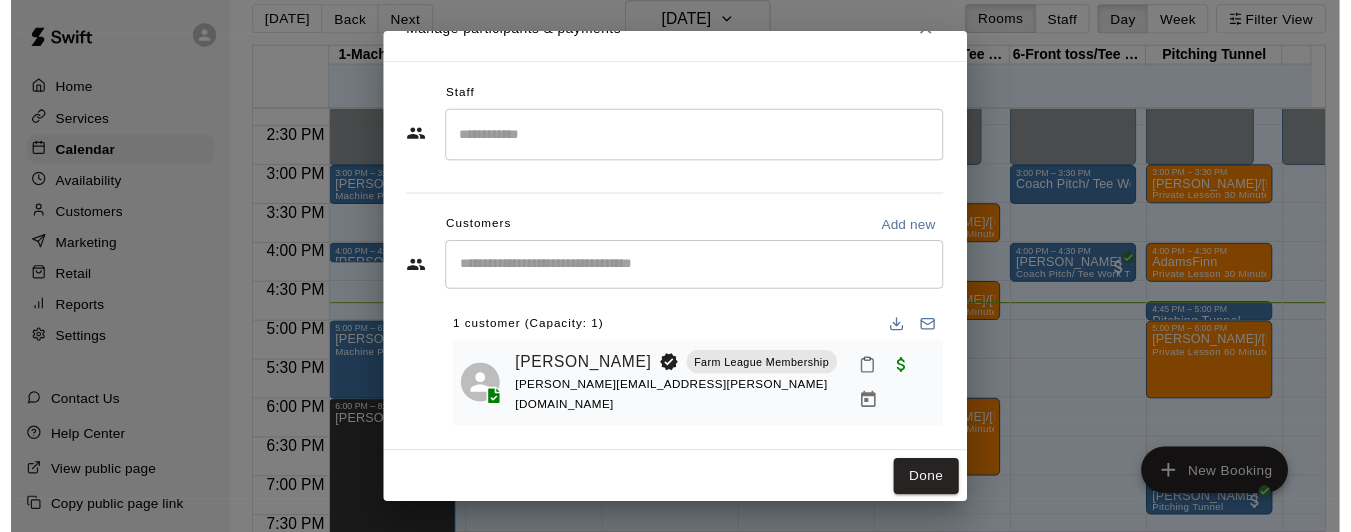 scroll, scrollTop: 38, scrollLeft: 0, axis: vertical 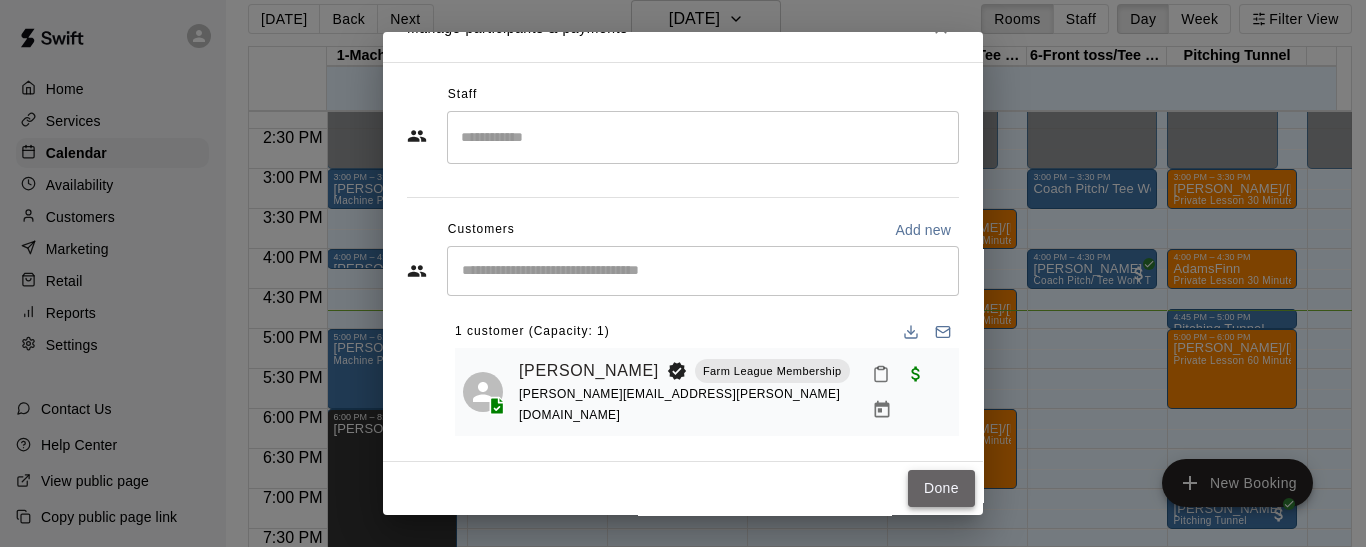 click on "Done" at bounding box center (941, 488) 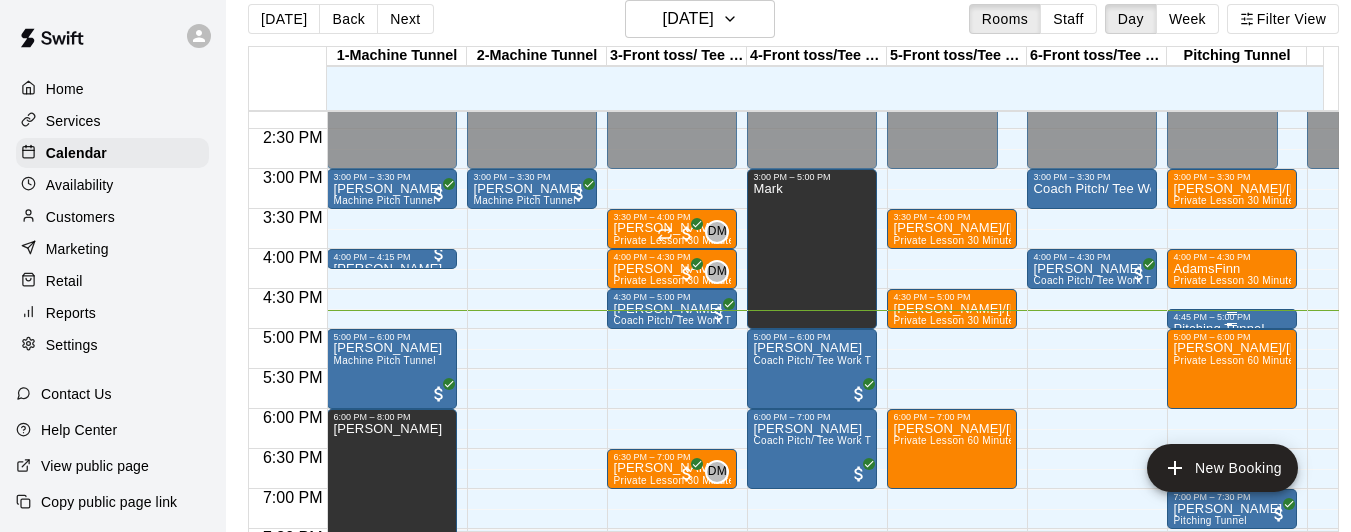 click on "4:45 PM – 5:00 PM" at bounding box center [1232, 317] 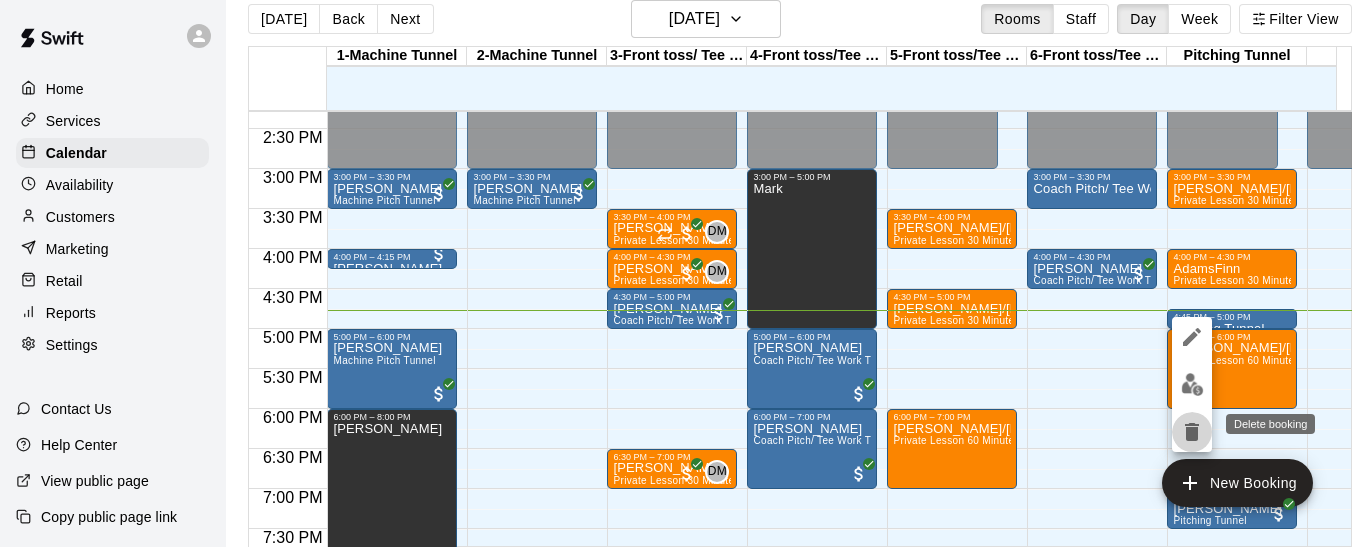 click 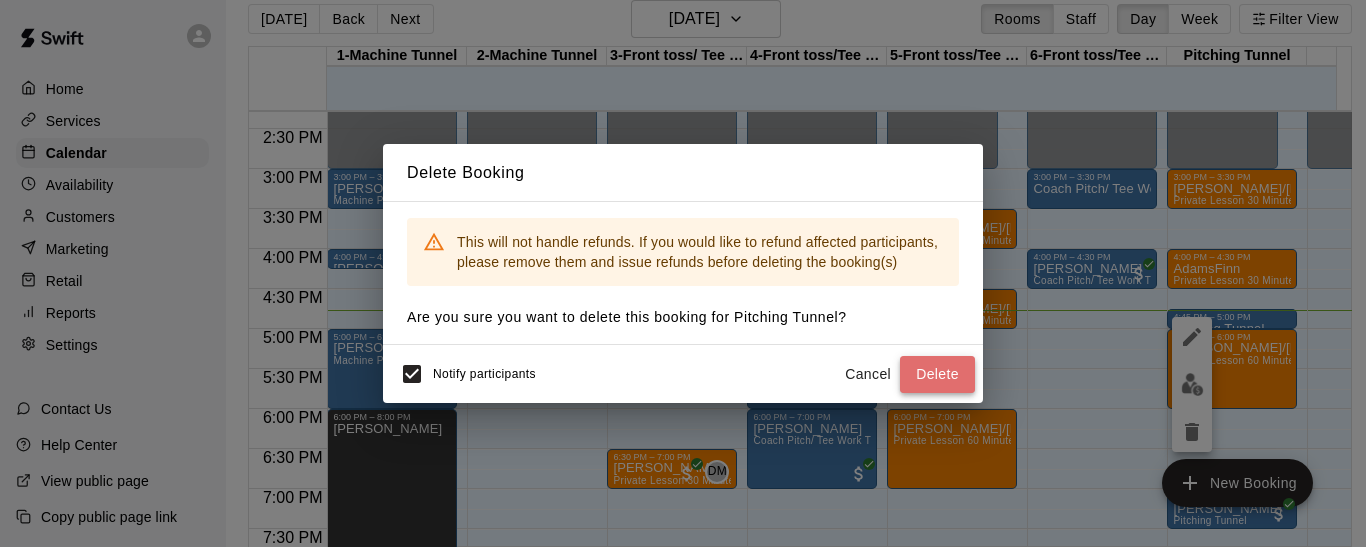 click on "Delete" at bounding box center [937, 374] 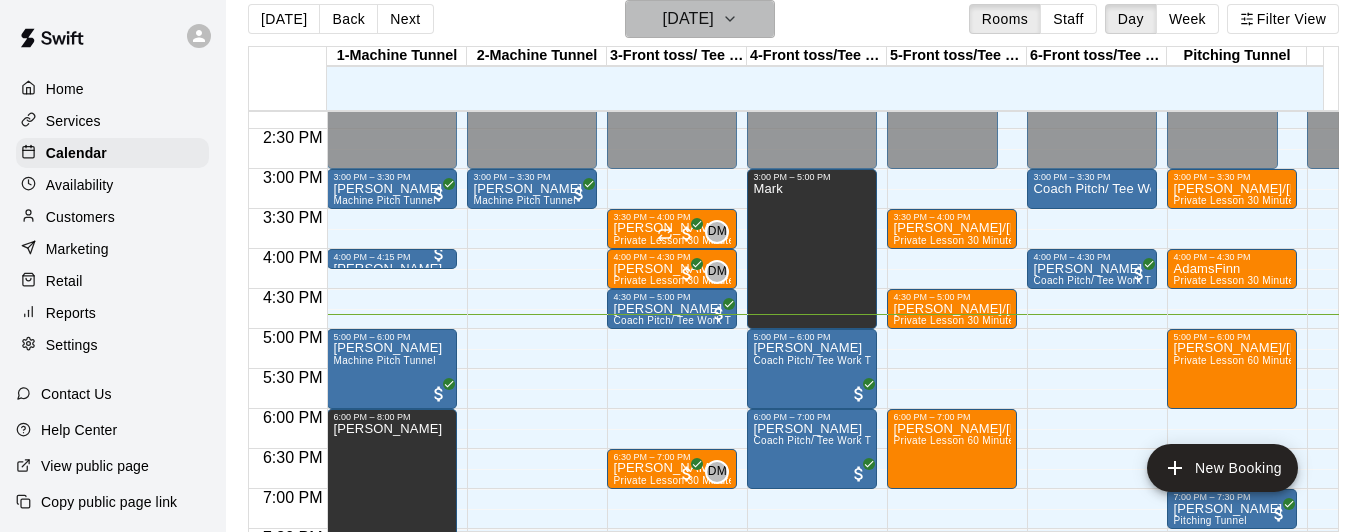 click on "[DATE]" at bounding box center (688, 19) 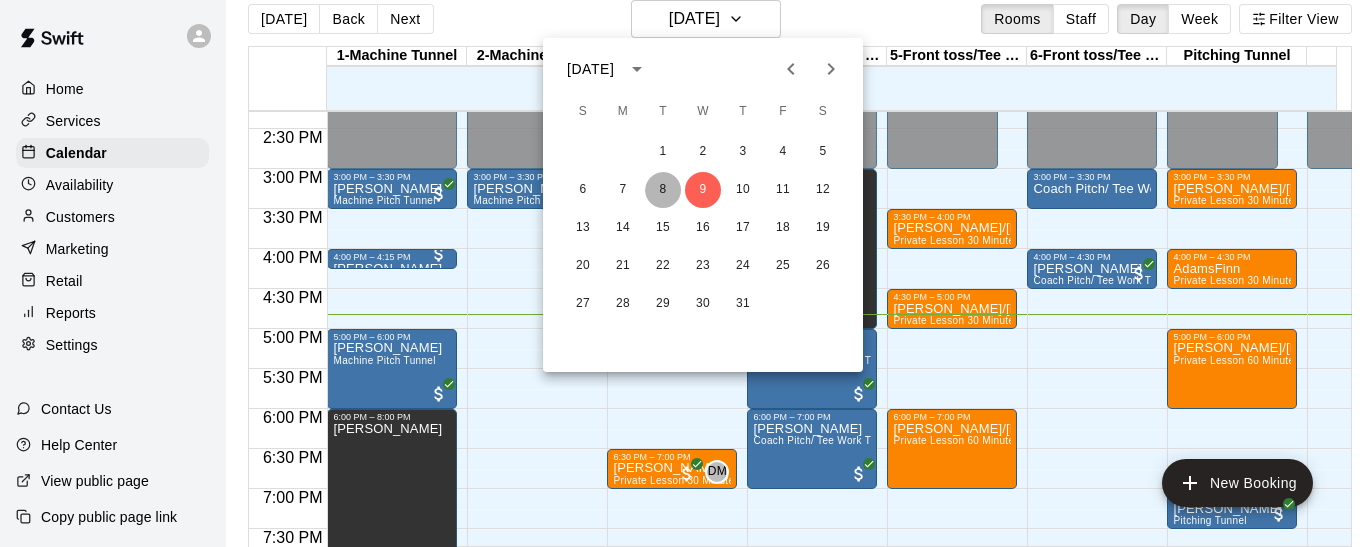 click on "8" at bounding box center [663, 190] 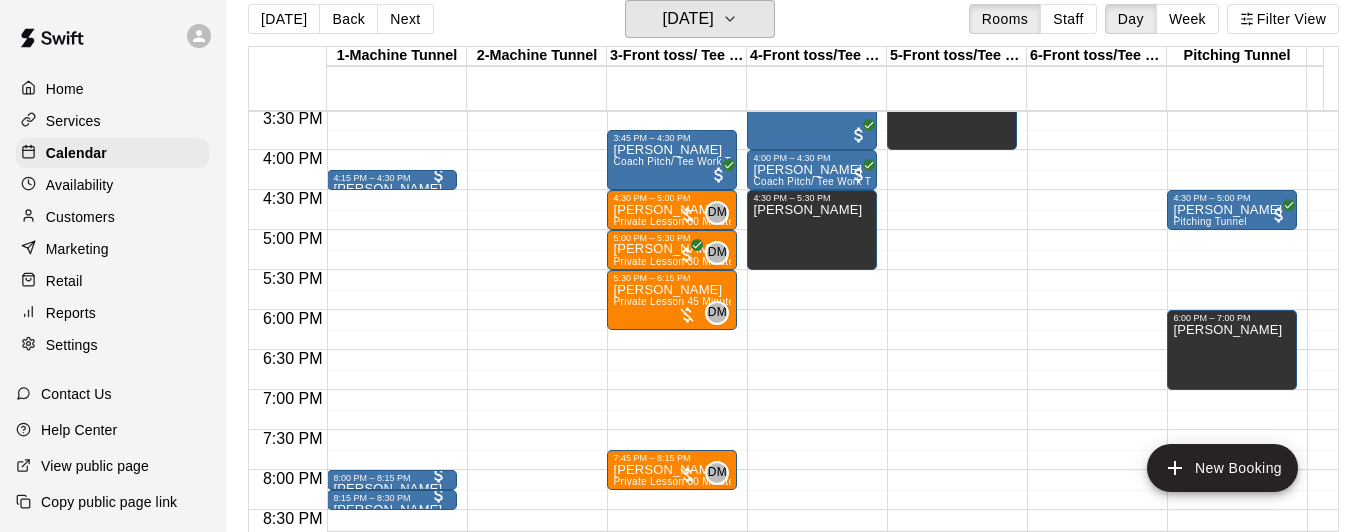 scroll, scrollTop: 1241, scrollLeft: 0, axis: vertical 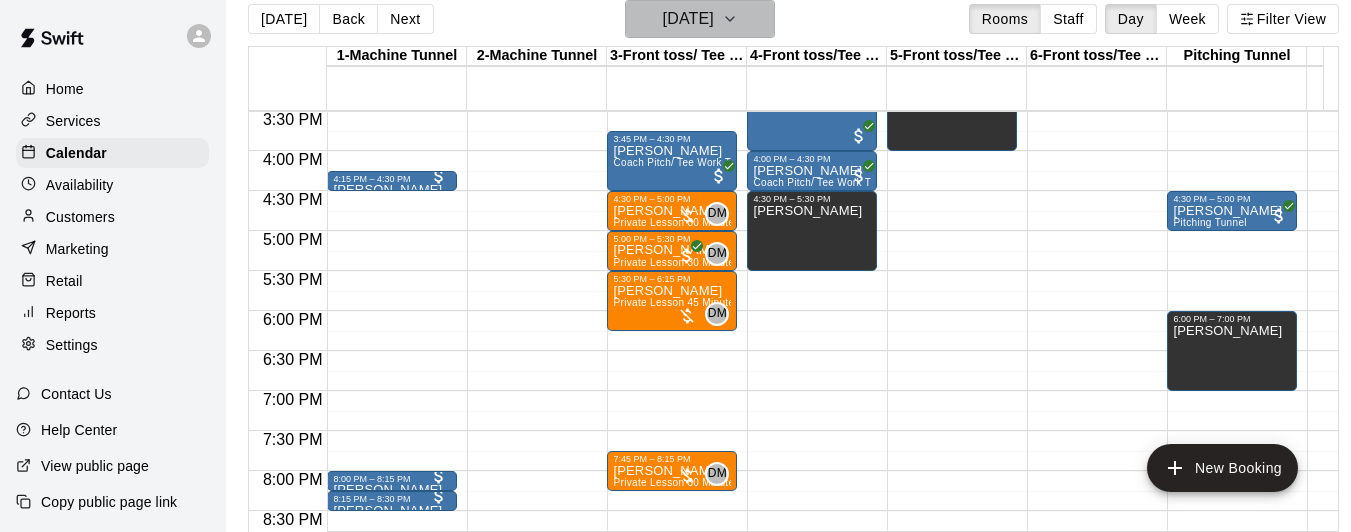 click on "[DATE]" at bounding box center (688, 19) 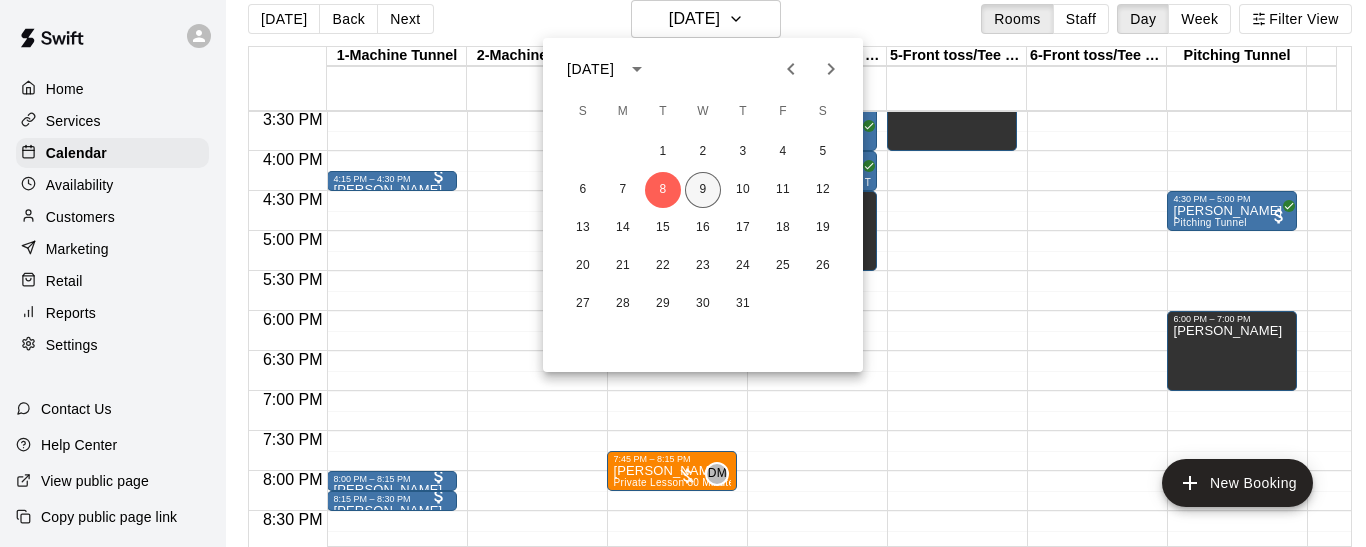 click on "9" at bounding box center [703, 190] 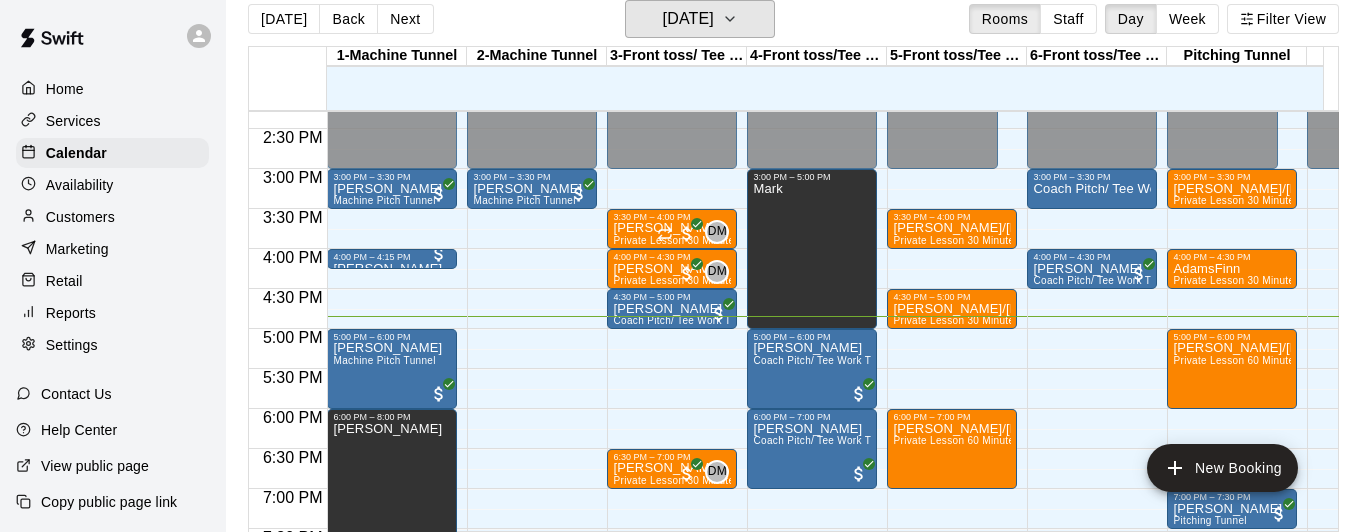 scroll, scrollTop: 1142, scrollLeft: 0, axis: vertical 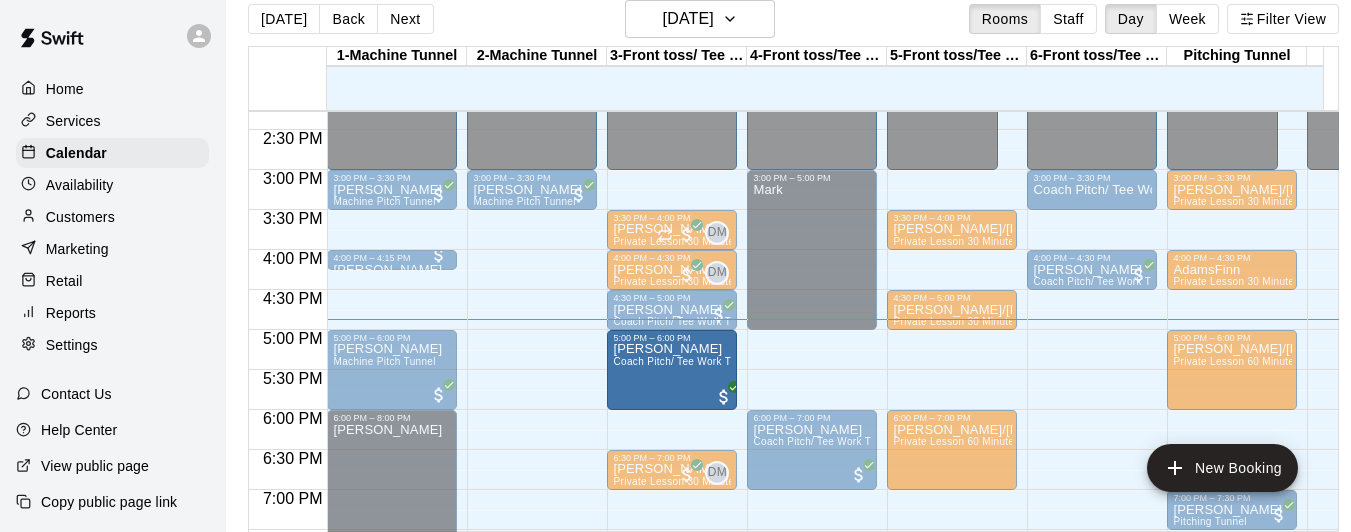 drag, startPoint x: 809, startPoint y: 365, endPoint x: 718, endPoint y: 365, distance: 91 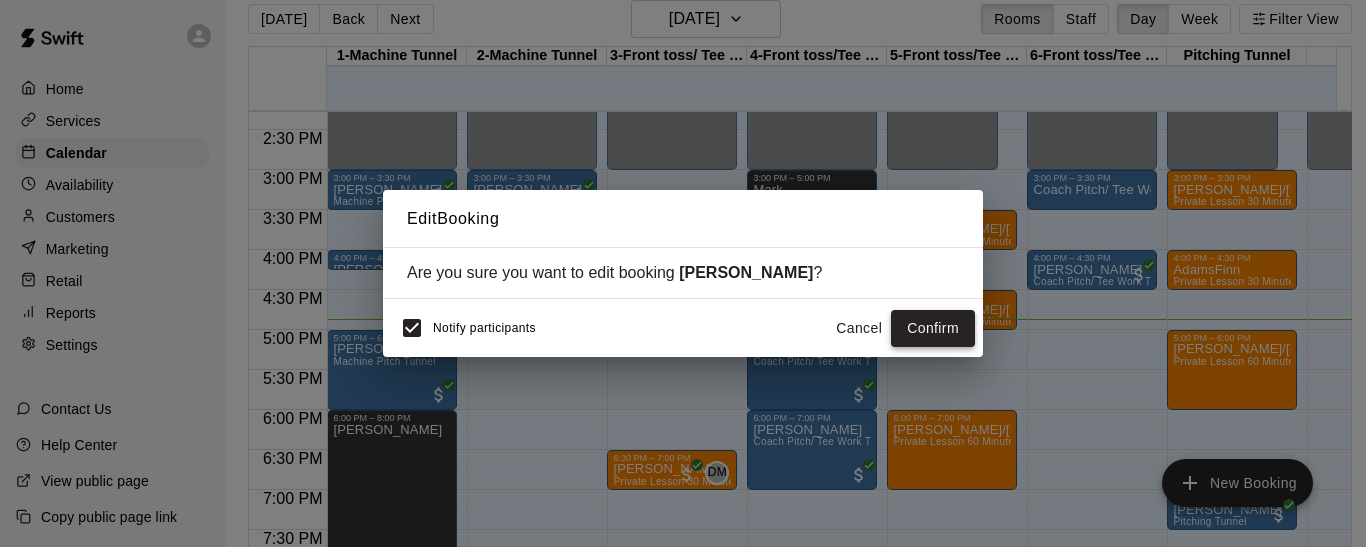 click on "Confirm" at bounding box center [933, 328] 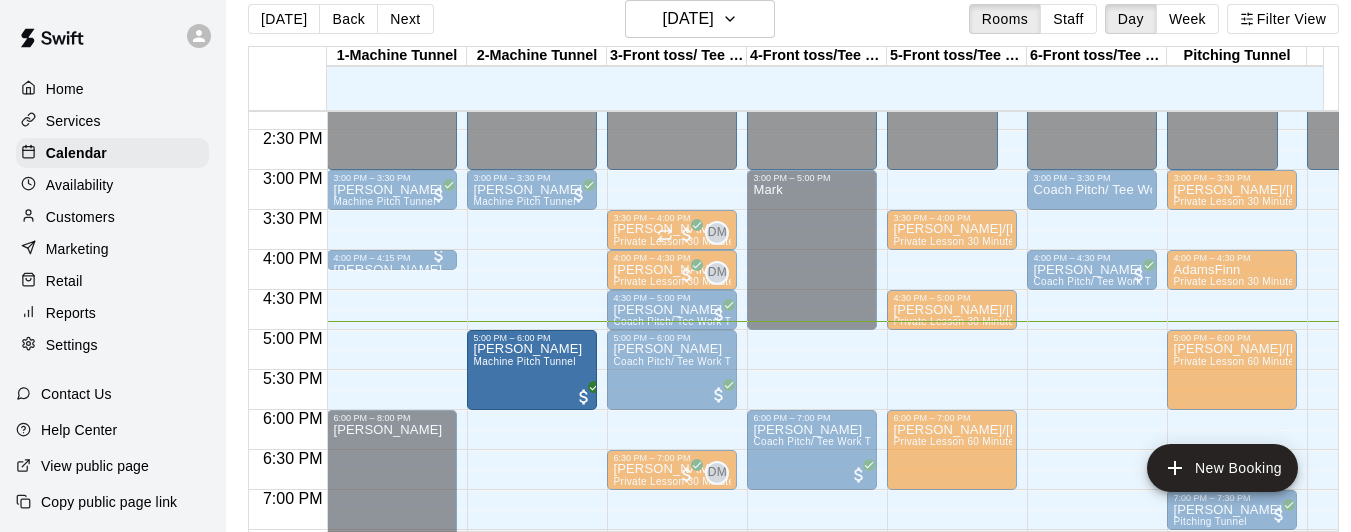 drag, startPoint x: 412, startPoint y: 374, endPoint x: 557, endPoint y: 388, distance: 145.6743 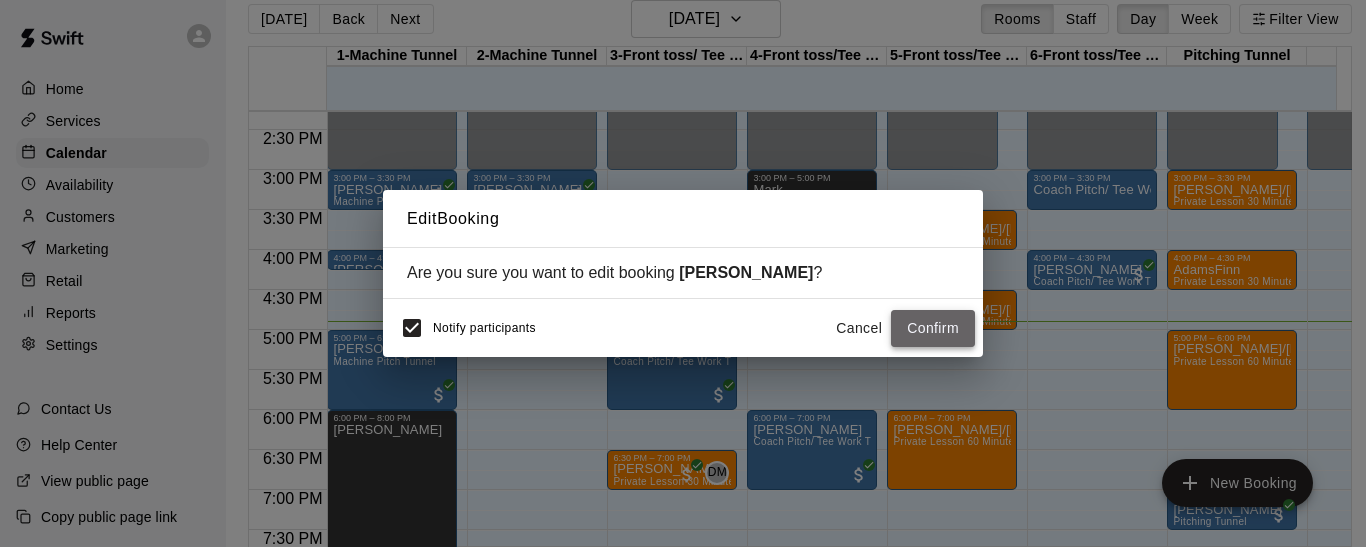 click on "Confirm" at bounding box center [933, 328] 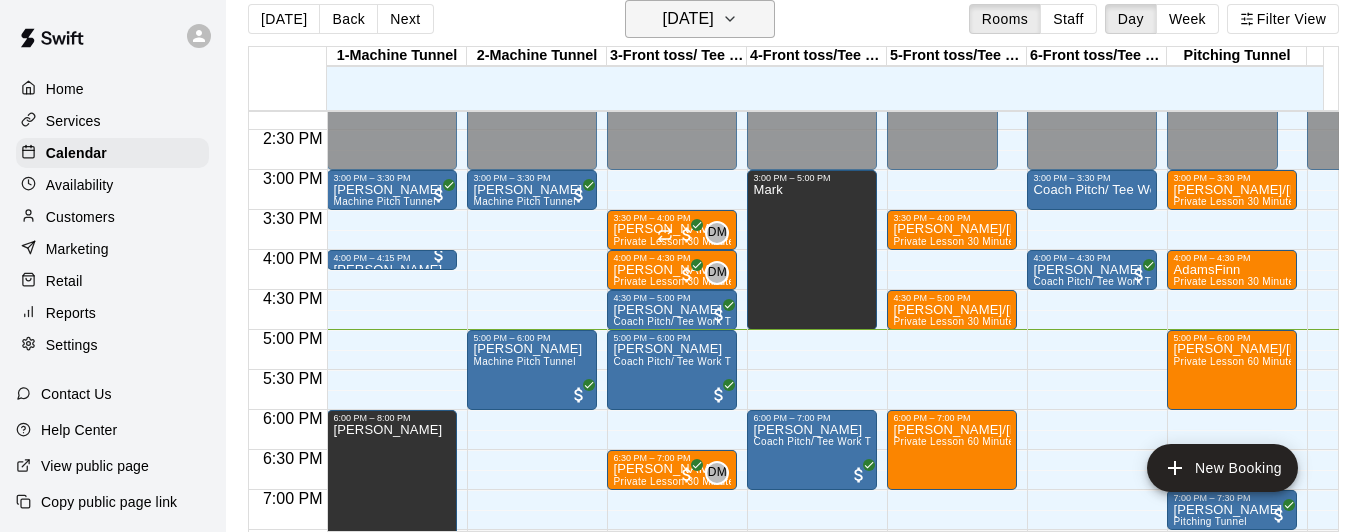 click on "[DATE]" at bounding box center [688, 19] 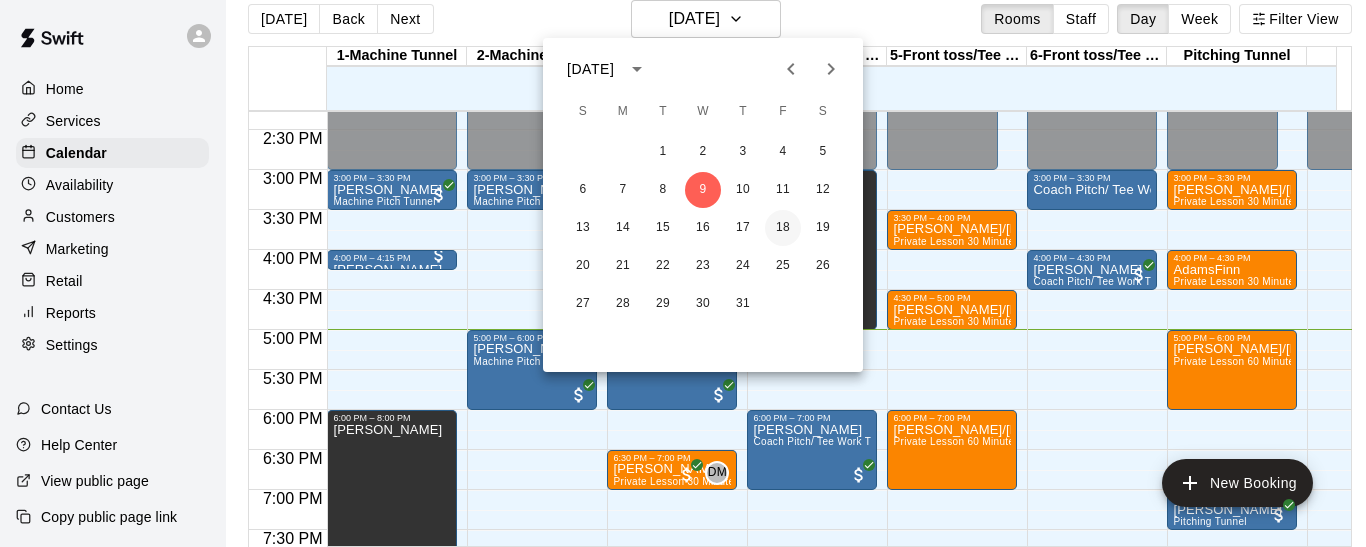 click on "18" at bounding box center [783, 228] 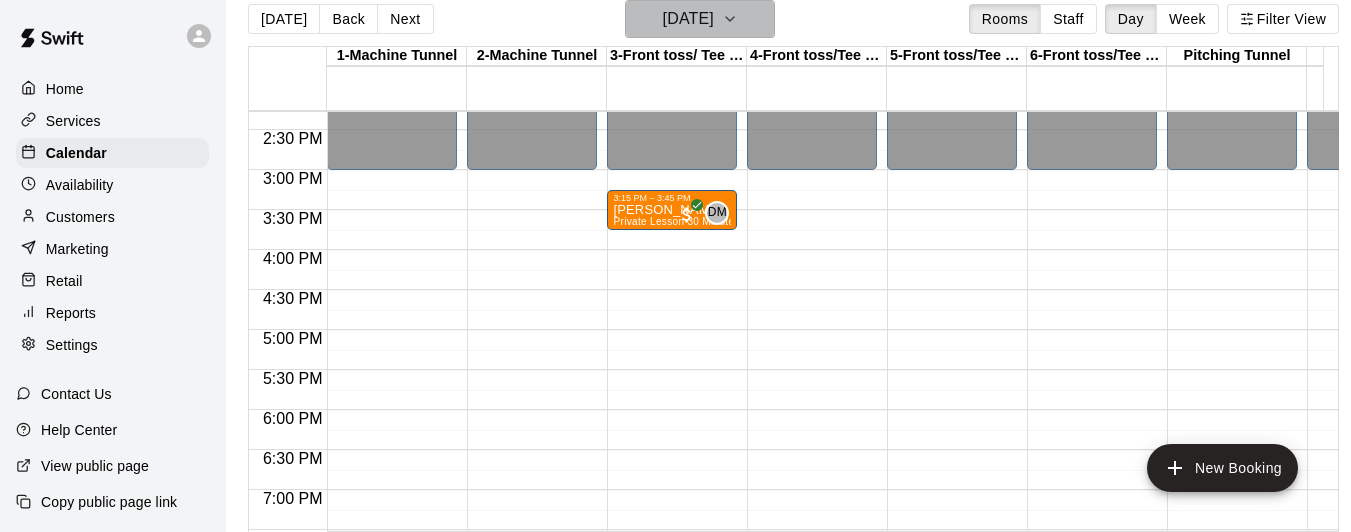 click on "[DATE]" at bounding box center [700, 19] 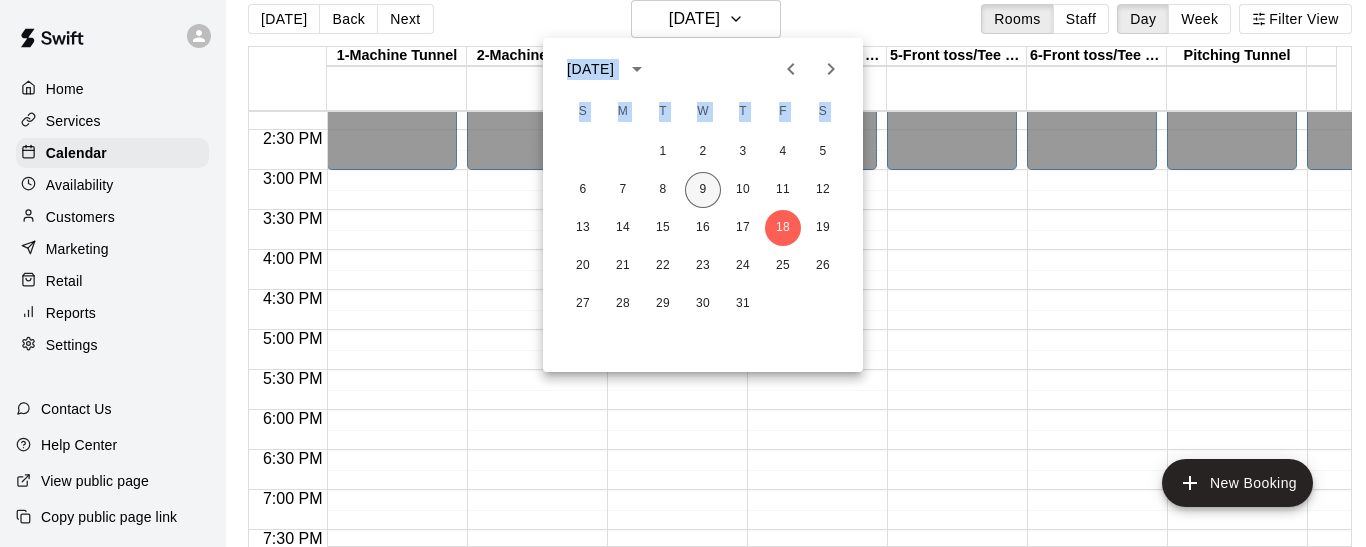 drag, startPoint x: 739, startPoint y: 11, endPoint x: 695, endPoint y: 187, distance: 181.41664 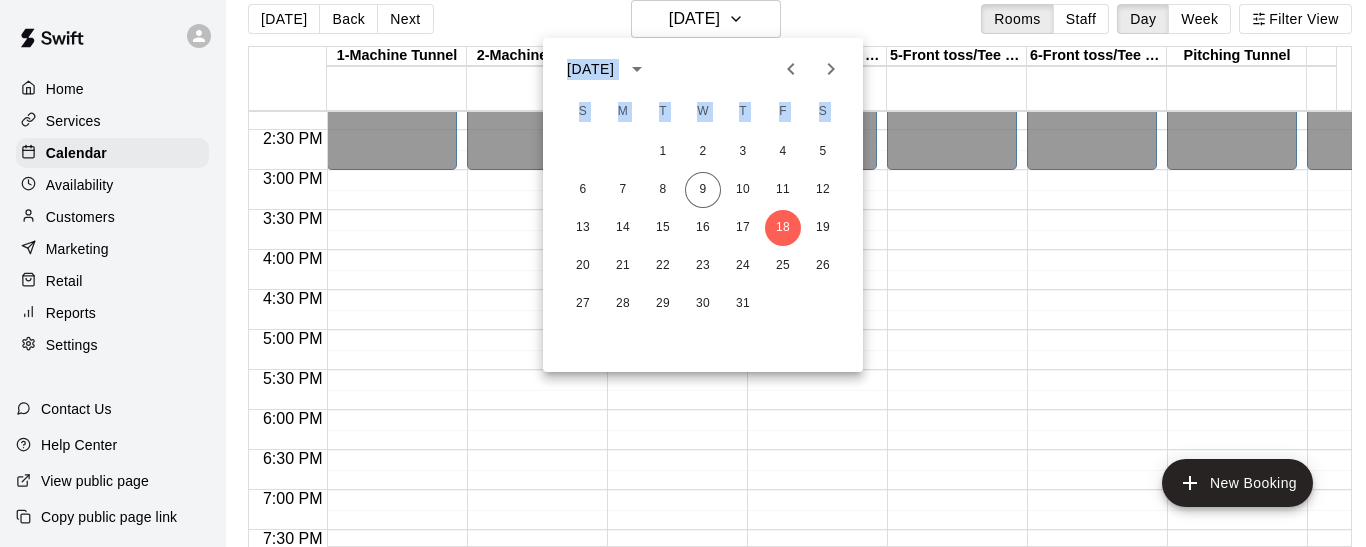 click at bounding box center [683, 273] 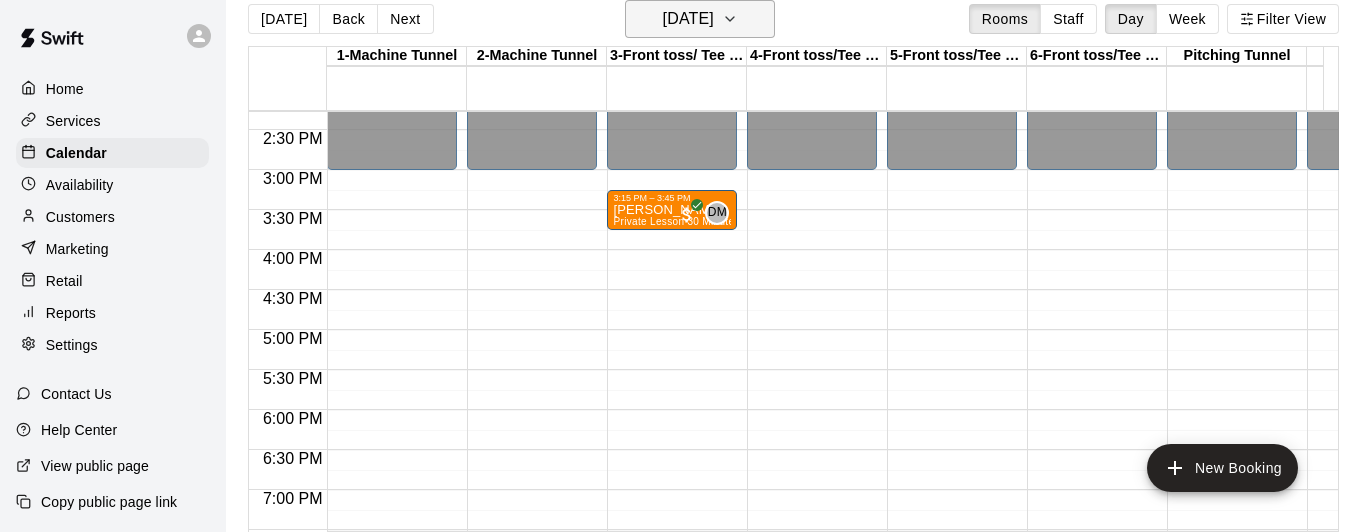 click on "[DATE]" at bounding box center [688, 19] 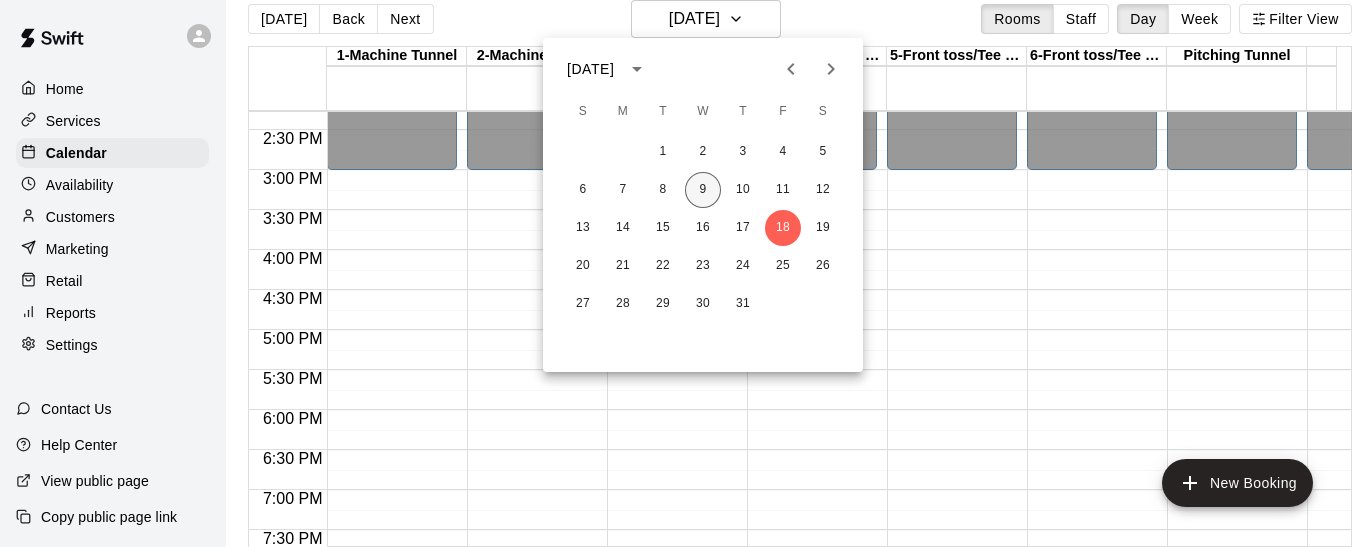 click on "9" at bounding box center [703, 190] 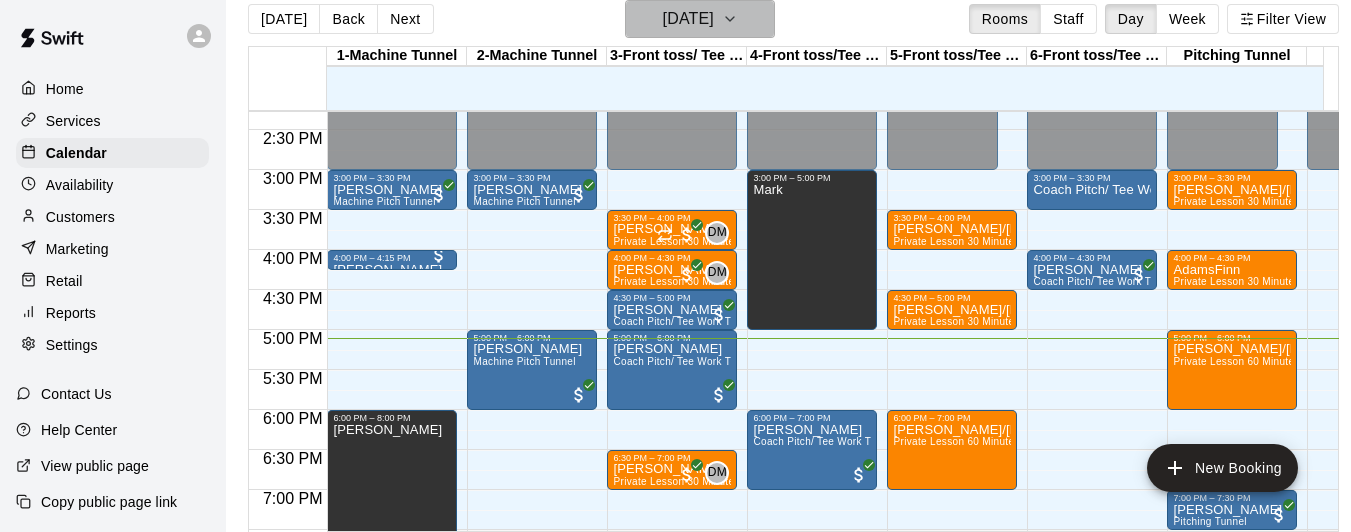 click on "[DATE]" at bounding box center [688, 19] 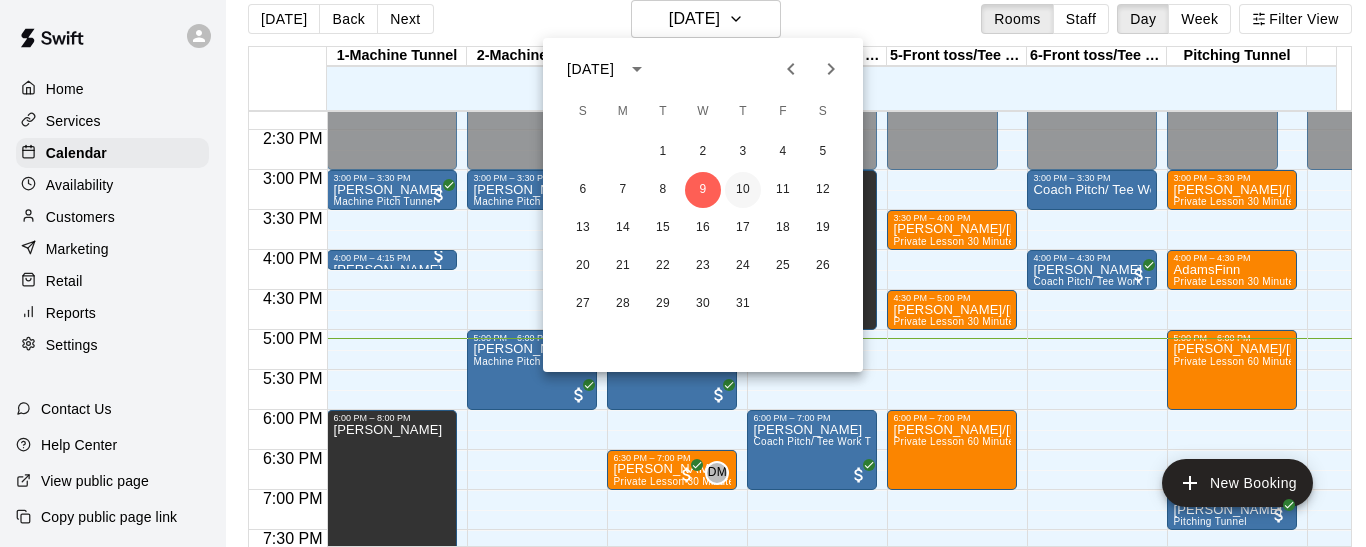 click on "10" at bounding box center [743, 190] 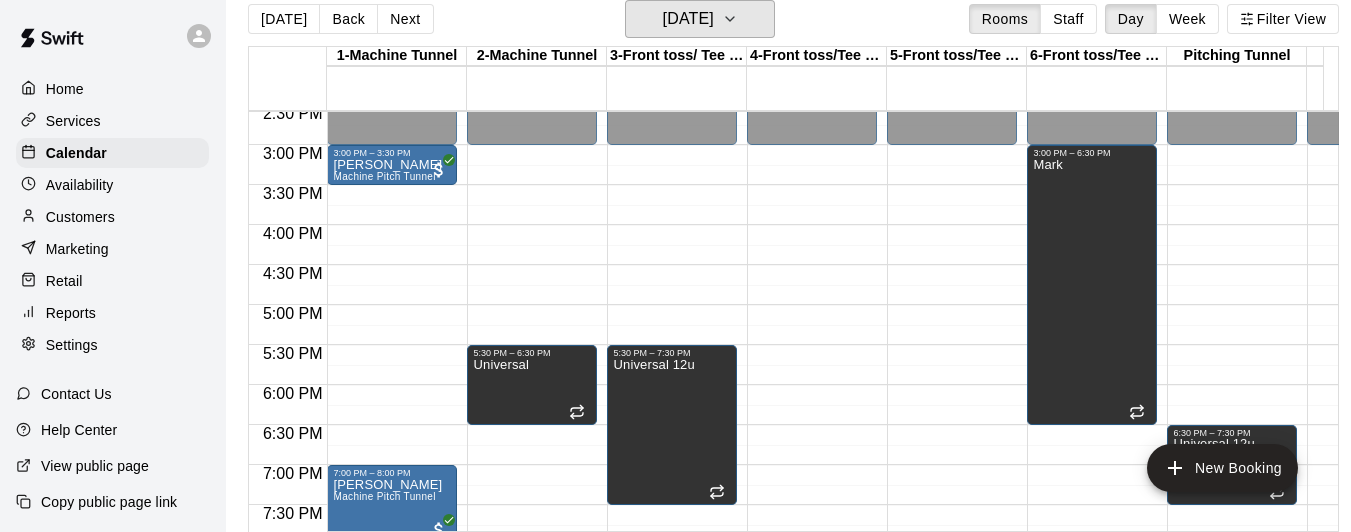 scroll, scrollTop: 1161, scrollLeft: 0, axis: vertical 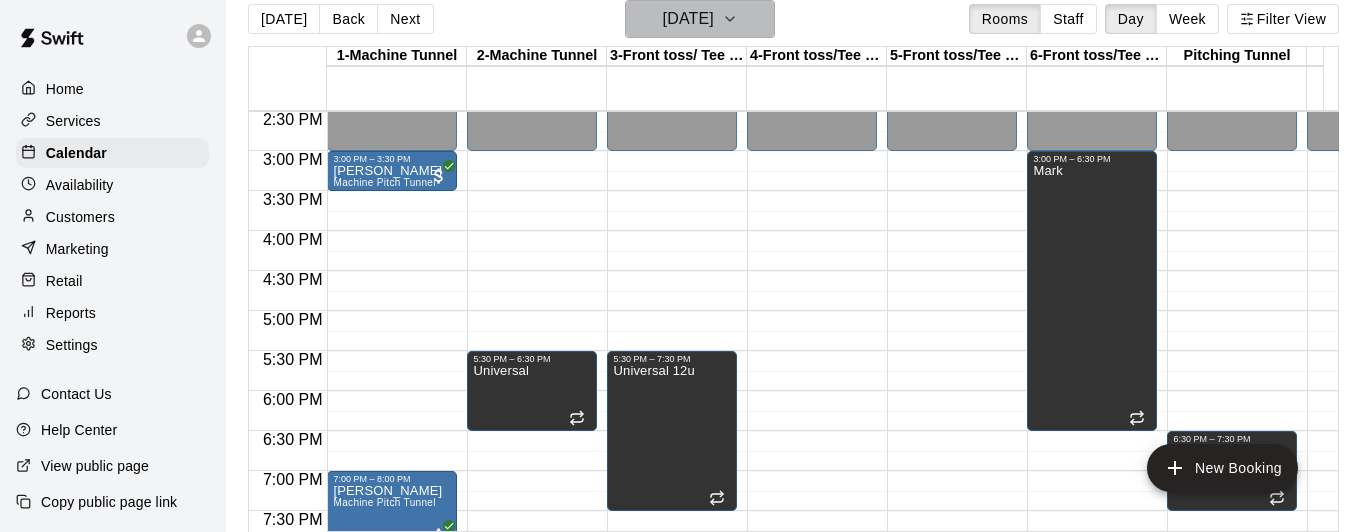 click on "[DATE]" at bounding box center [688, 19] 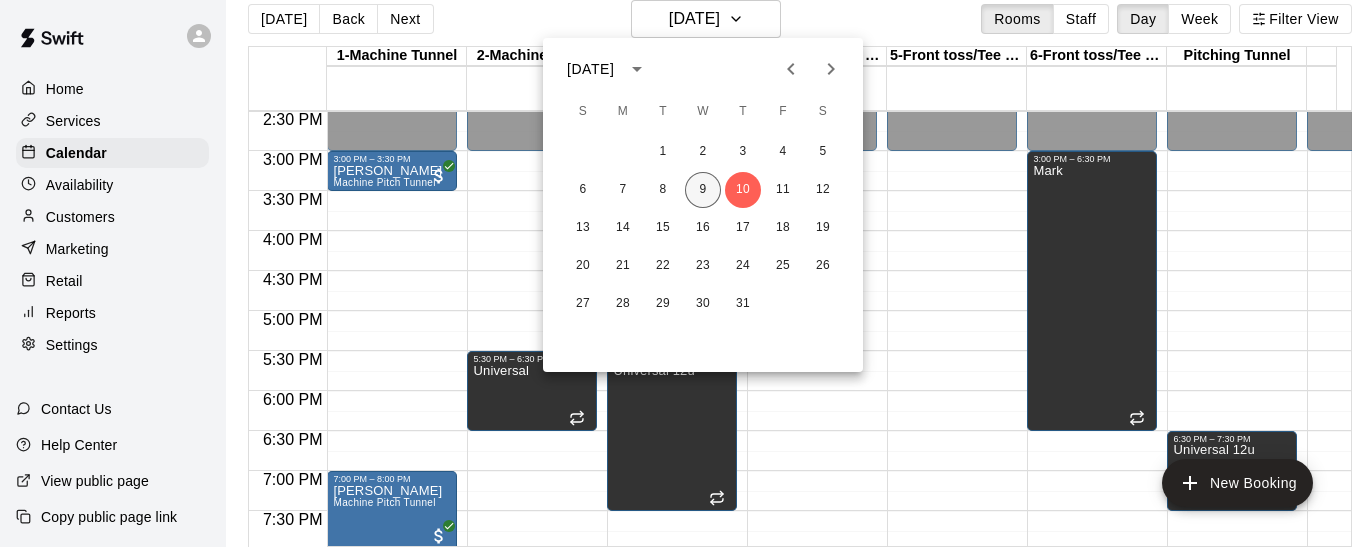 click on "9" at bounding box center [703, 190] 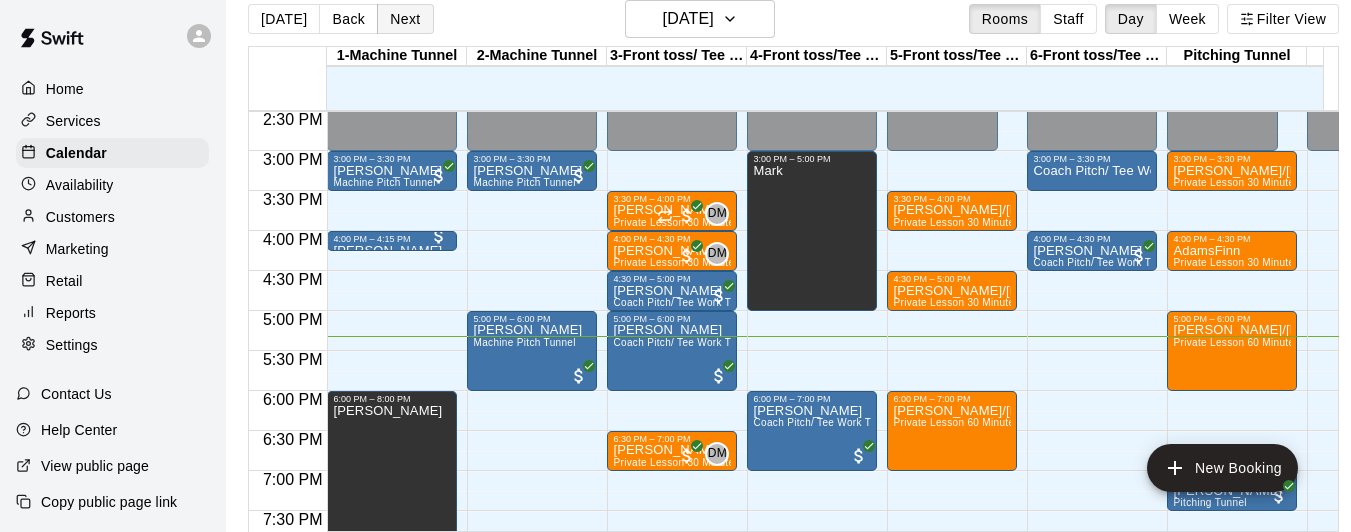 click on "Next" at bounding box center (405, 19) 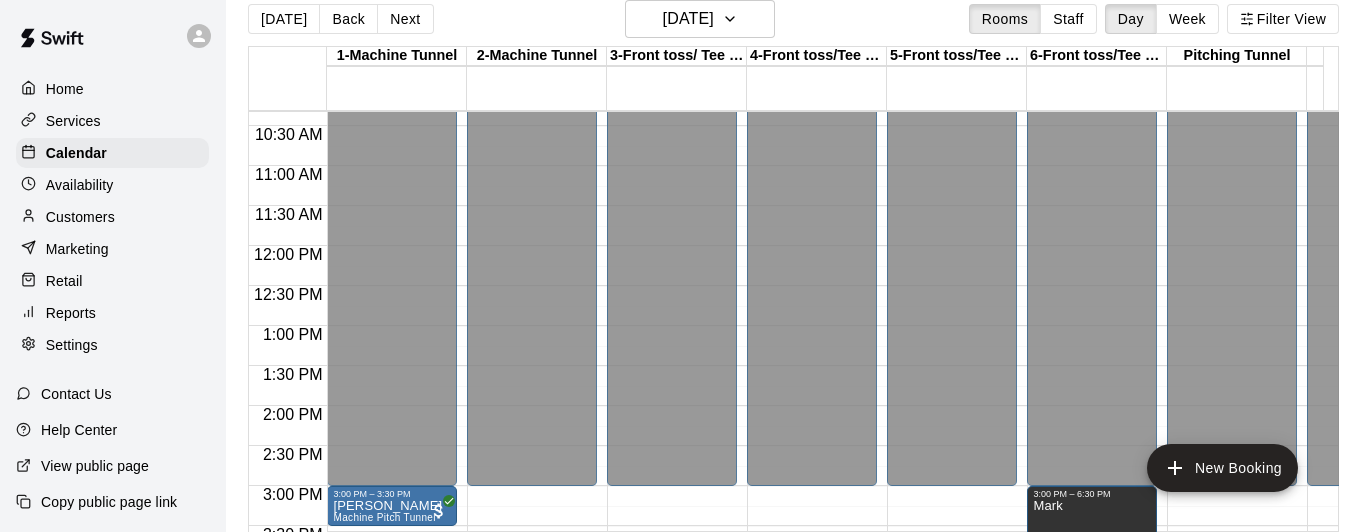scroll, scrollTop: 824, scrollLeft: 0, axis: vertical 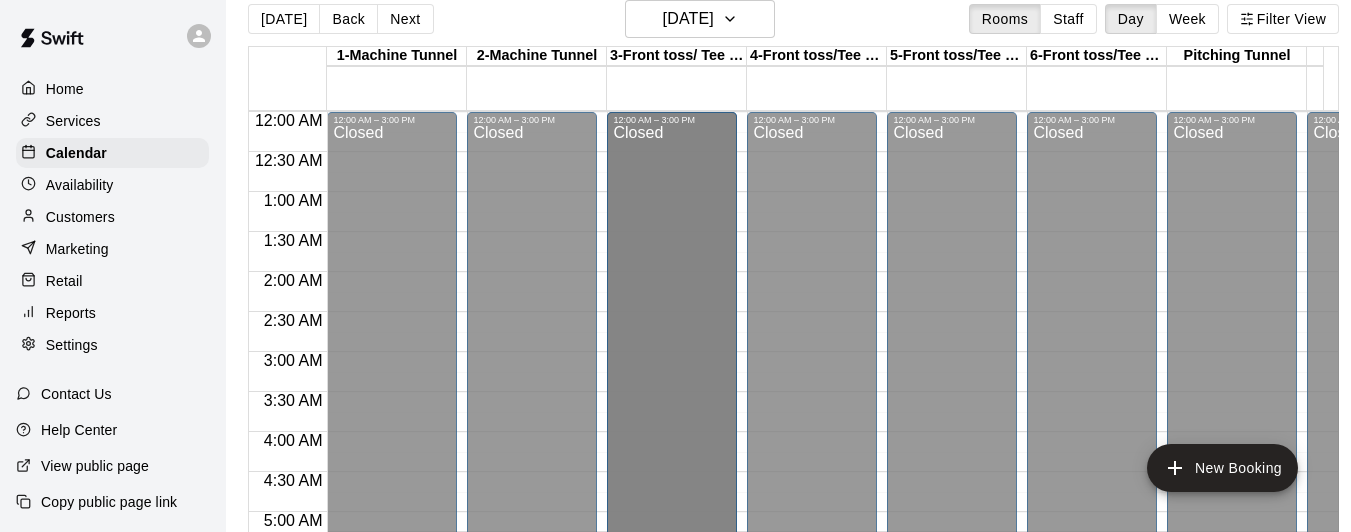 drag, startPoint x: 695, startPoint y: 299, endPoint x: 699, endPoint y: 311, distance: 12.649111 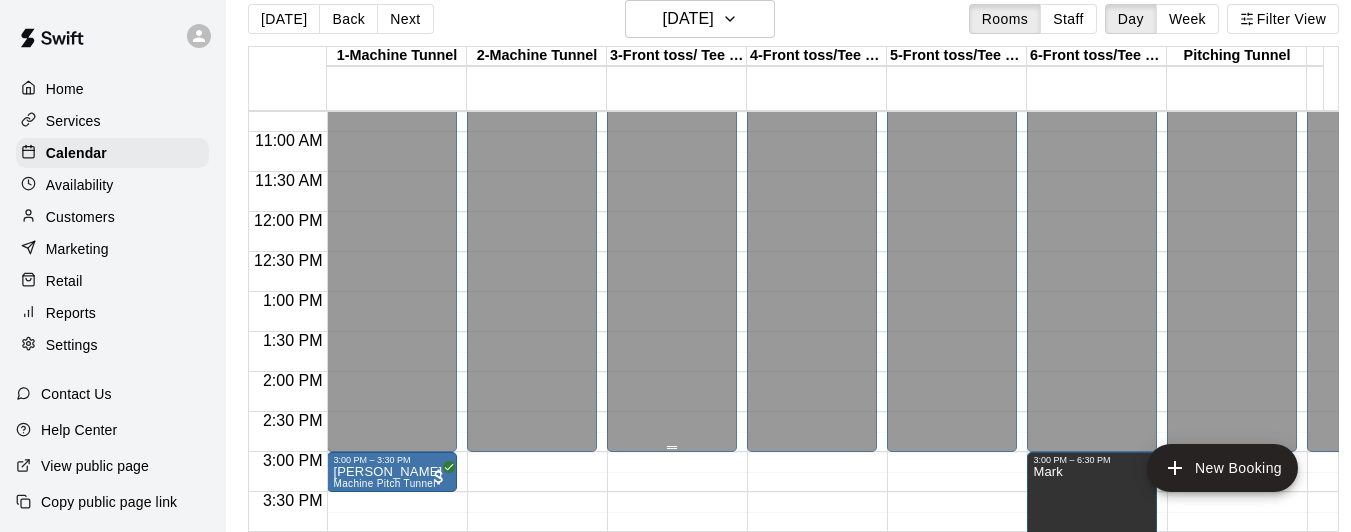 scroll, scrollTop: 861, scrollLeft: 0, axis: vertical 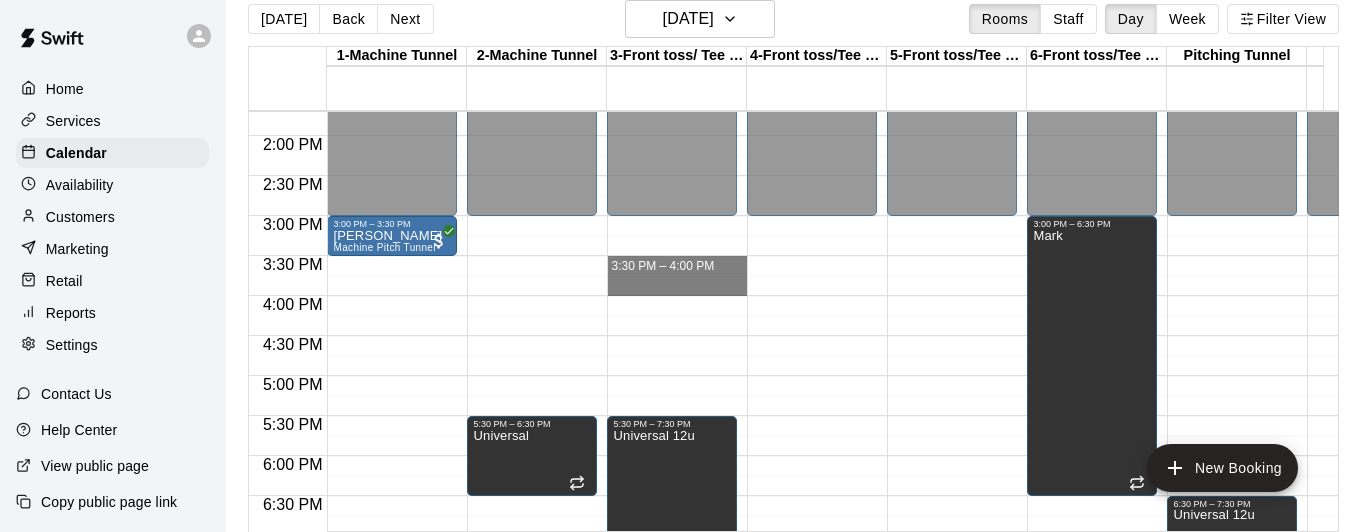 drag, startPoint x: 642, startPoint y: 264, endPoint x: 640, endPoint y: 291, distance: 27.073973 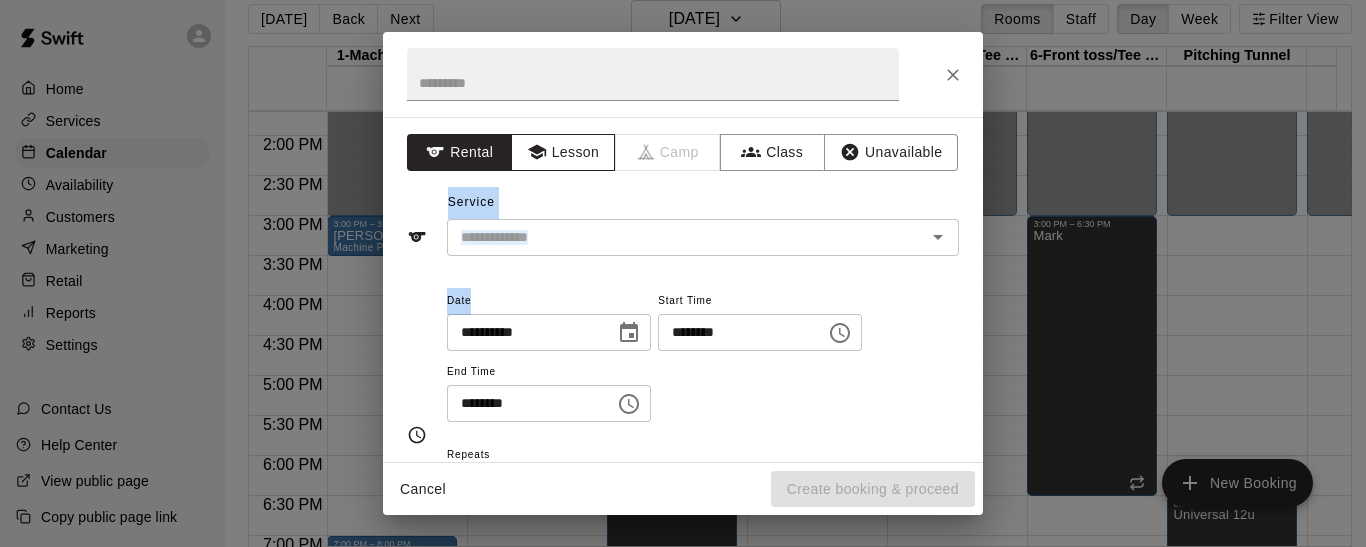 drag, startPoint x: 640, startPoint y: 291, endPoint x: 552, endPoint y: 159, distance: 158.64426 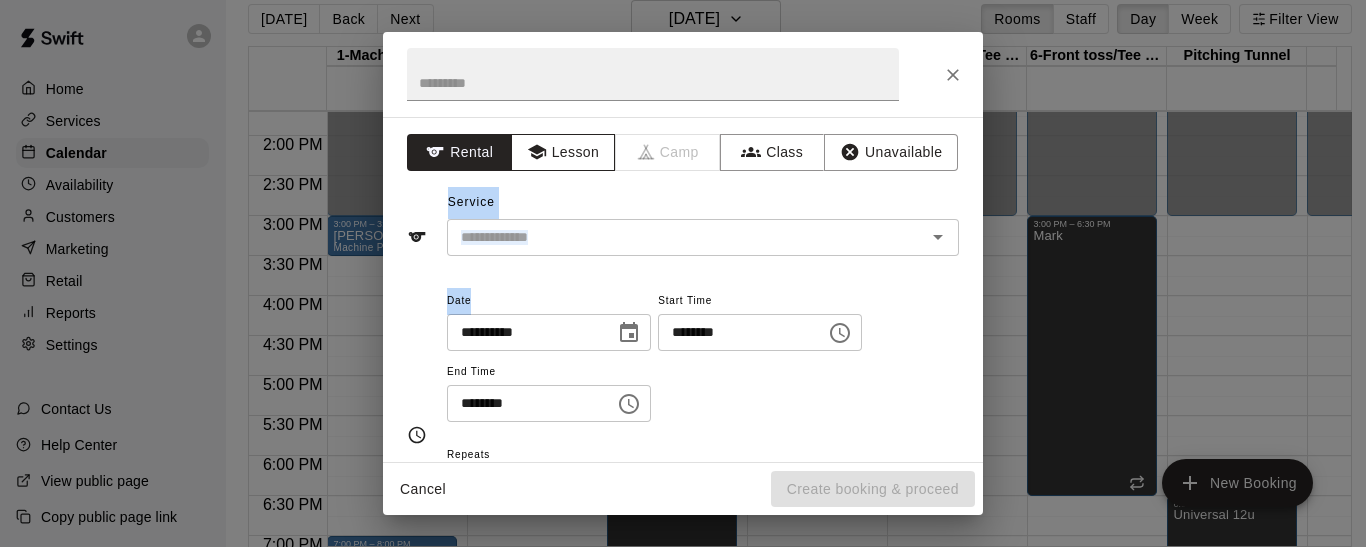 click on "**********" at bounding box center [683, 289] 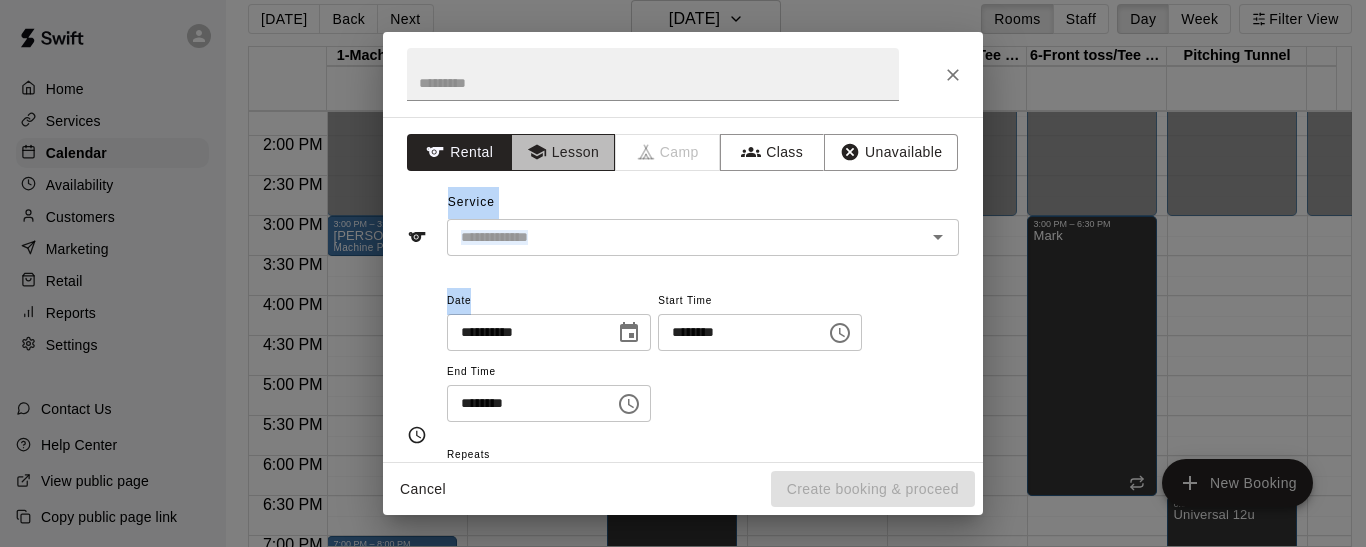 click on "Lesson" at bounding box center [563, 152] 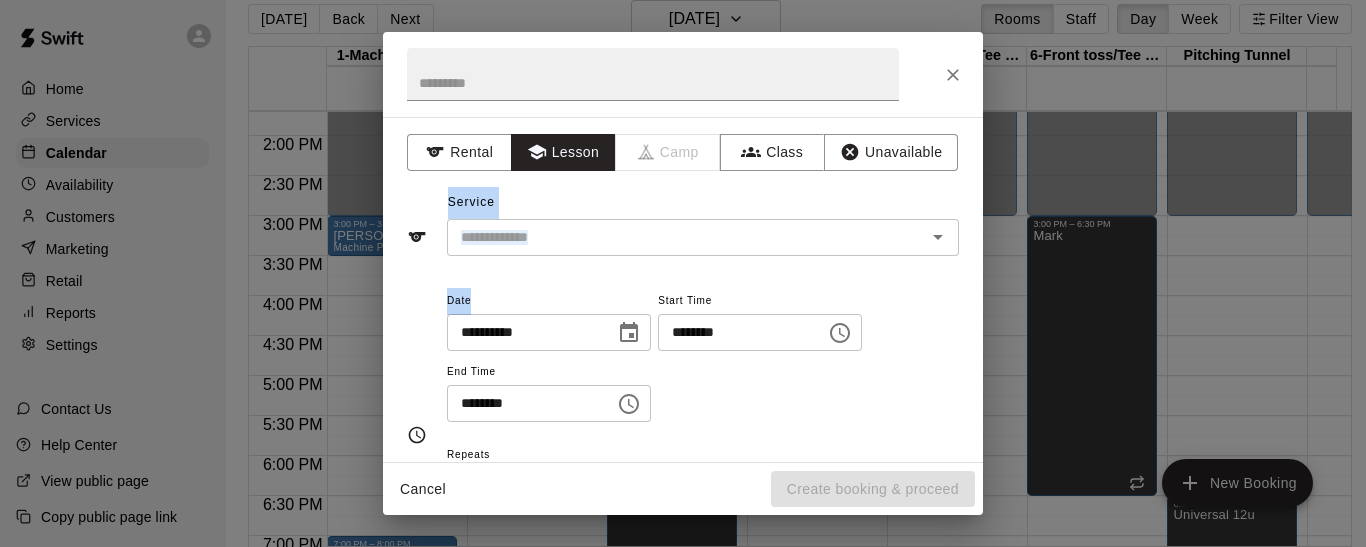 click on "Service ​" at bounding box center (683, 221) 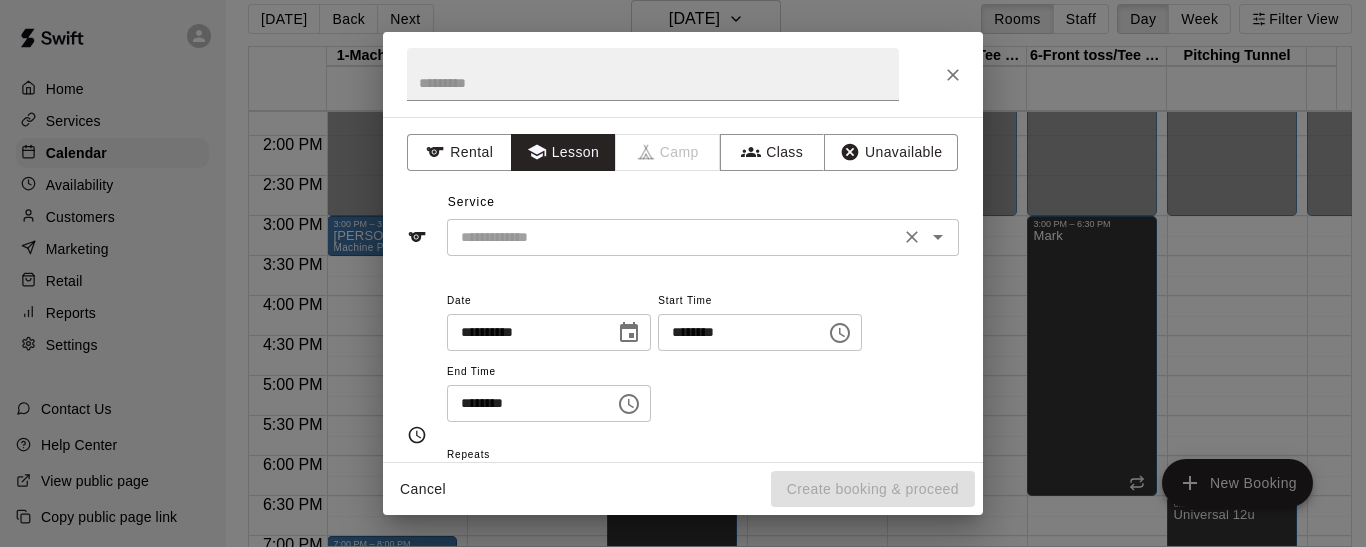 click at bounding box center (673, 237) 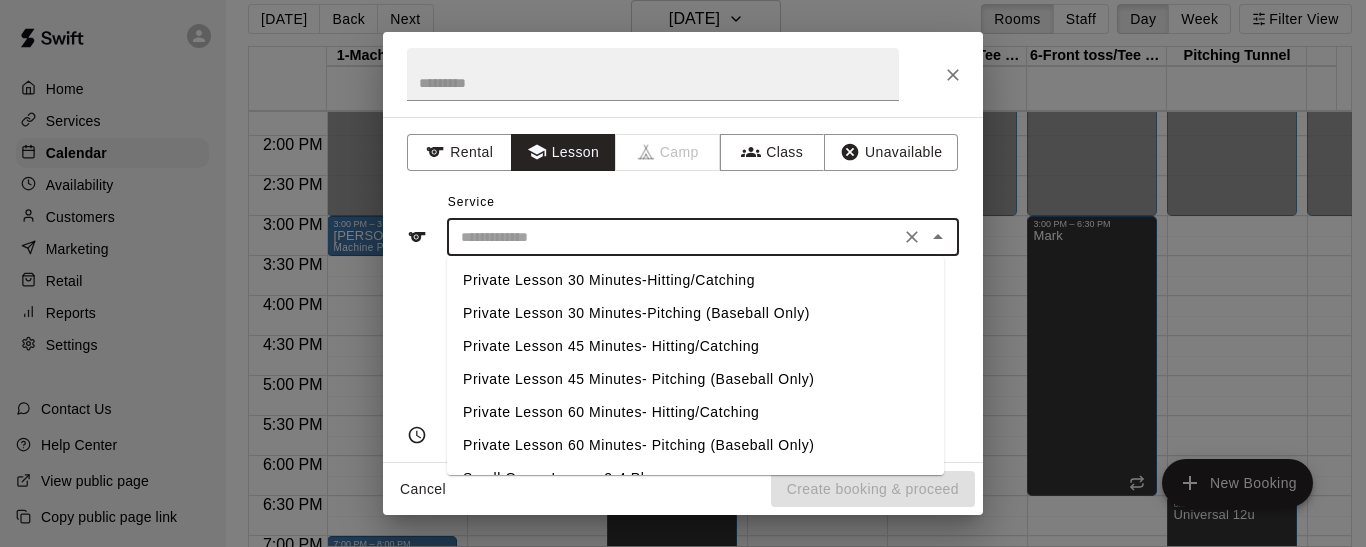 click on "Private Lesson 30 Minutes-Hitting/Catching" at bounding box center [695, 280] 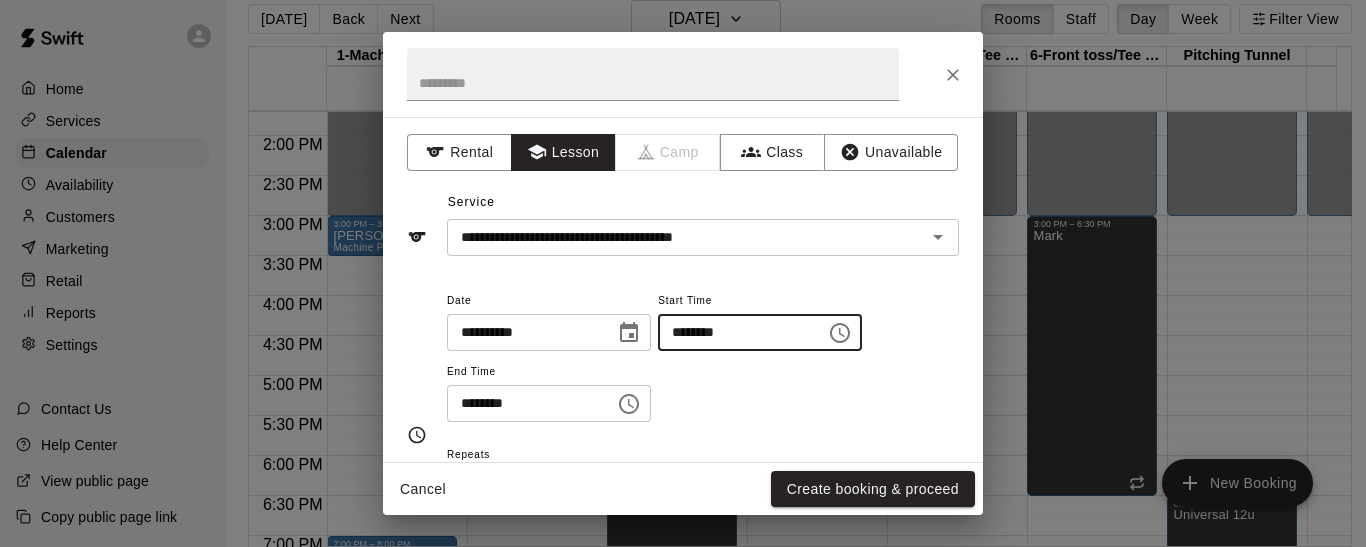 click on "********" at bounding box center [735, 332] 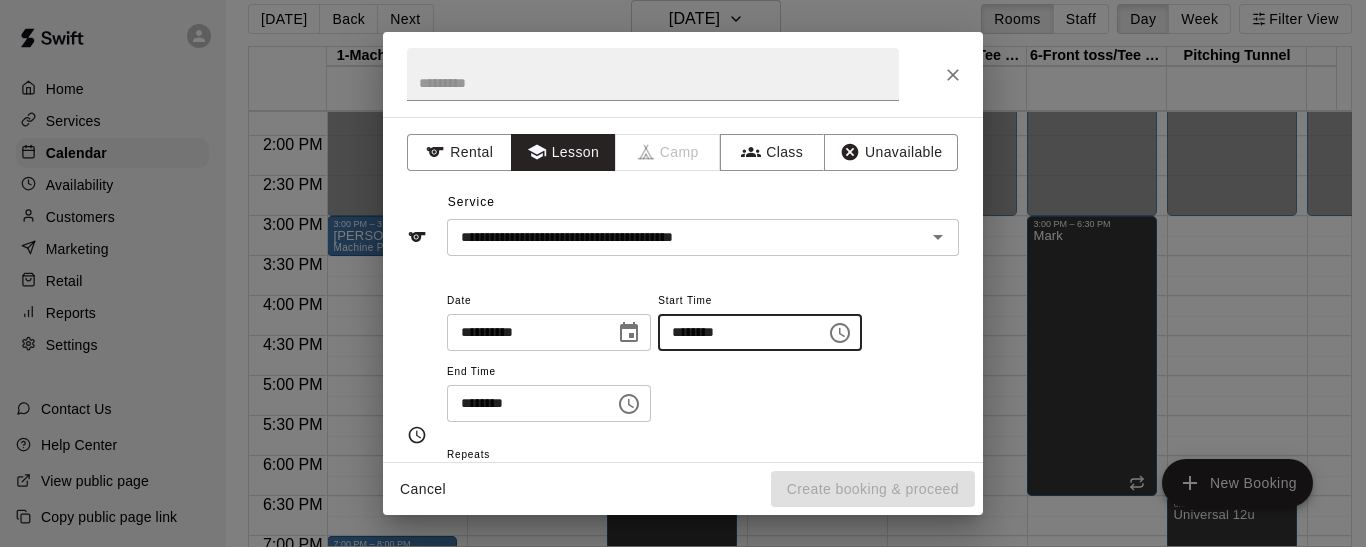type on "********" 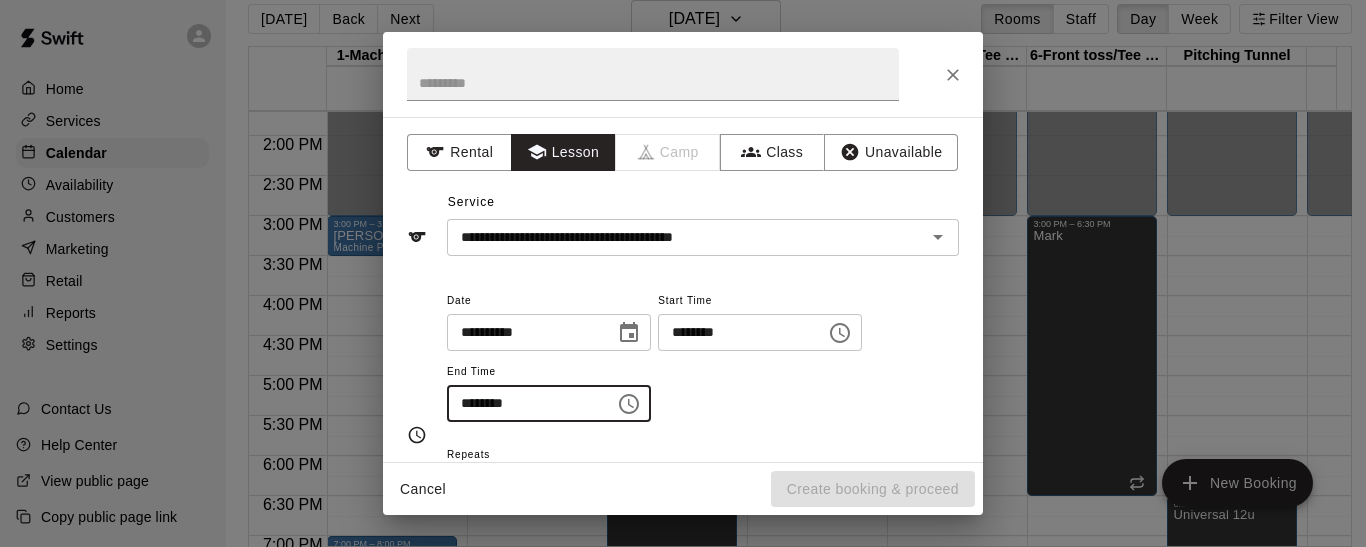 click on "********" at bounding box center (524, 403) 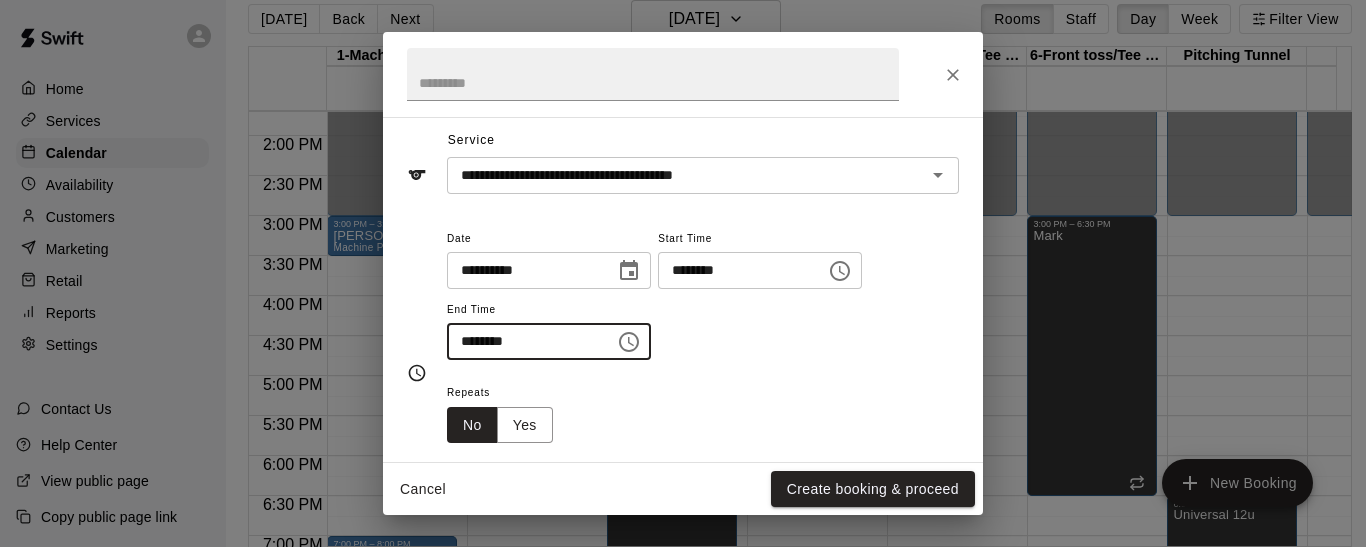 scroll, scrollTop: 65, scrollLeft: 0, axis: vertical 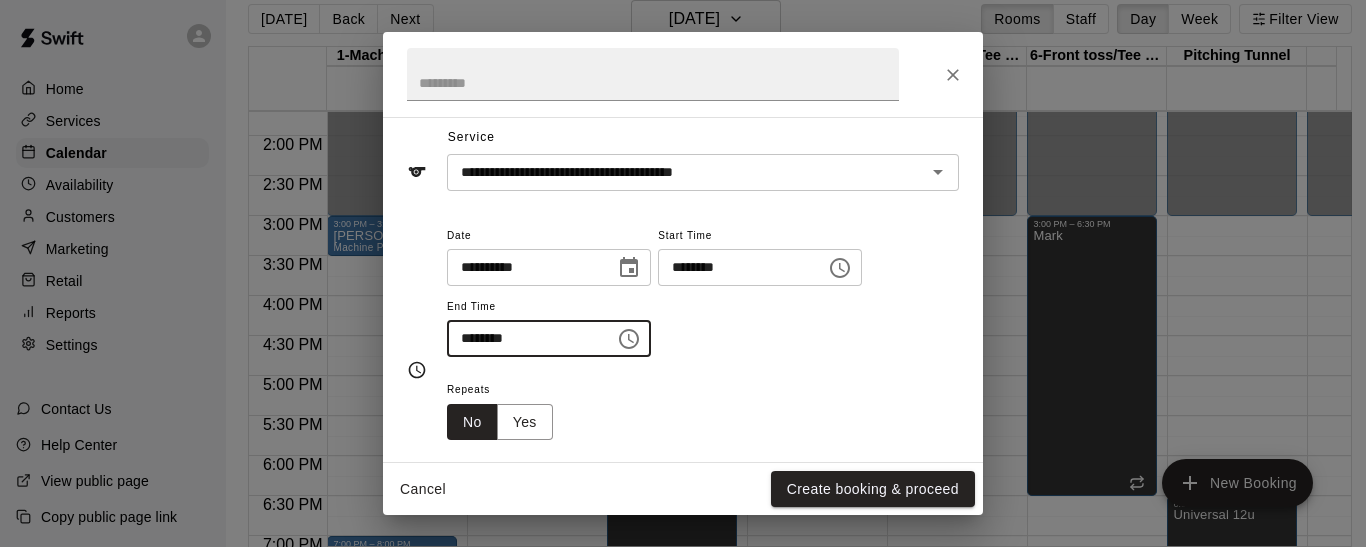 type on "********" 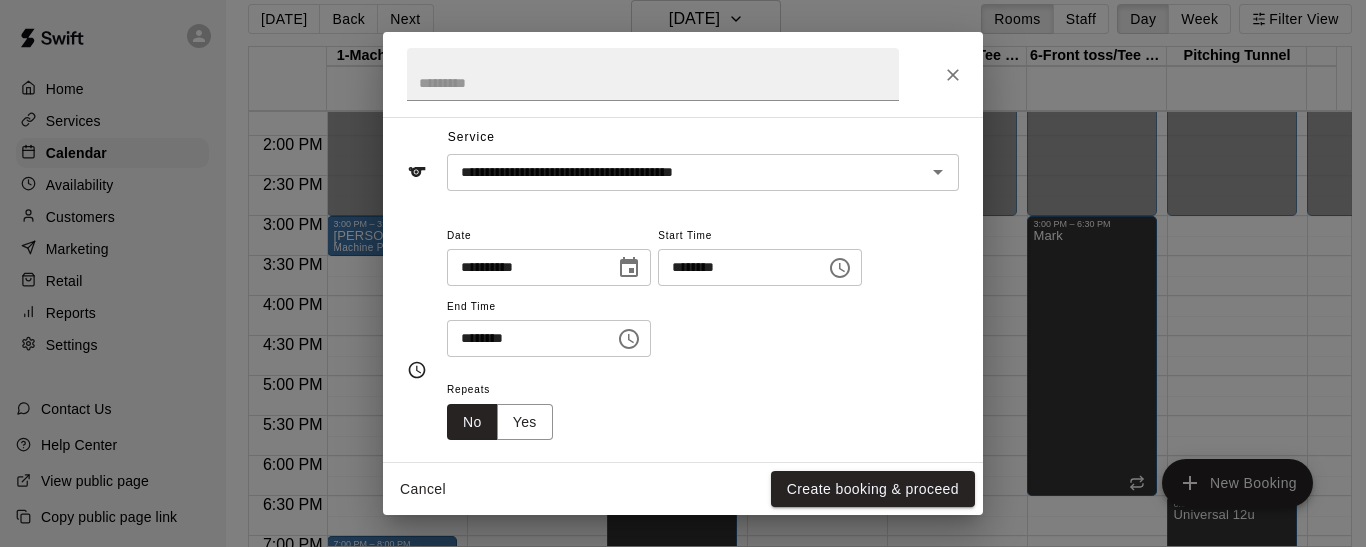 click on "Repeats No Yes" at bounding box center [703, 408] 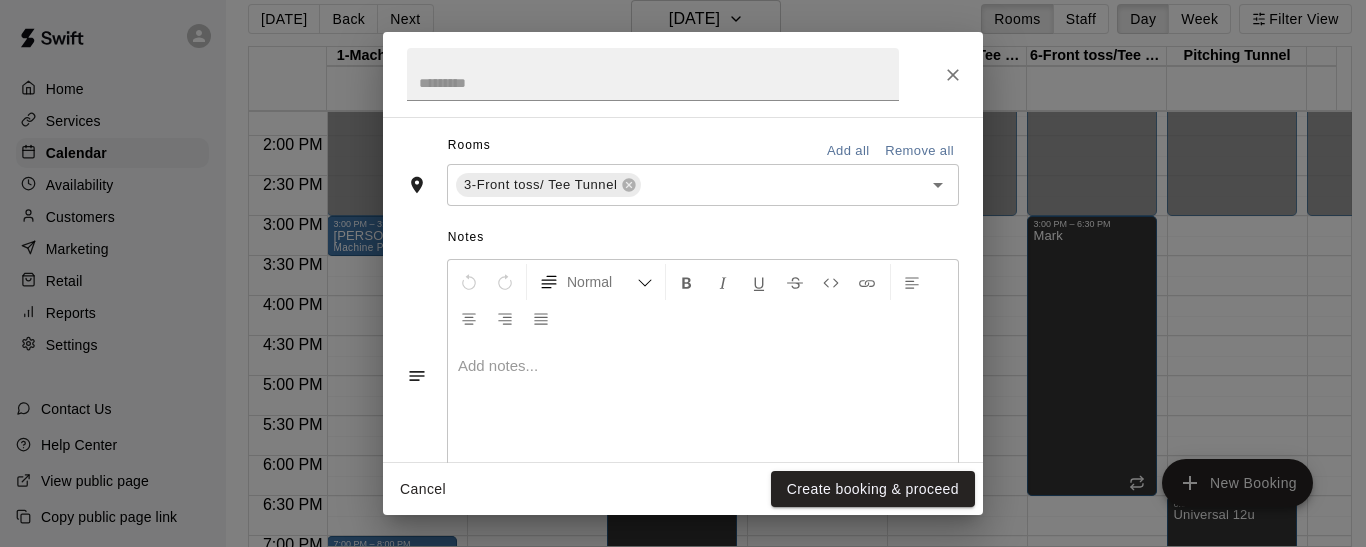 scroll, scrollTop: 462, scrollLeft: 0, axis: vertical 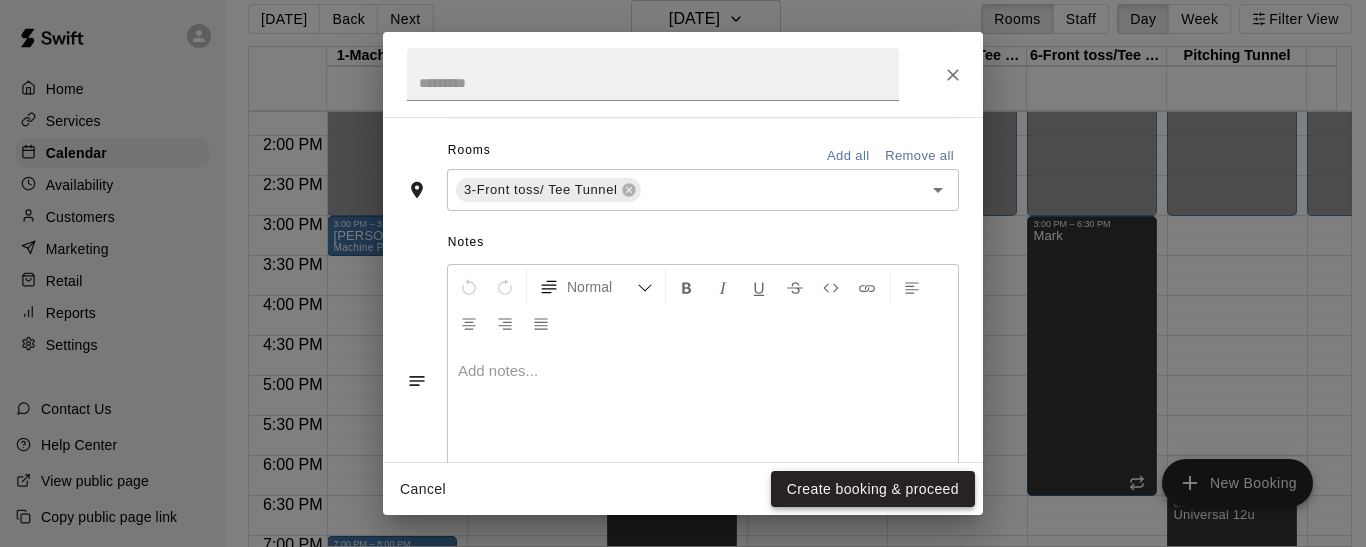 click on "Create booking & proceed" at bounding box center [873, 489] 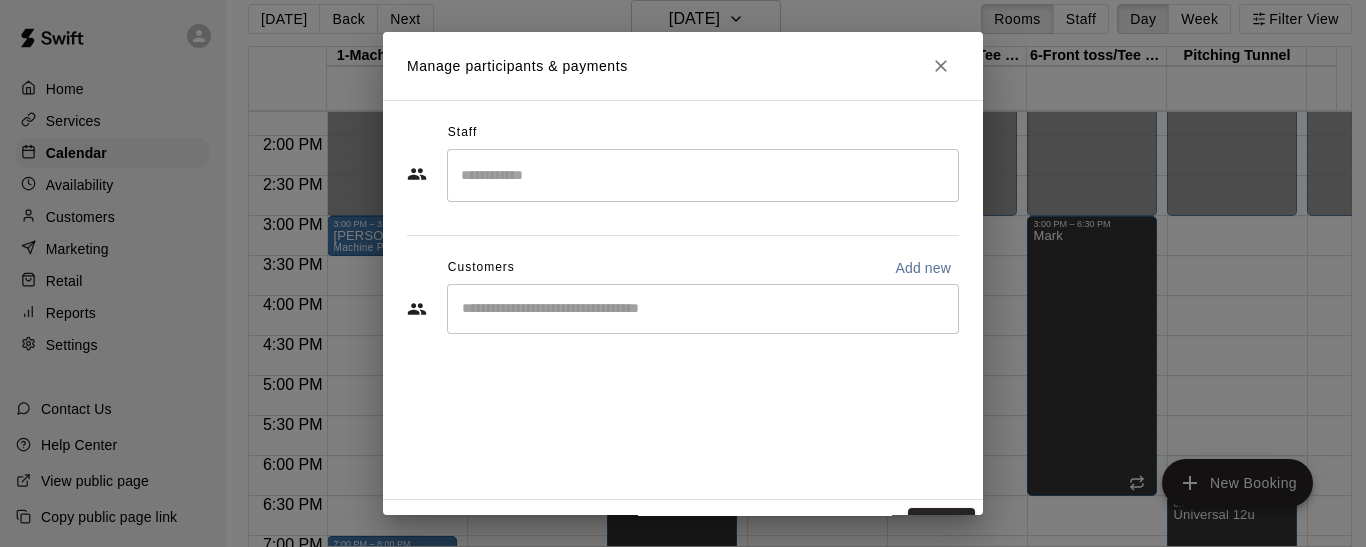 click on "​" at bounding box center [703, 309] 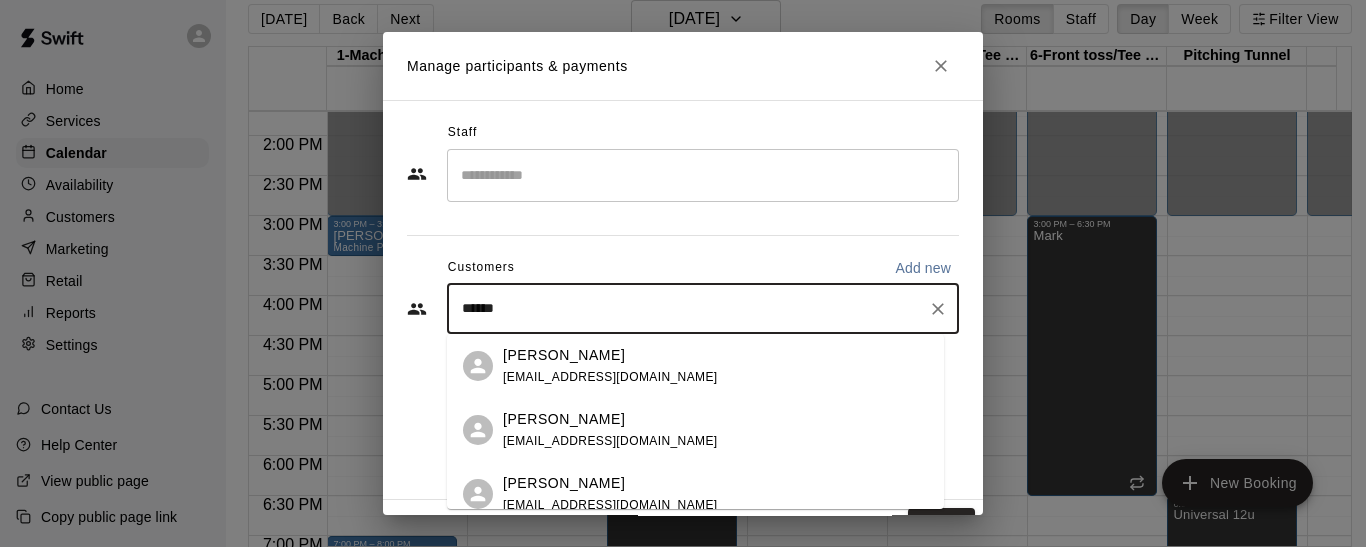 type on "*******" 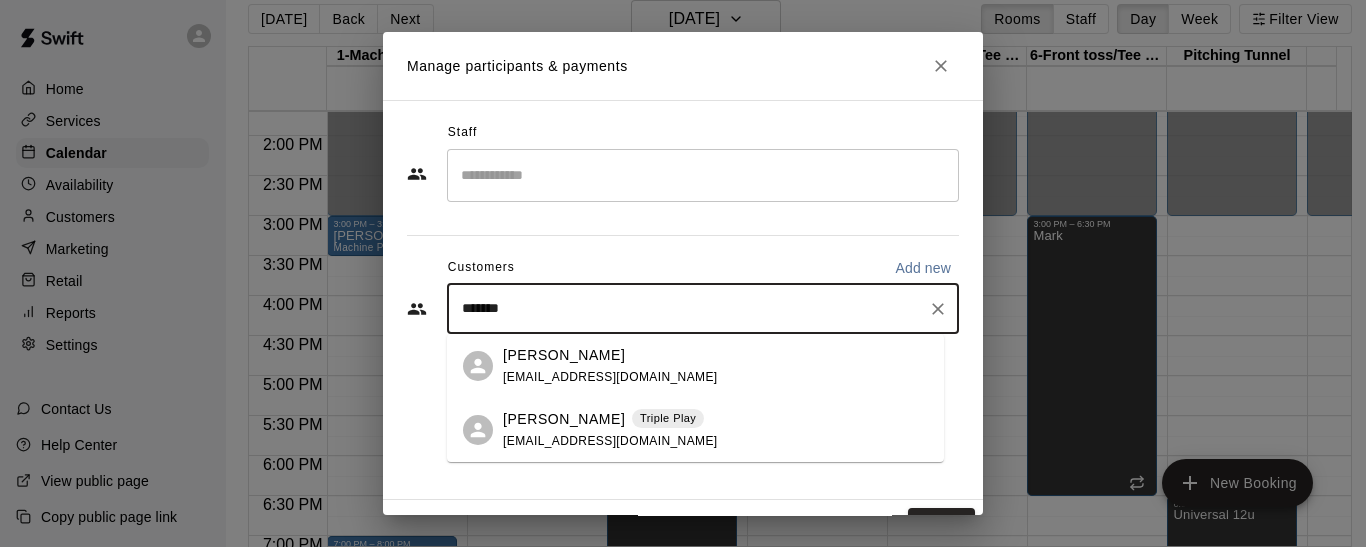 click on "[PERSON_NAME]" at bounding box center (564, 419) 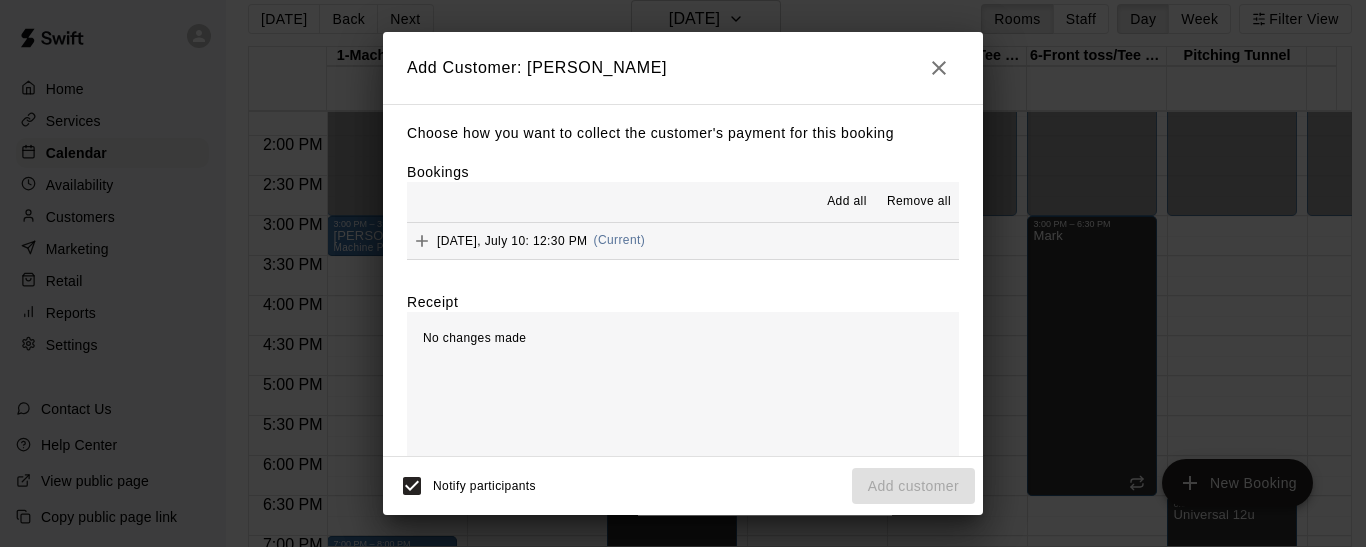 click on "[DATE], July 10: 12:30 PM (Current)" at bounding box center (683, 241) 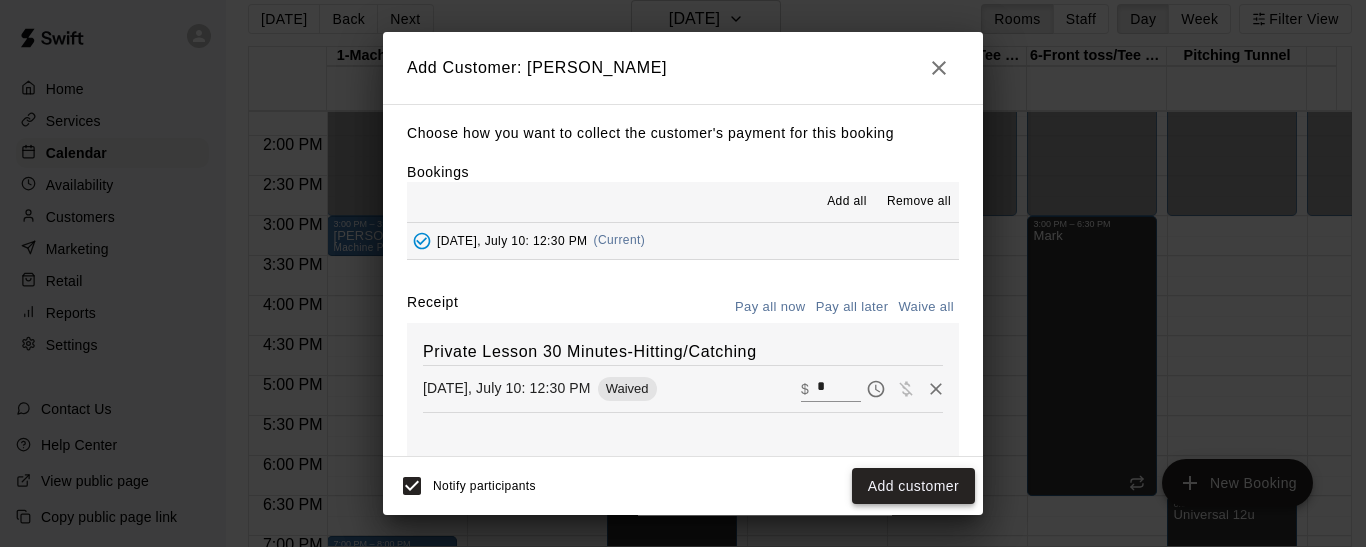 click on "Add customer" at bounding box center [913, 486] 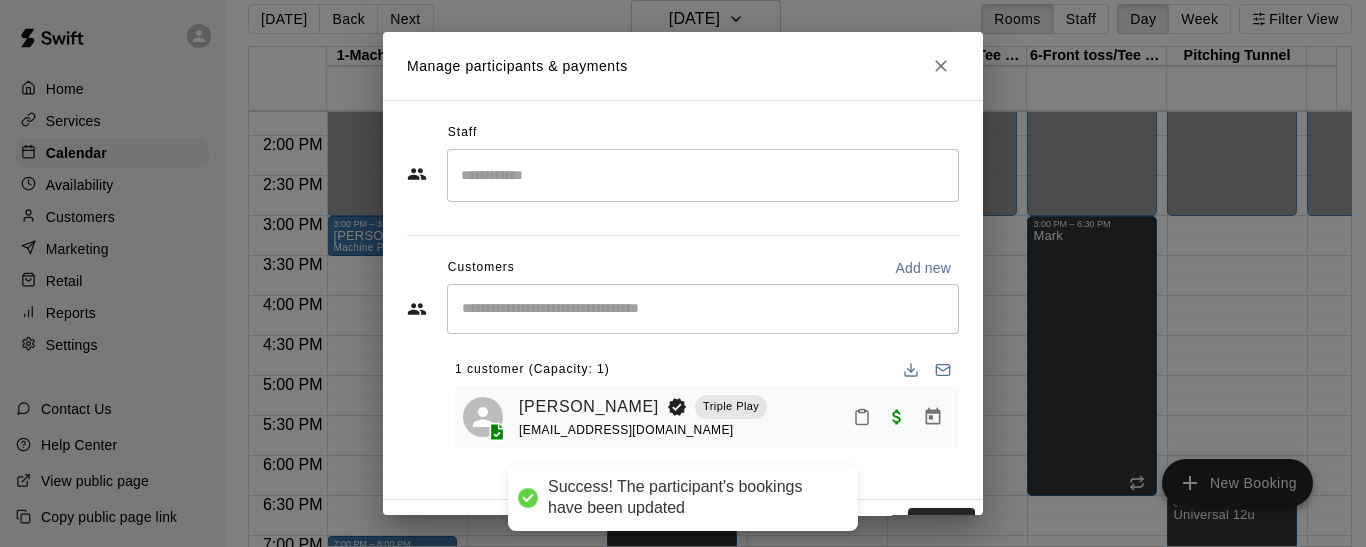 click on "Staff" at bounding box center [683, 133] 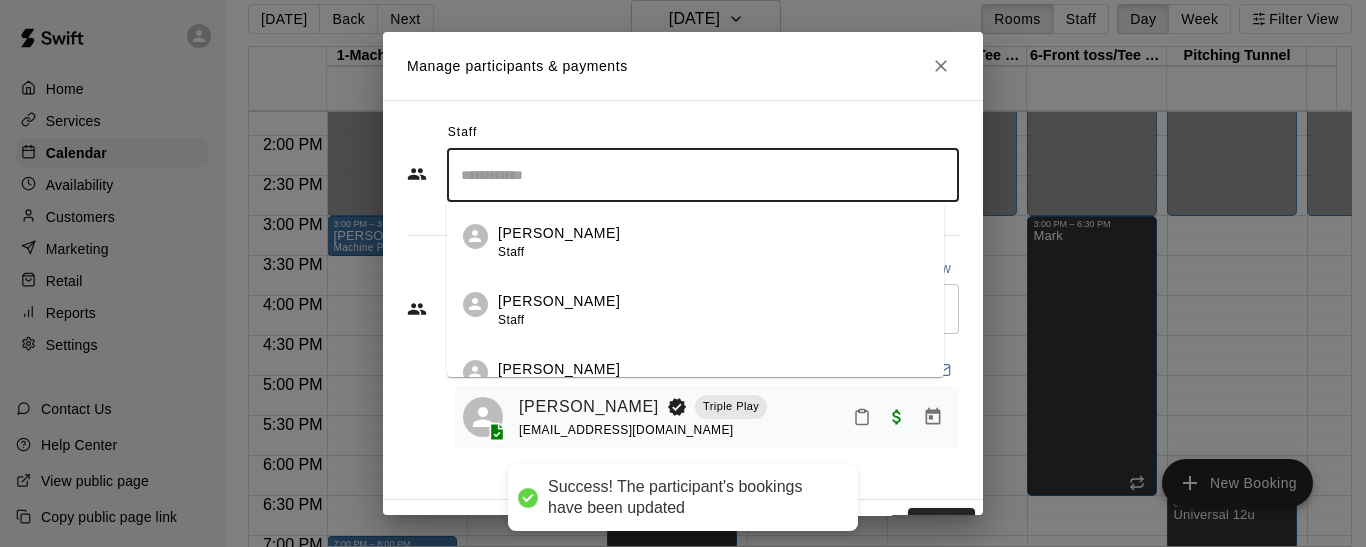 click on "[PERSON_NAME]" at bounding box center [559, 301] 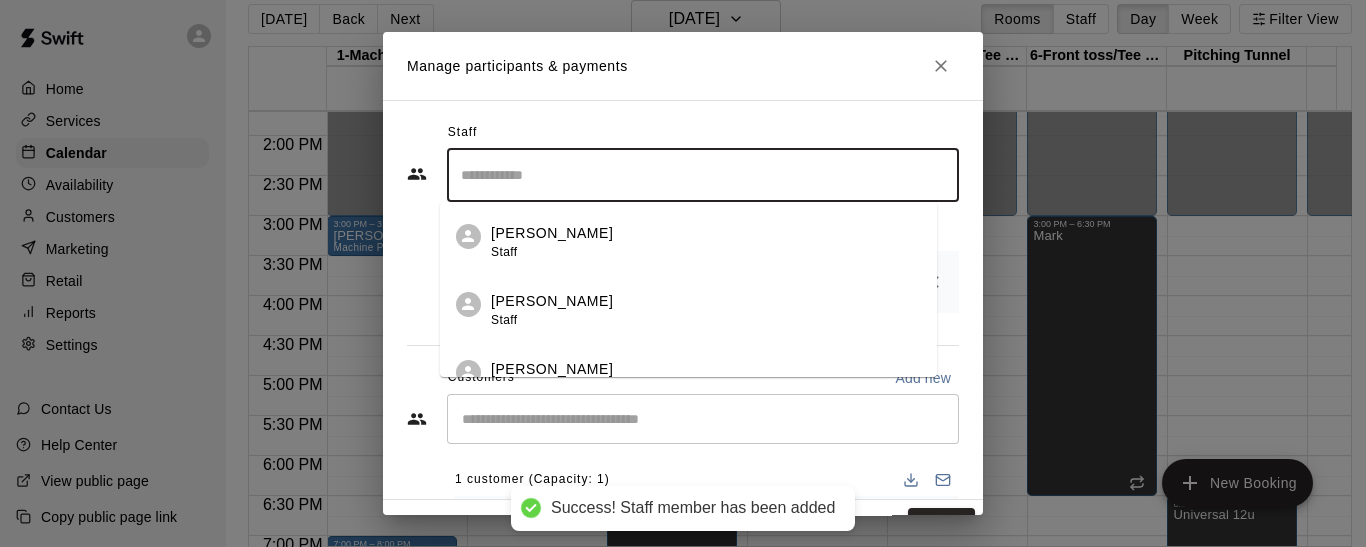 scroll, scrollTop: 98, scrollLeft: 0, axis: vertical 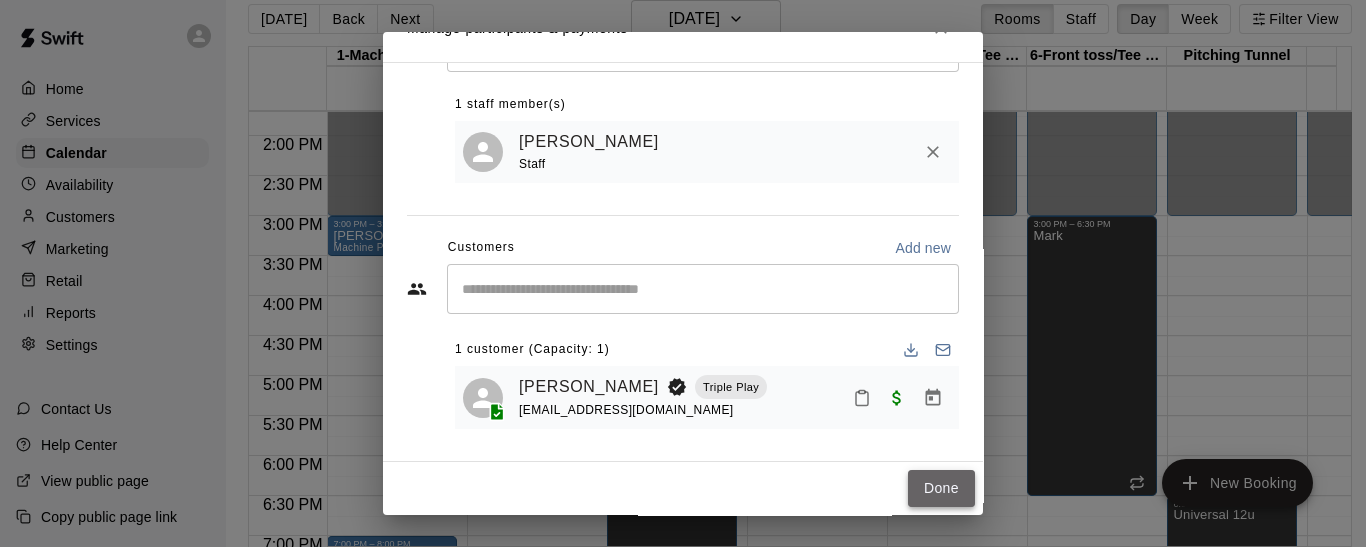 click on "Done" at bounding box center (941, 488) 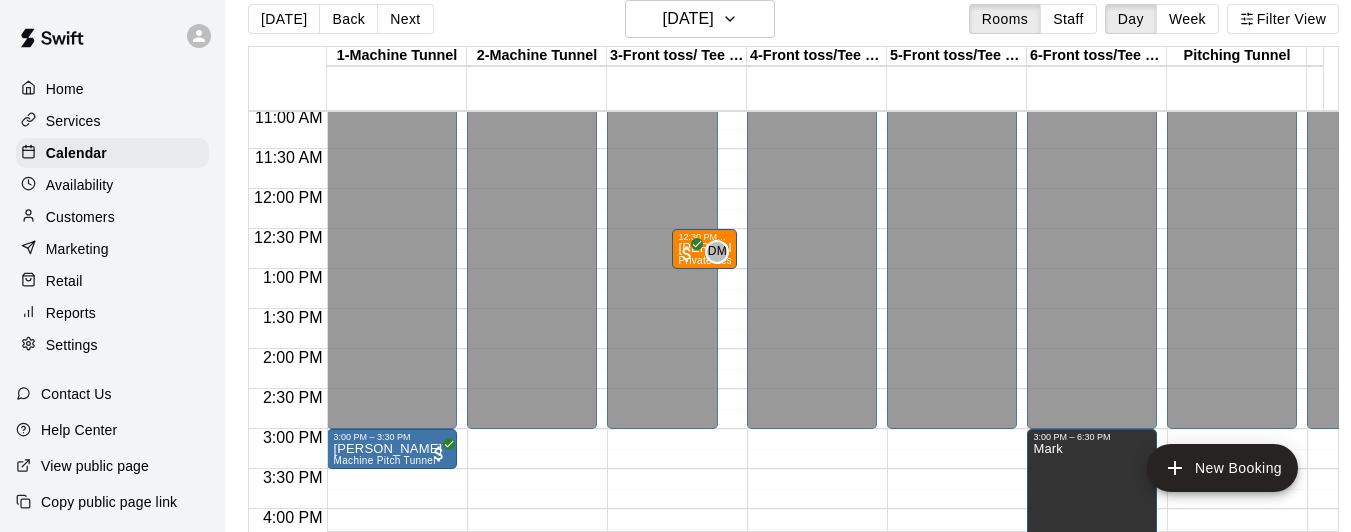 scroll, scrollTop: 882, scrollLeft: 0, axis: vertical 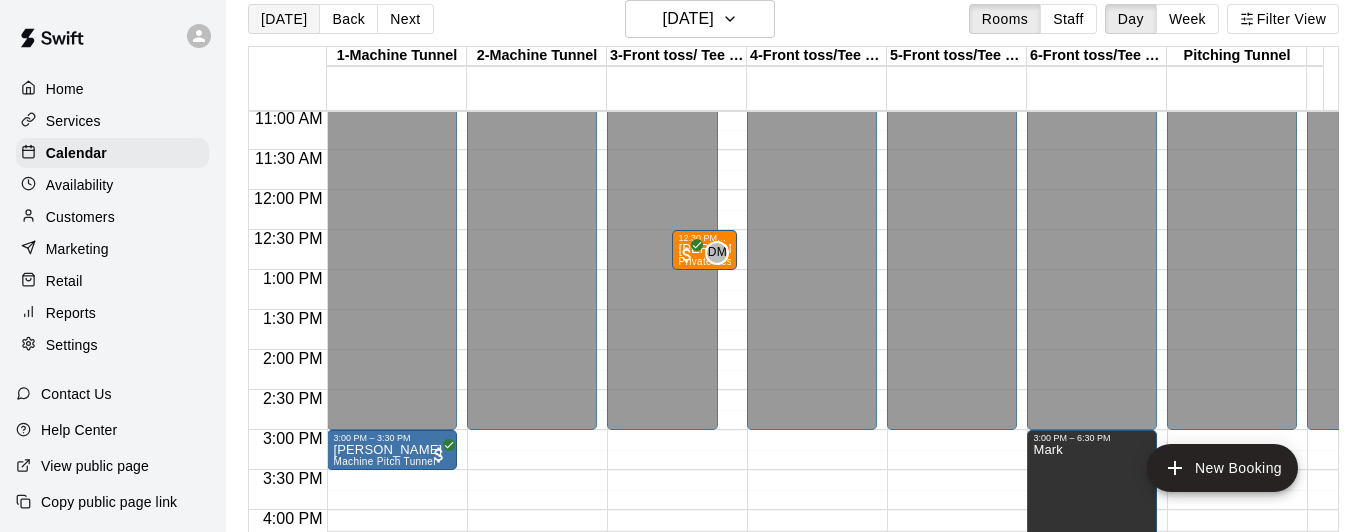 click on "[DATE]" at bounding box center (284, 19) 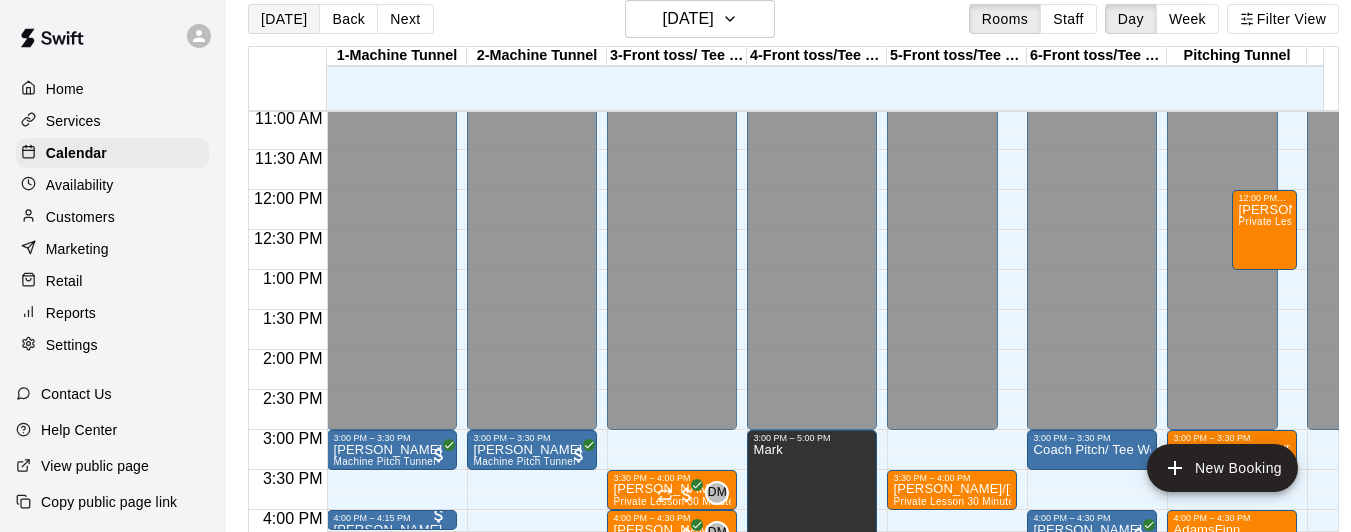scroll, scrollTop: 47, scrollLeft: 0, axis: vertical 